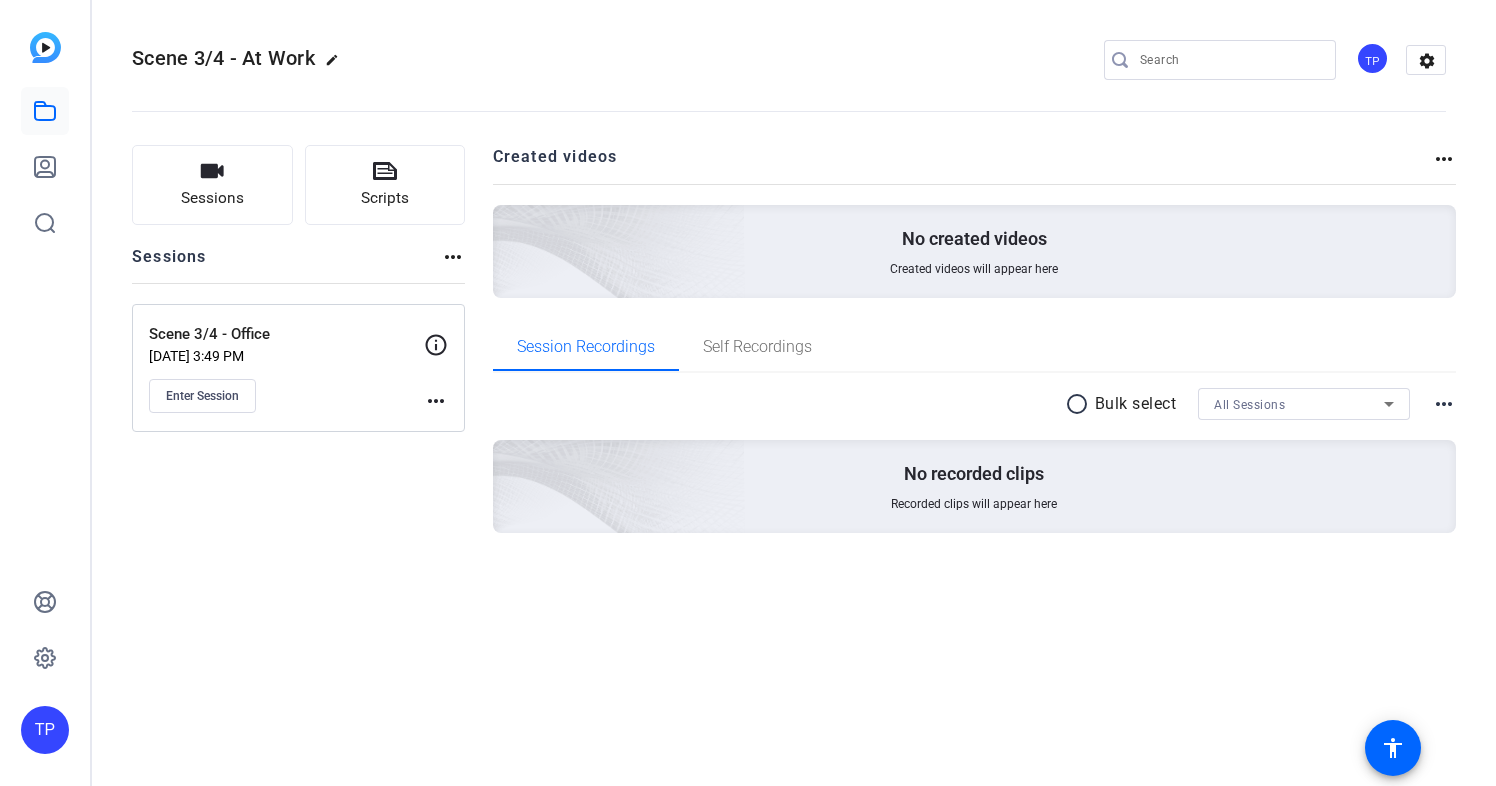 scroll, scrollTop: 0, scrollLeft: 0, axis: both 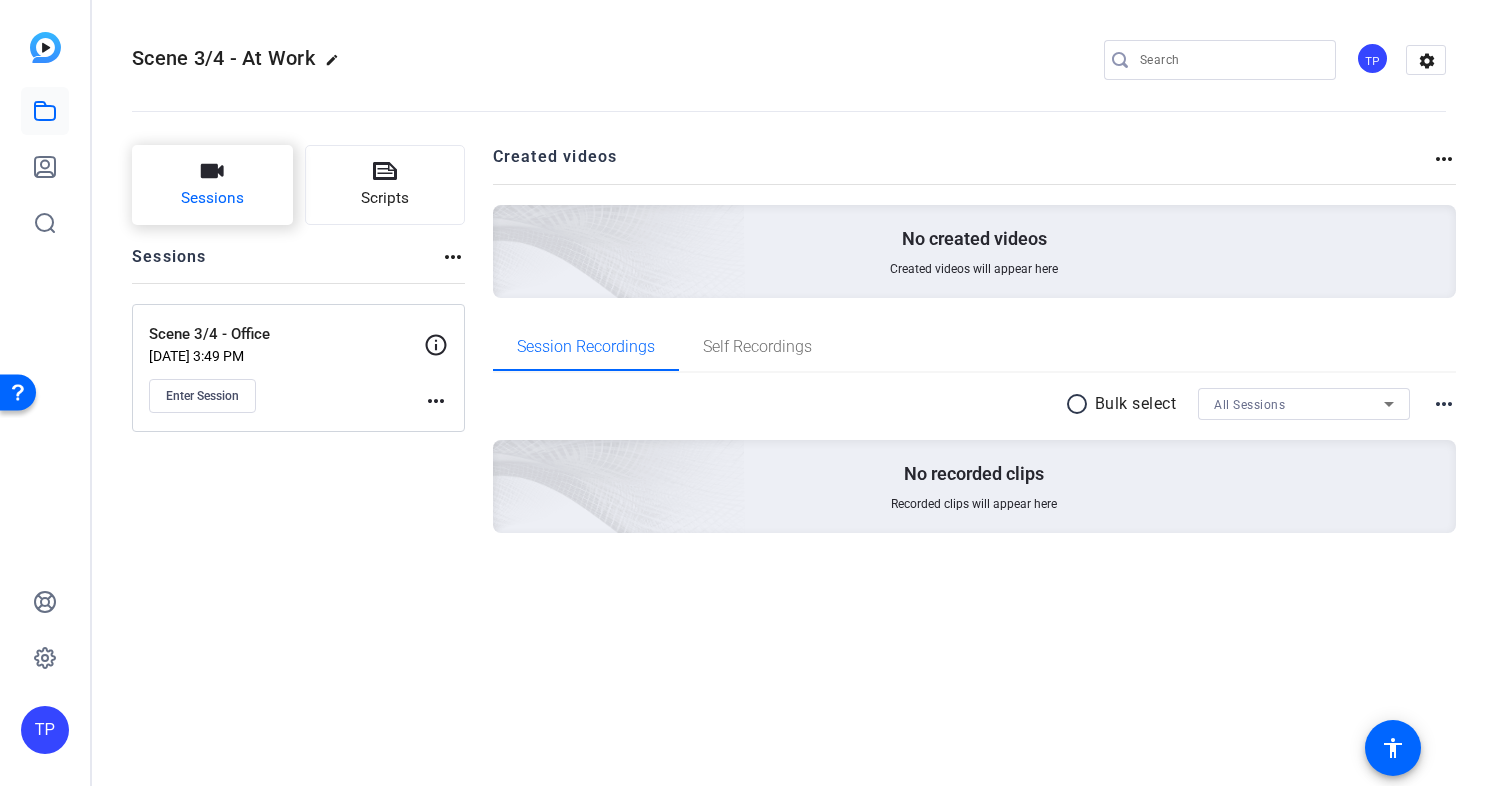 click 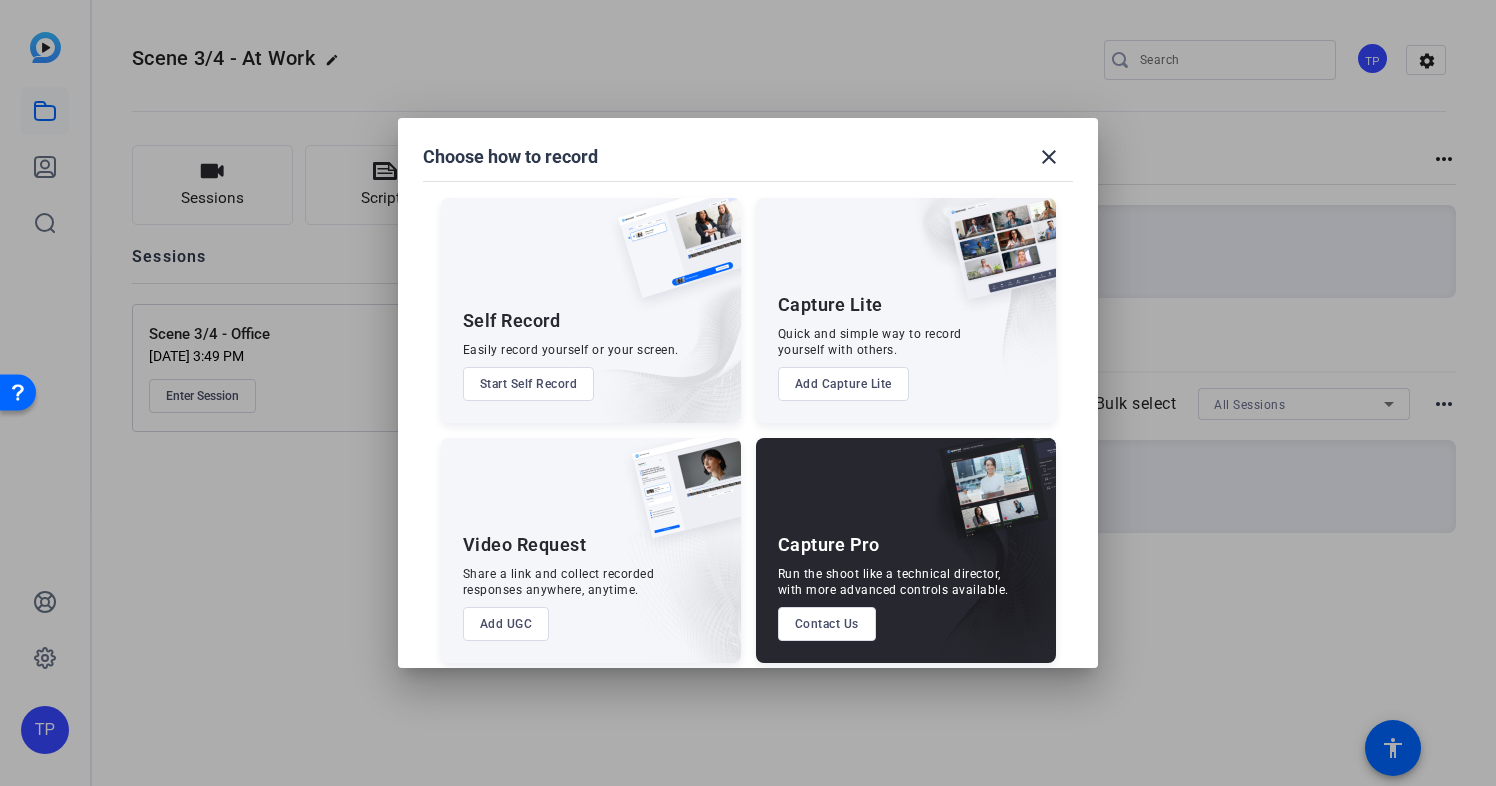 click on "Start Self Record" at bounding box center [529, 384] 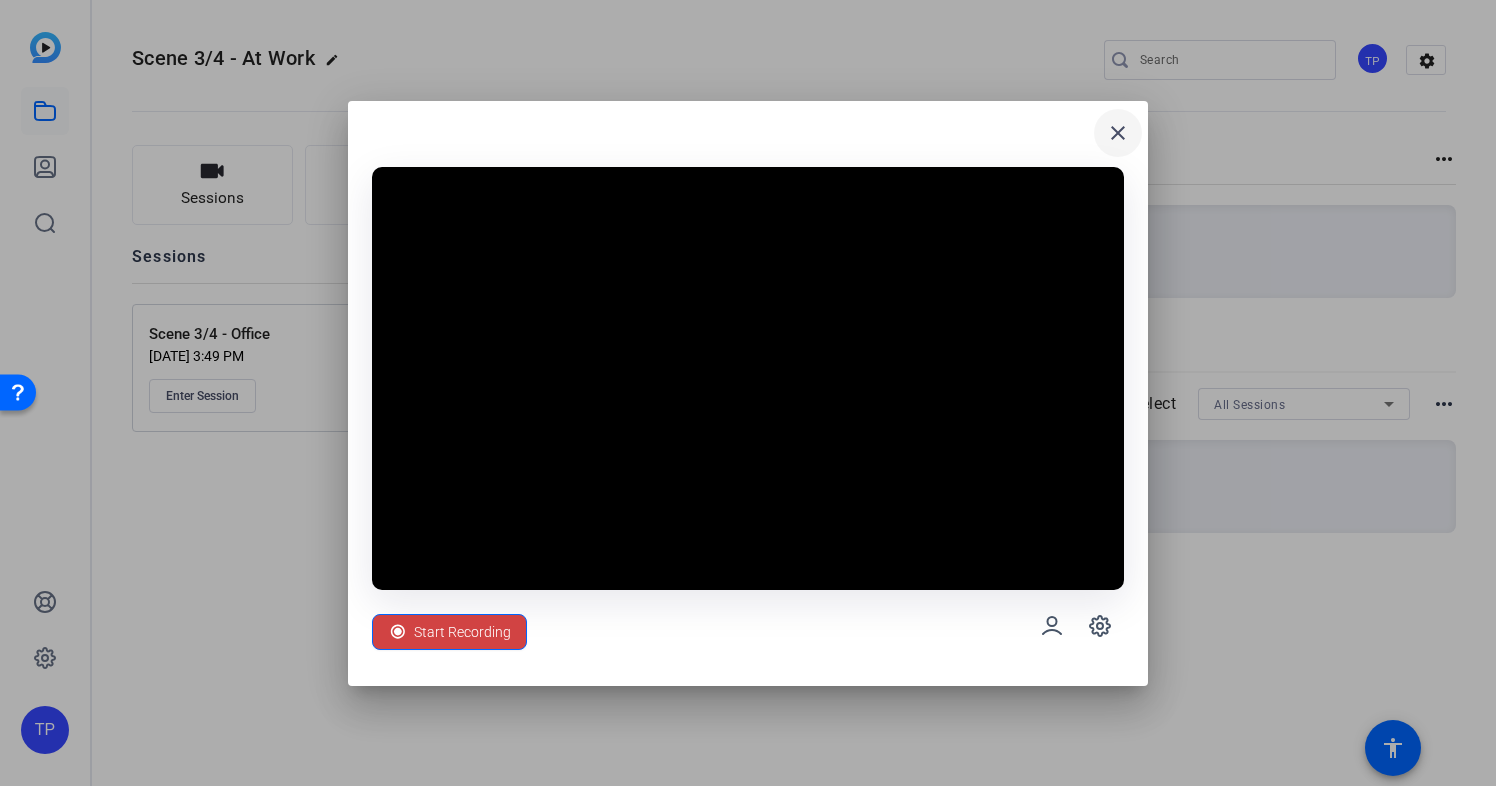 click on "close" at bounding box center (1118, 133) 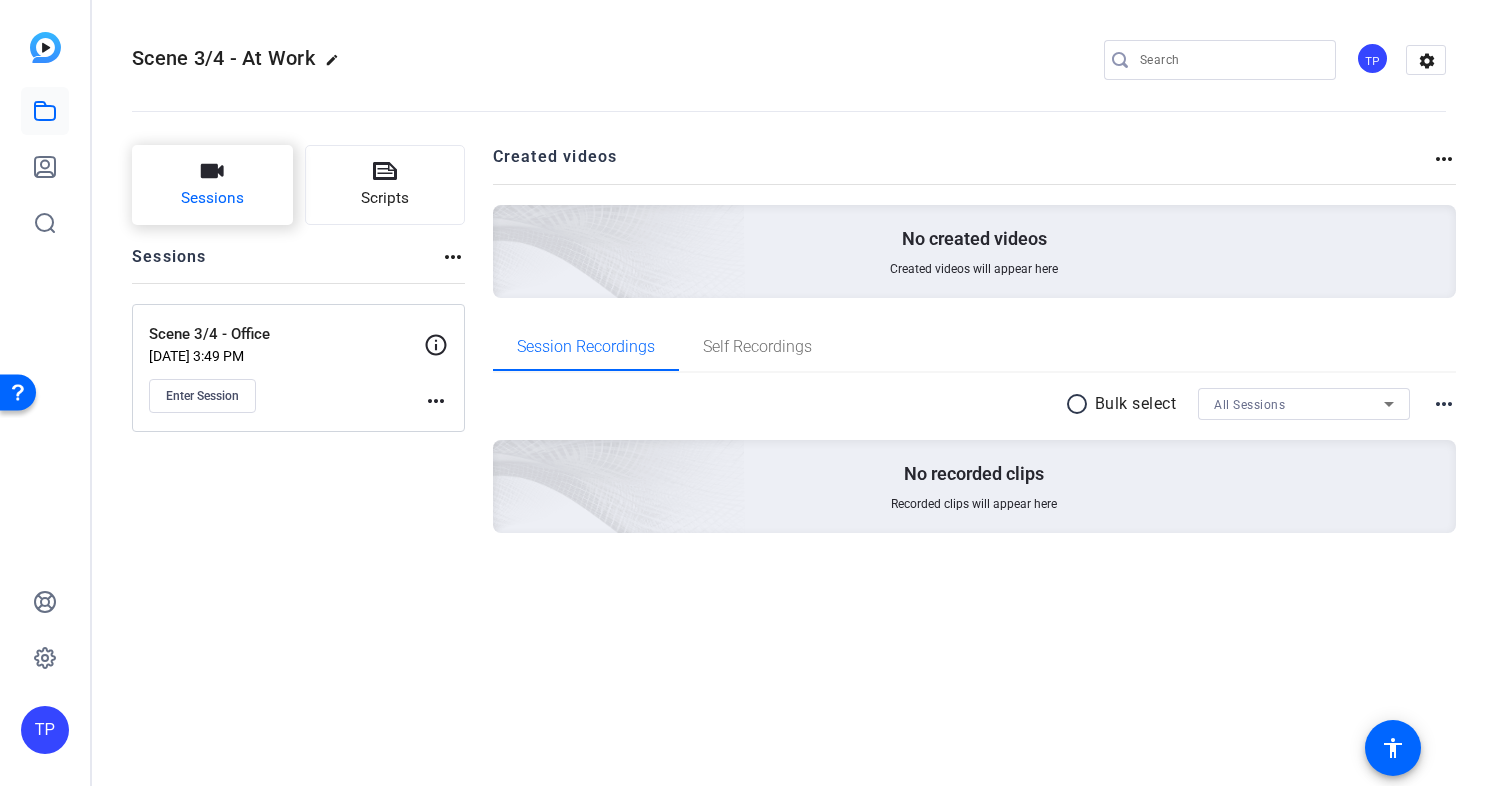click on "Sessions" 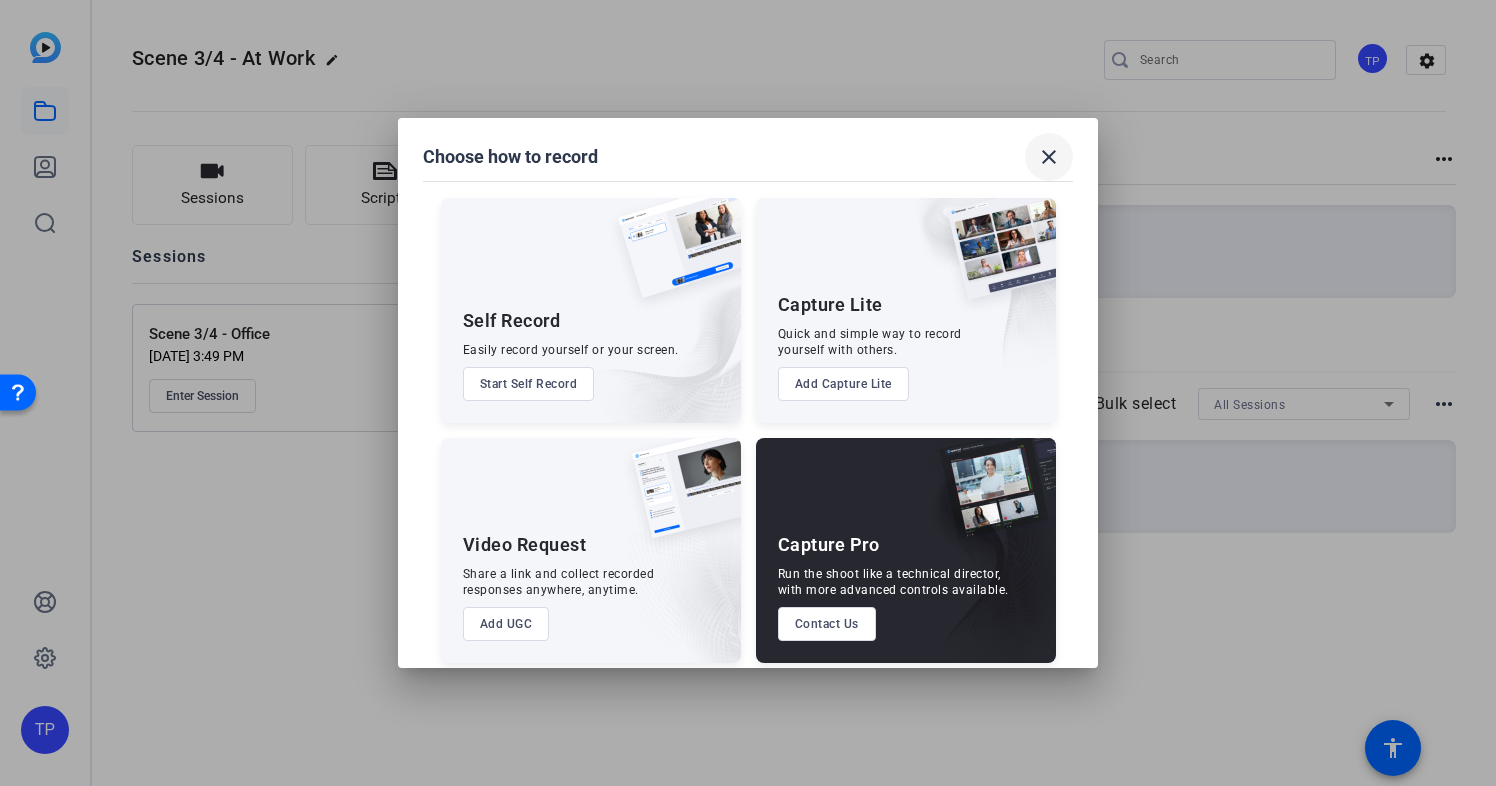 click at bounding box center (1049, 157) 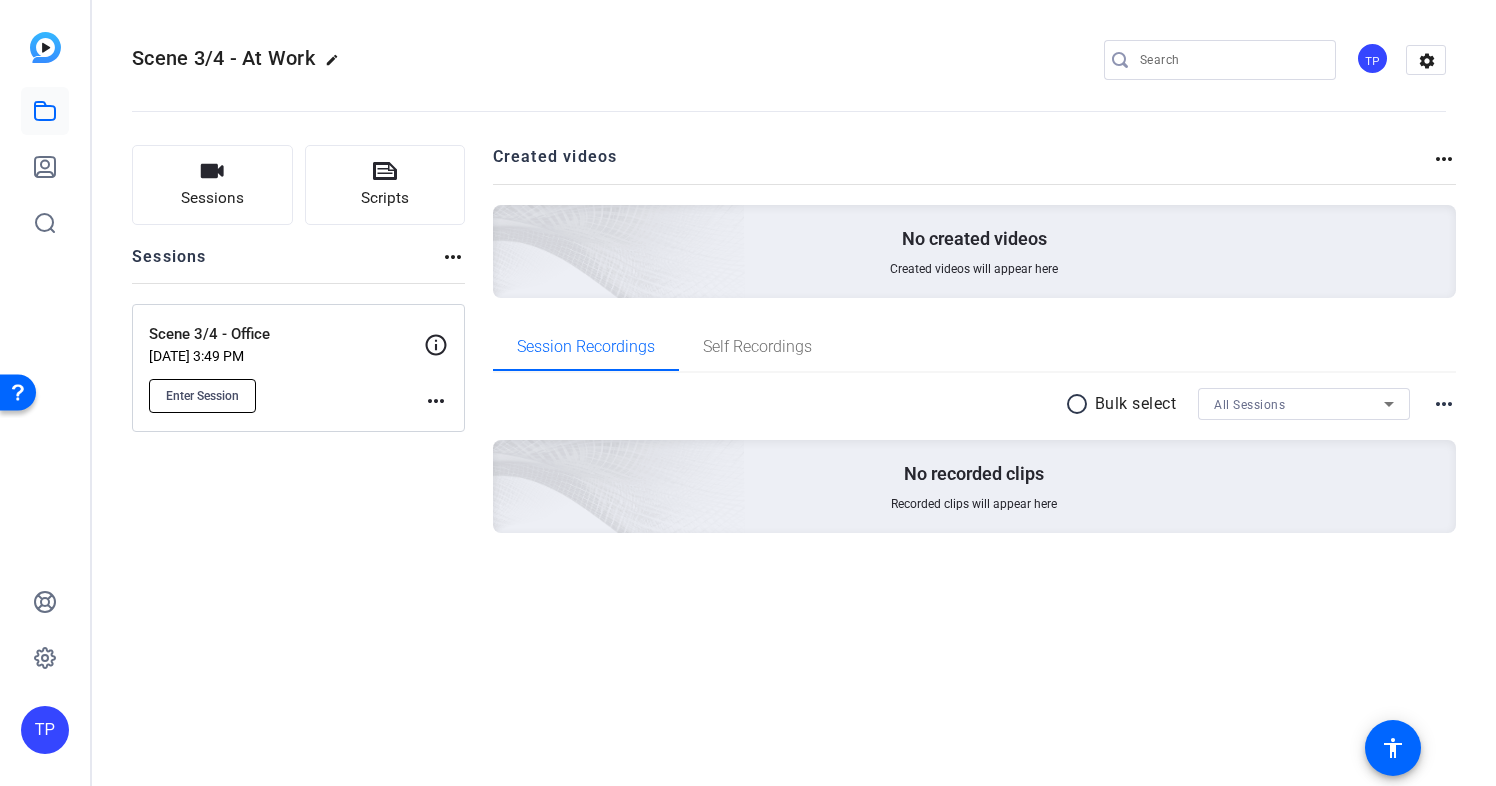 click on "Enter Session" 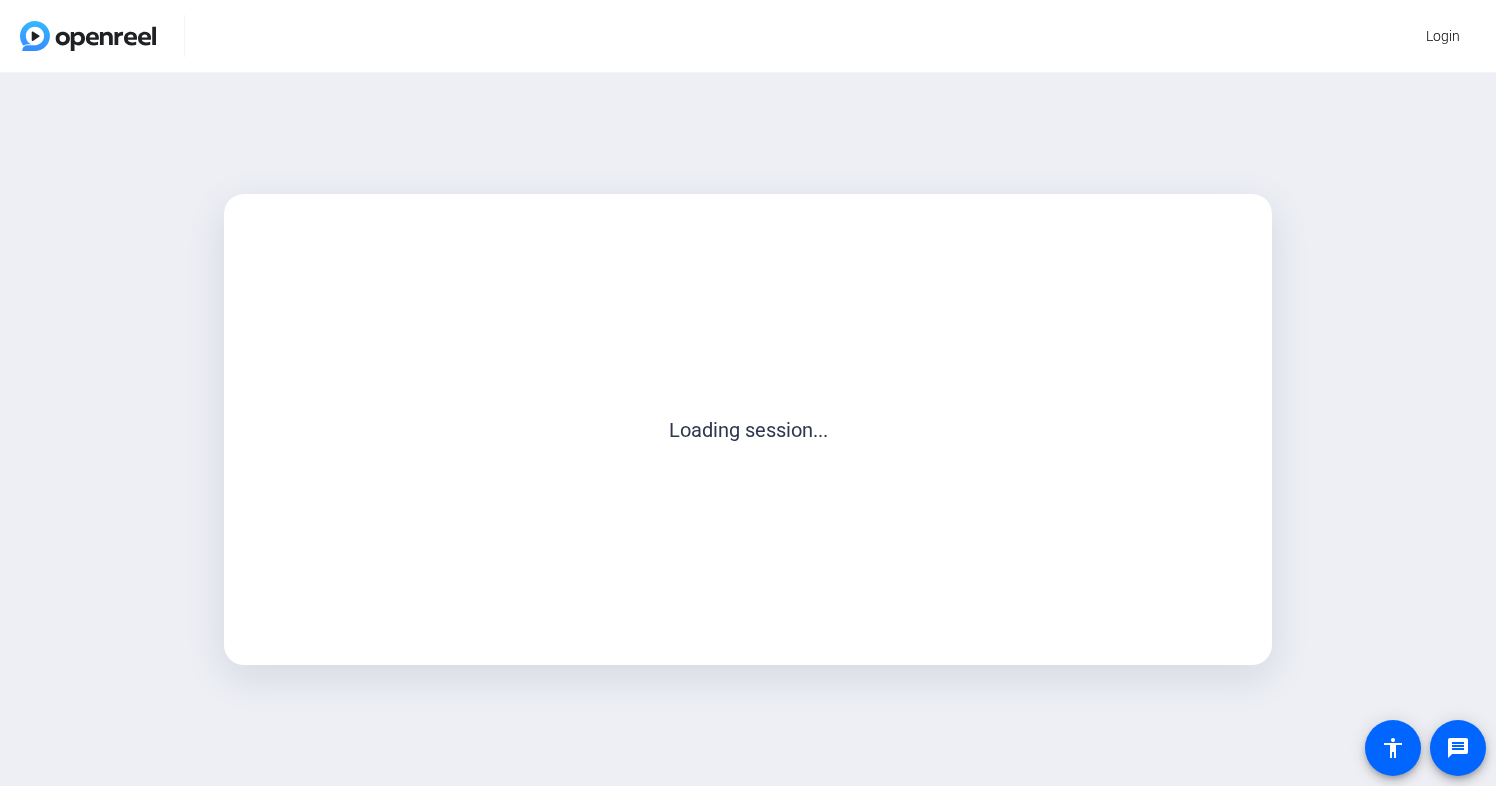 scroll, scrollTop: 0, scrollLeft: 0, axis: both 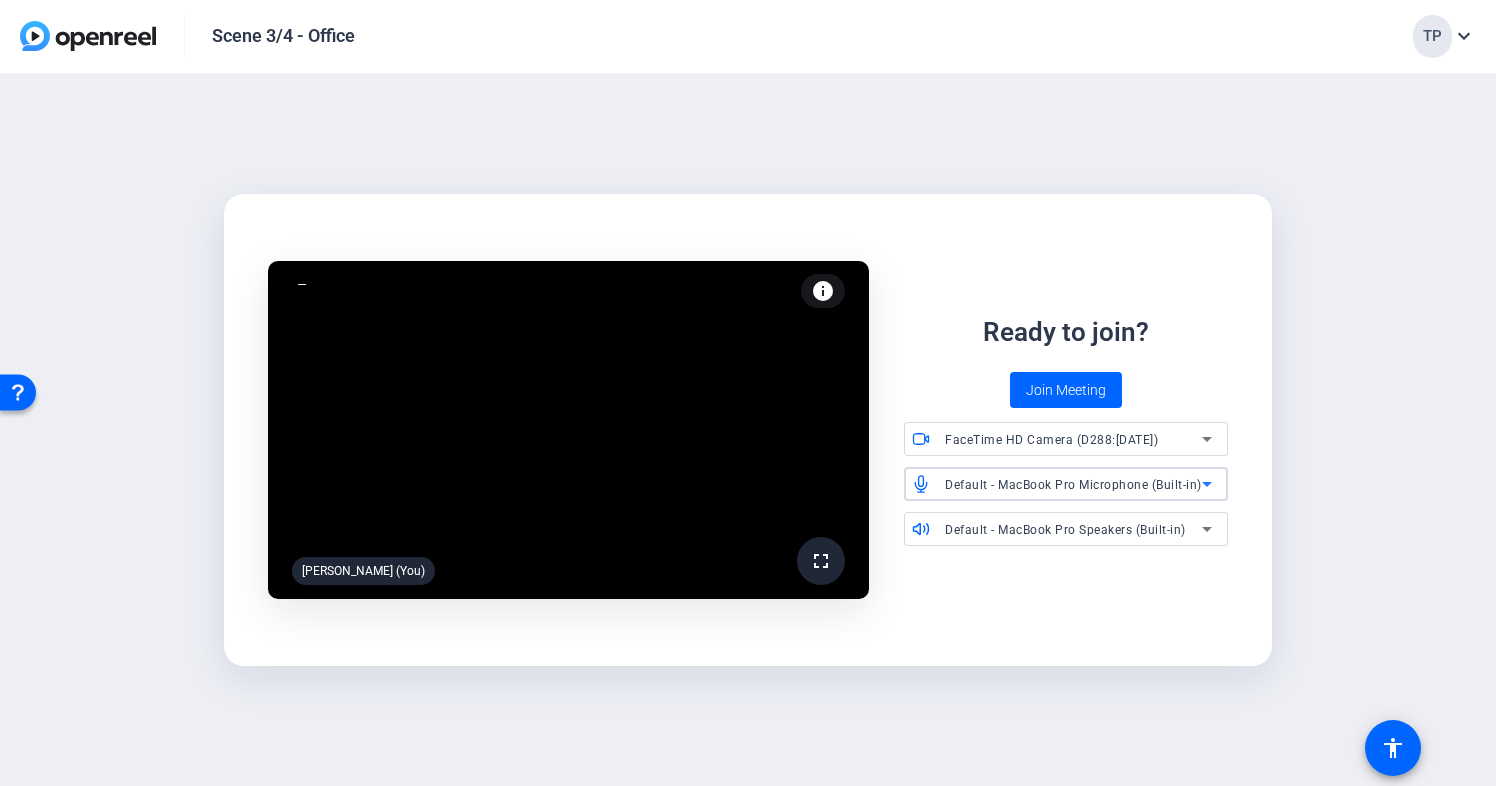 click on "Default - MacBook Pro Microphone (Built-in)" at bounding box center [1073, 485] 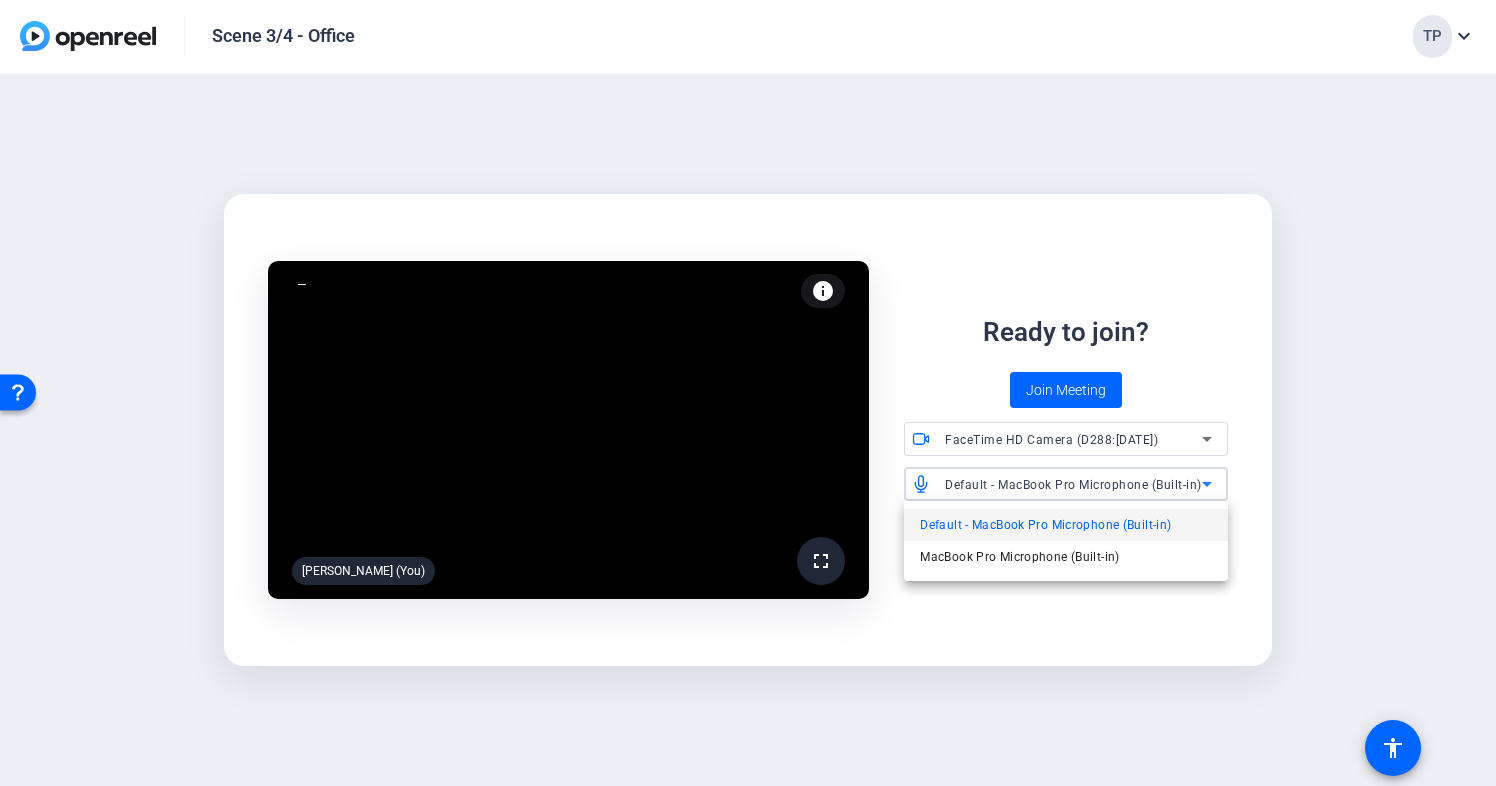 click at bounding box center (748, 393) 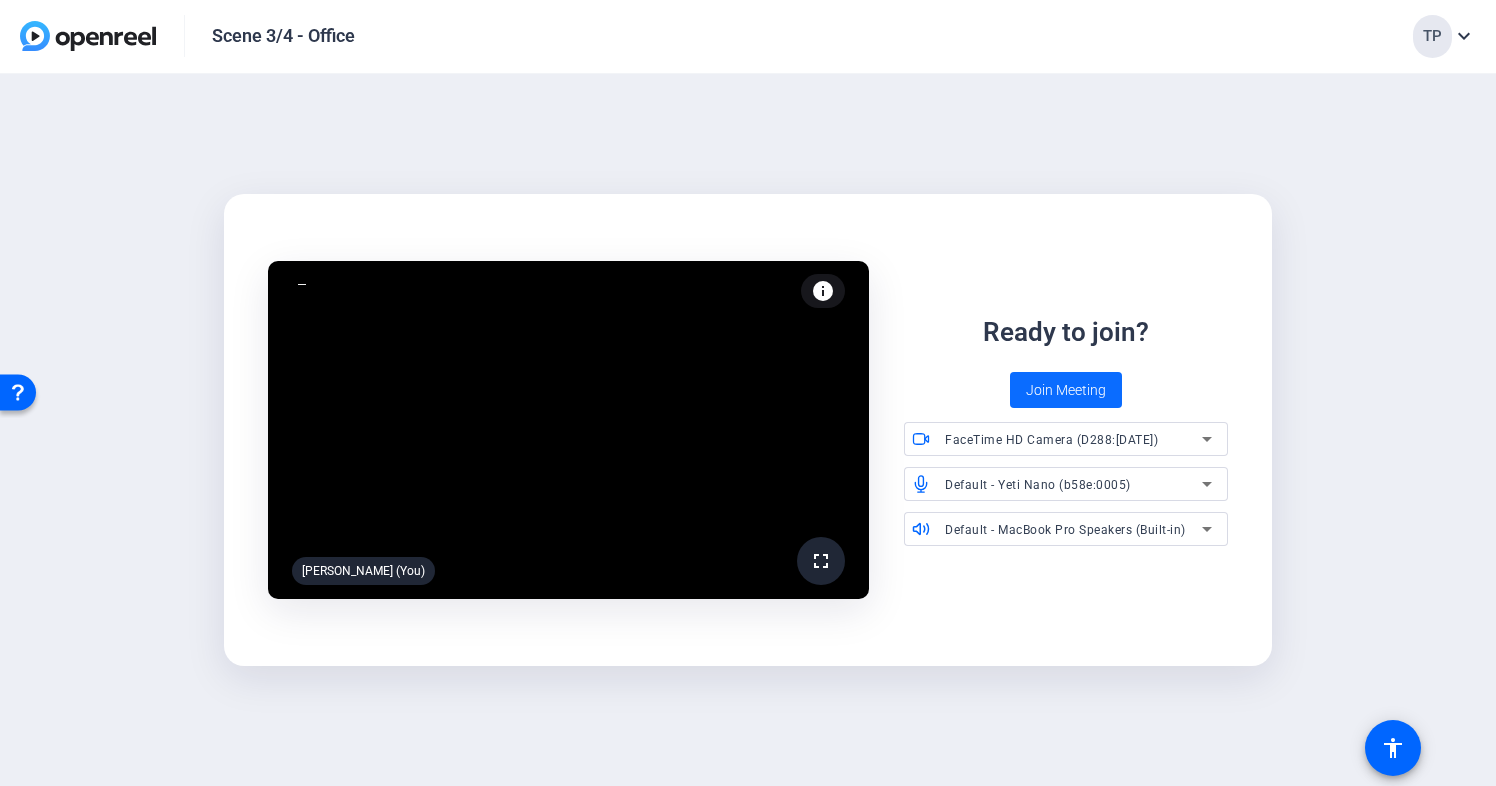 click on "Join Meeting" 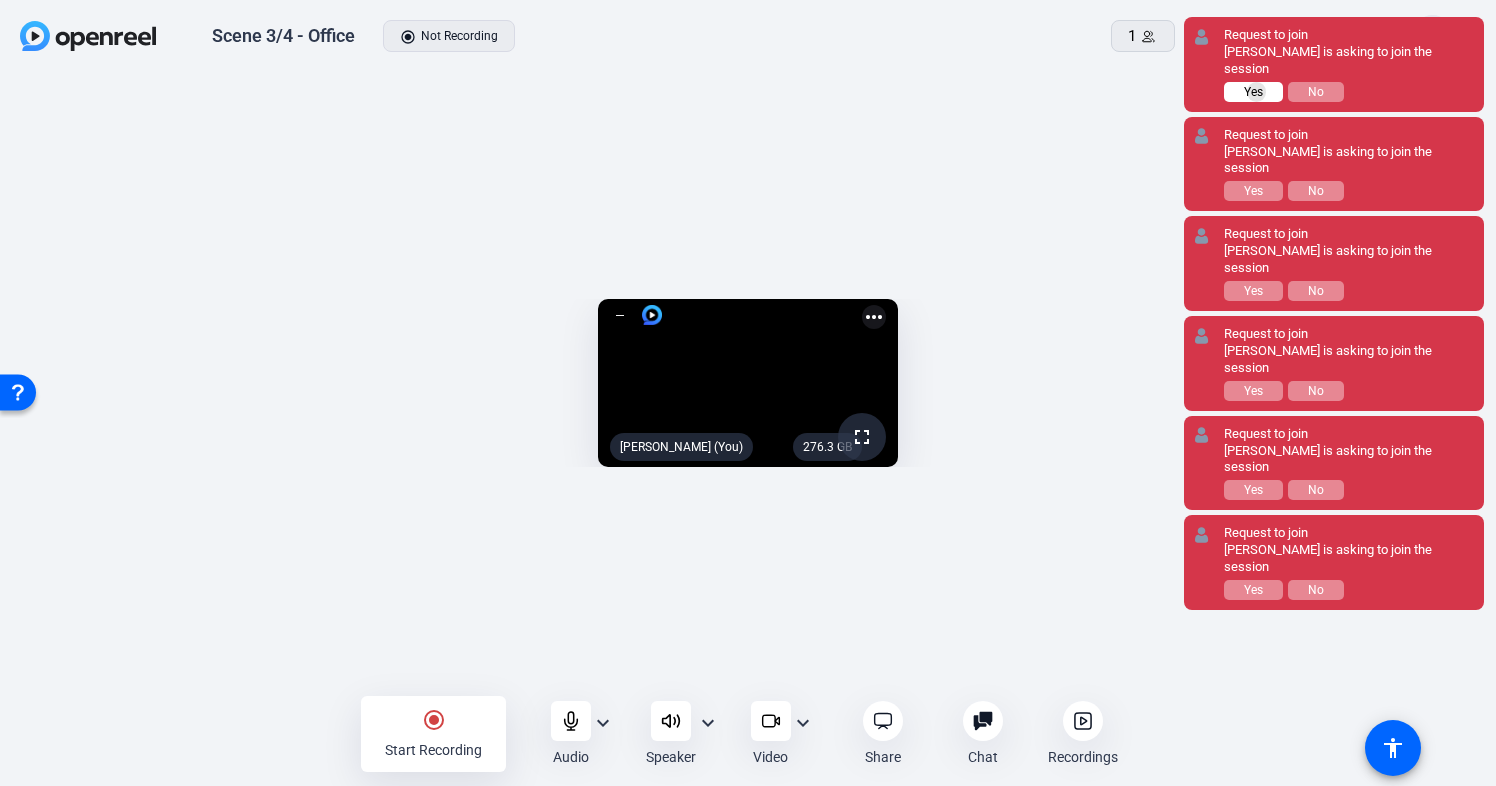 click on "Yes" at bounding box center (1253, 92) 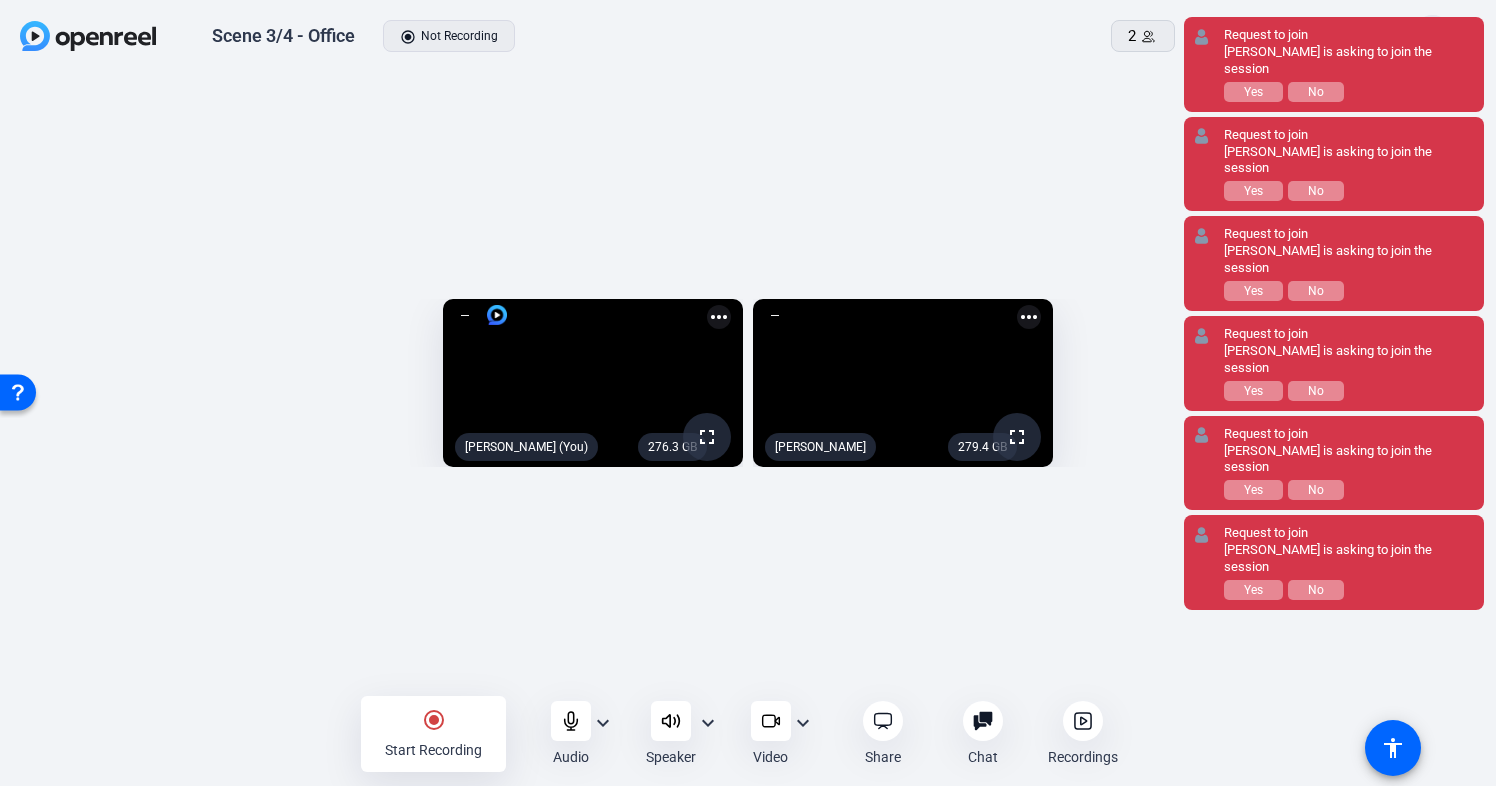 click on "Yes" at bounding box center (1253, 92) 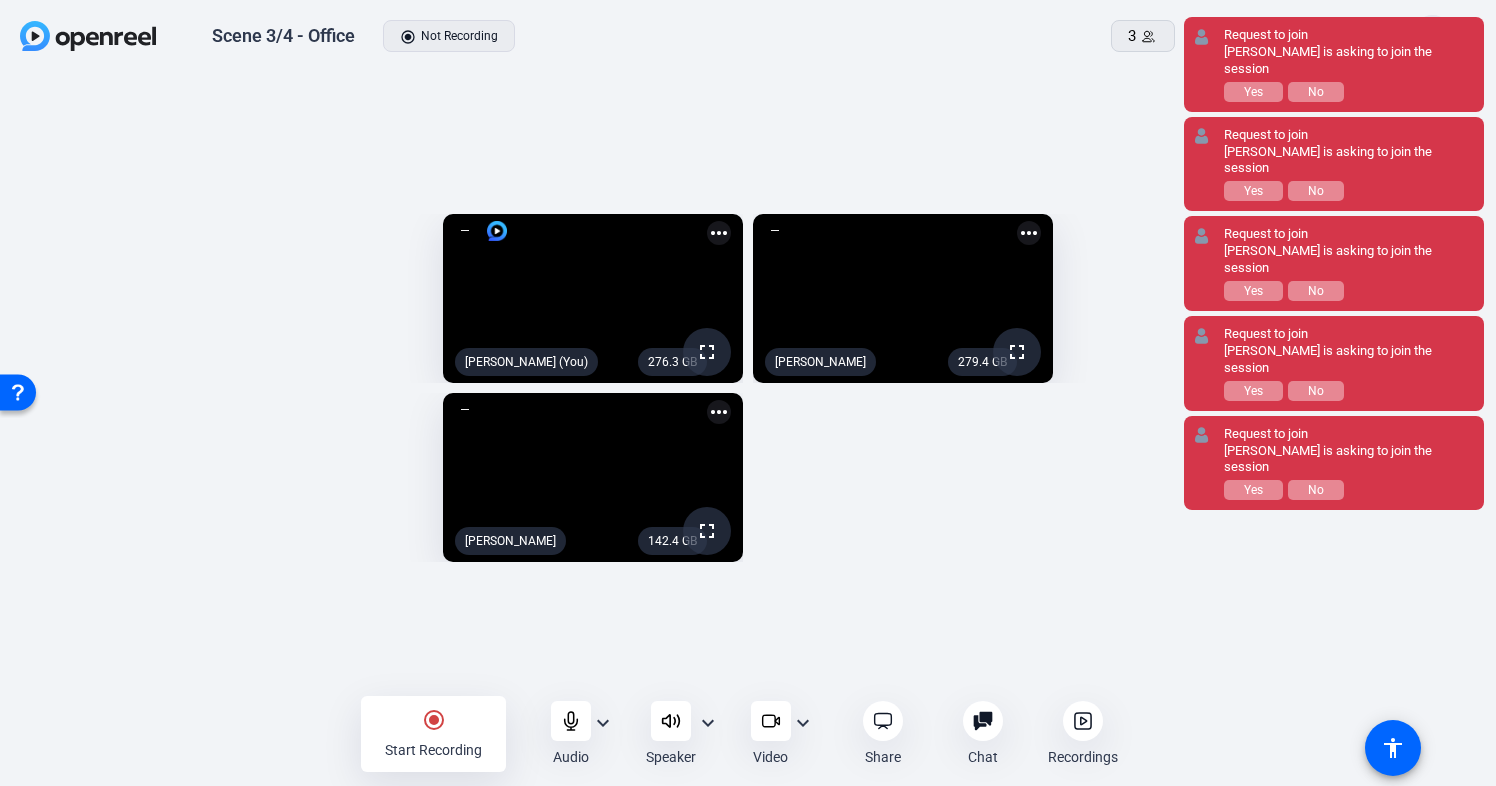 click on "Yes" at bounding box center (1253, 92) 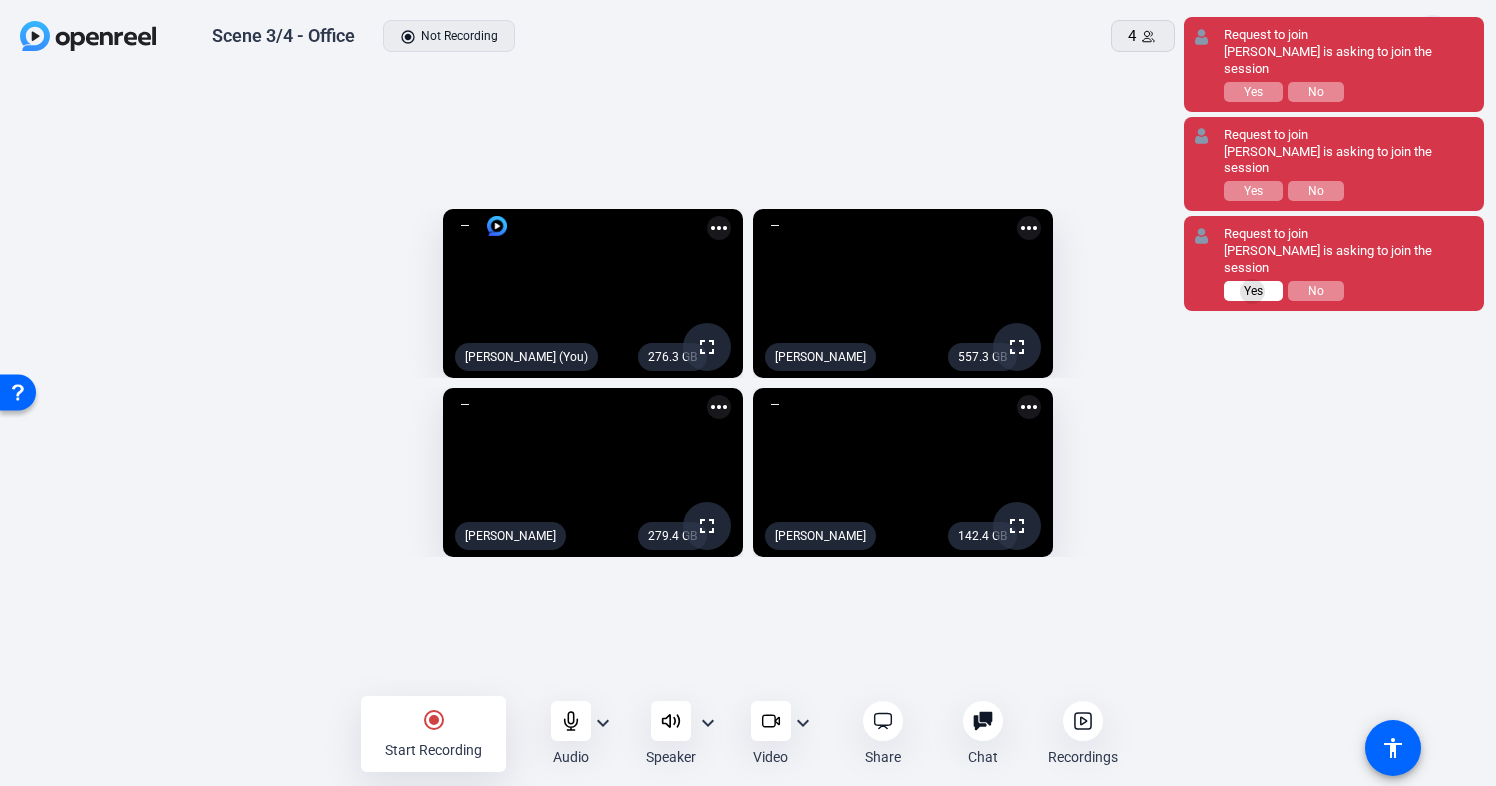 click on "Yes" at bounding box center [1253, 291] 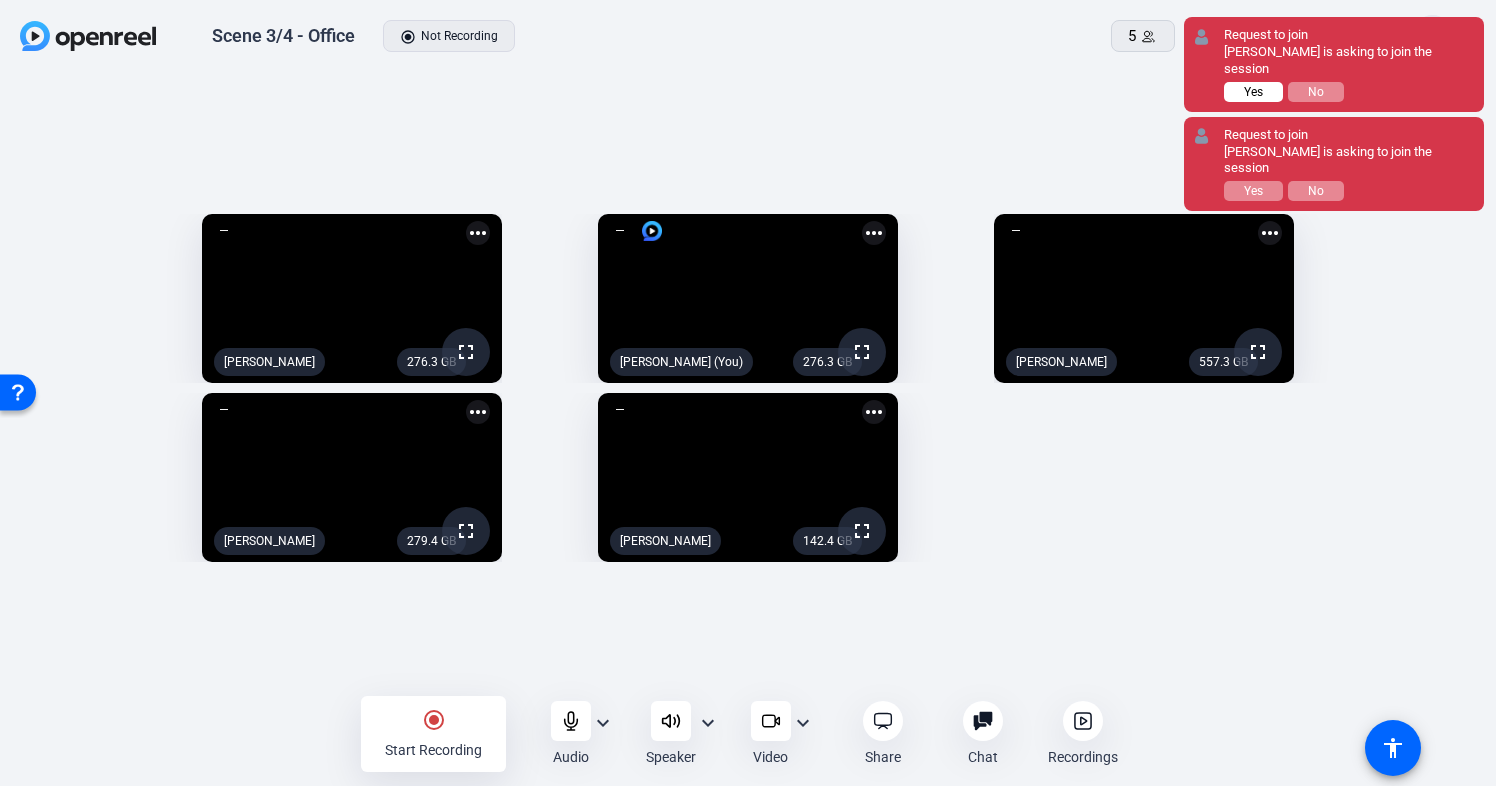 click on "Yes" at bounding box center [1253, 92] 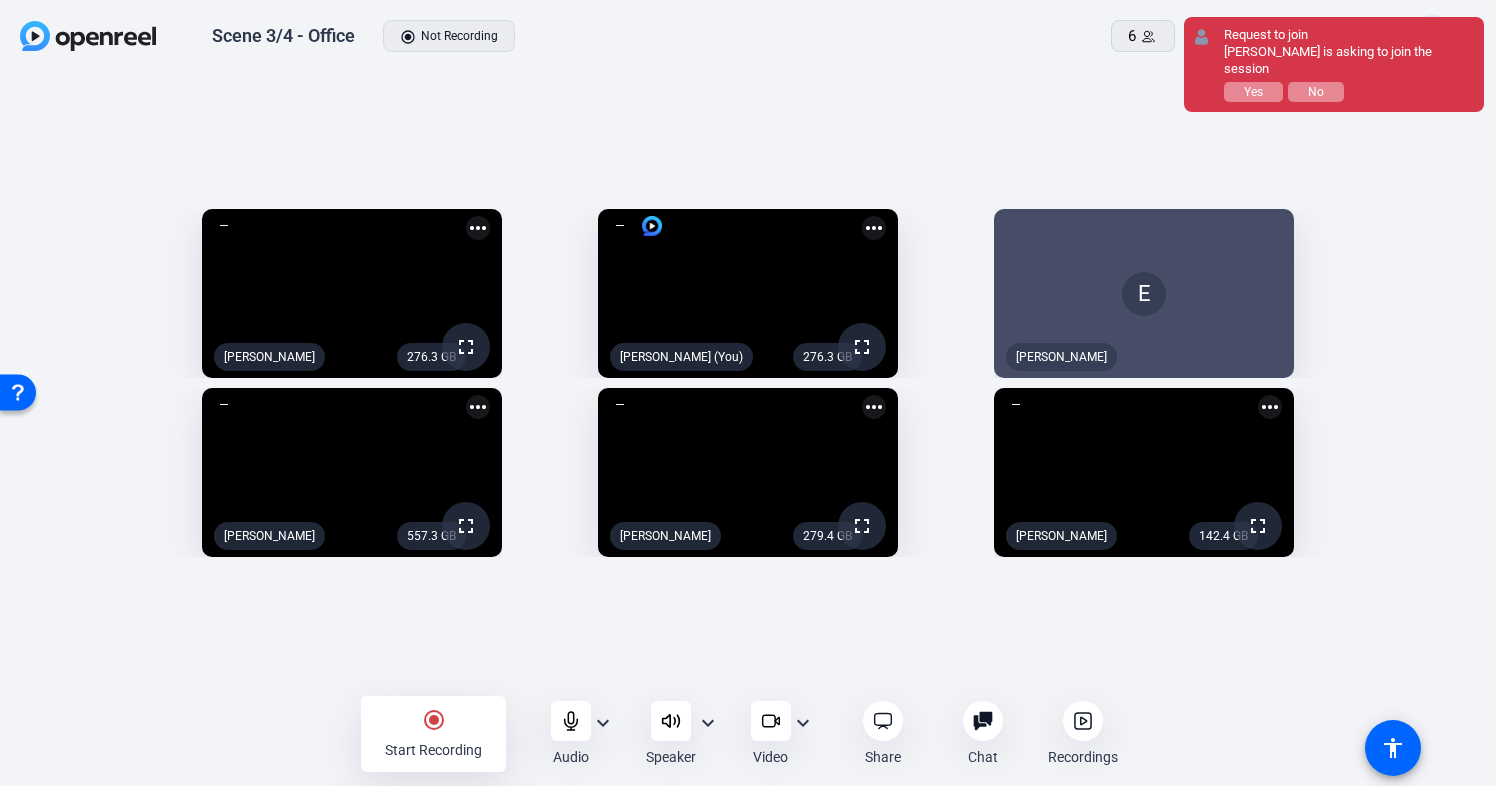 click on "Yes" at bounding box center (1253, 92) 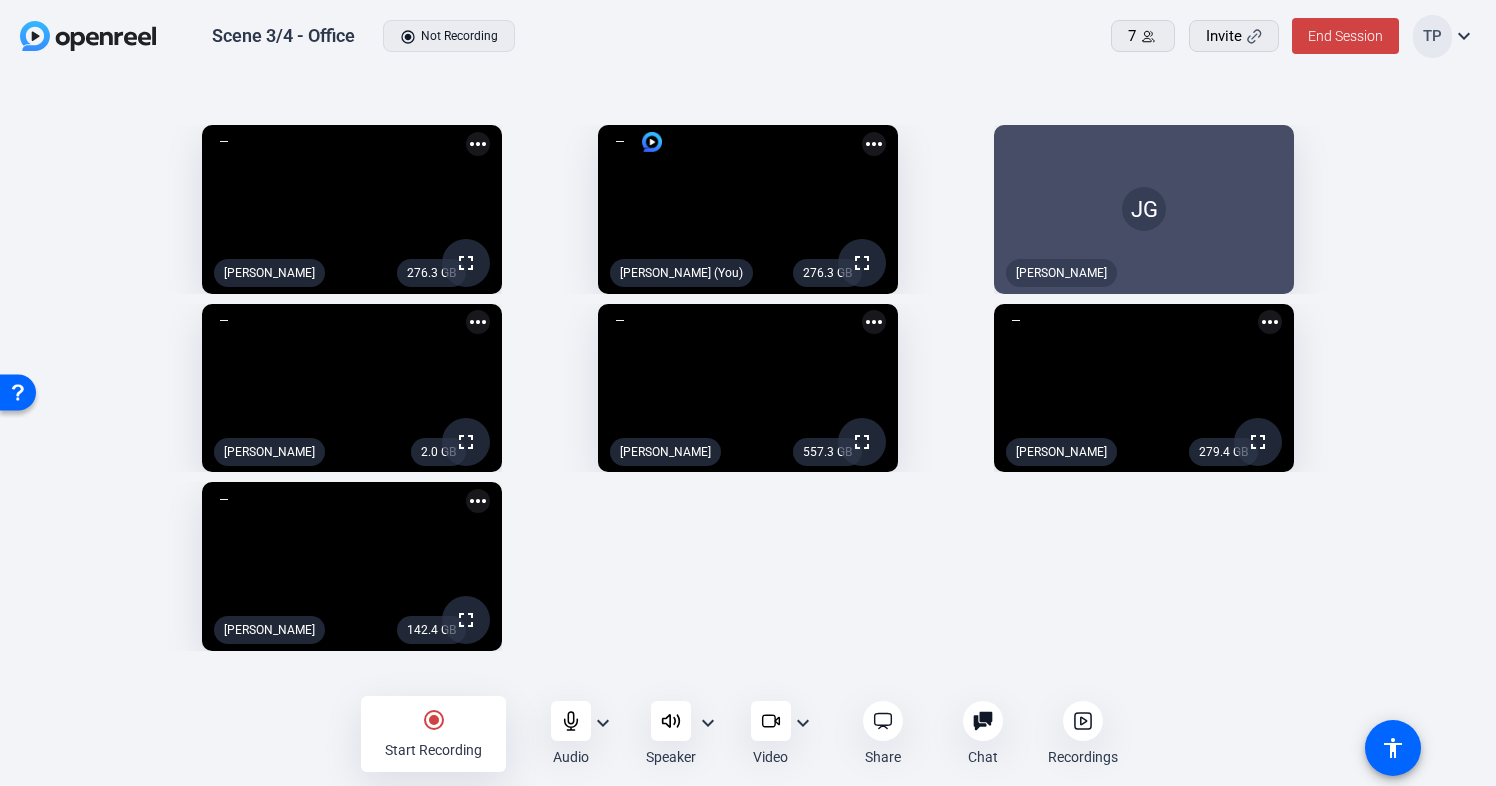 click on "more_horiz" 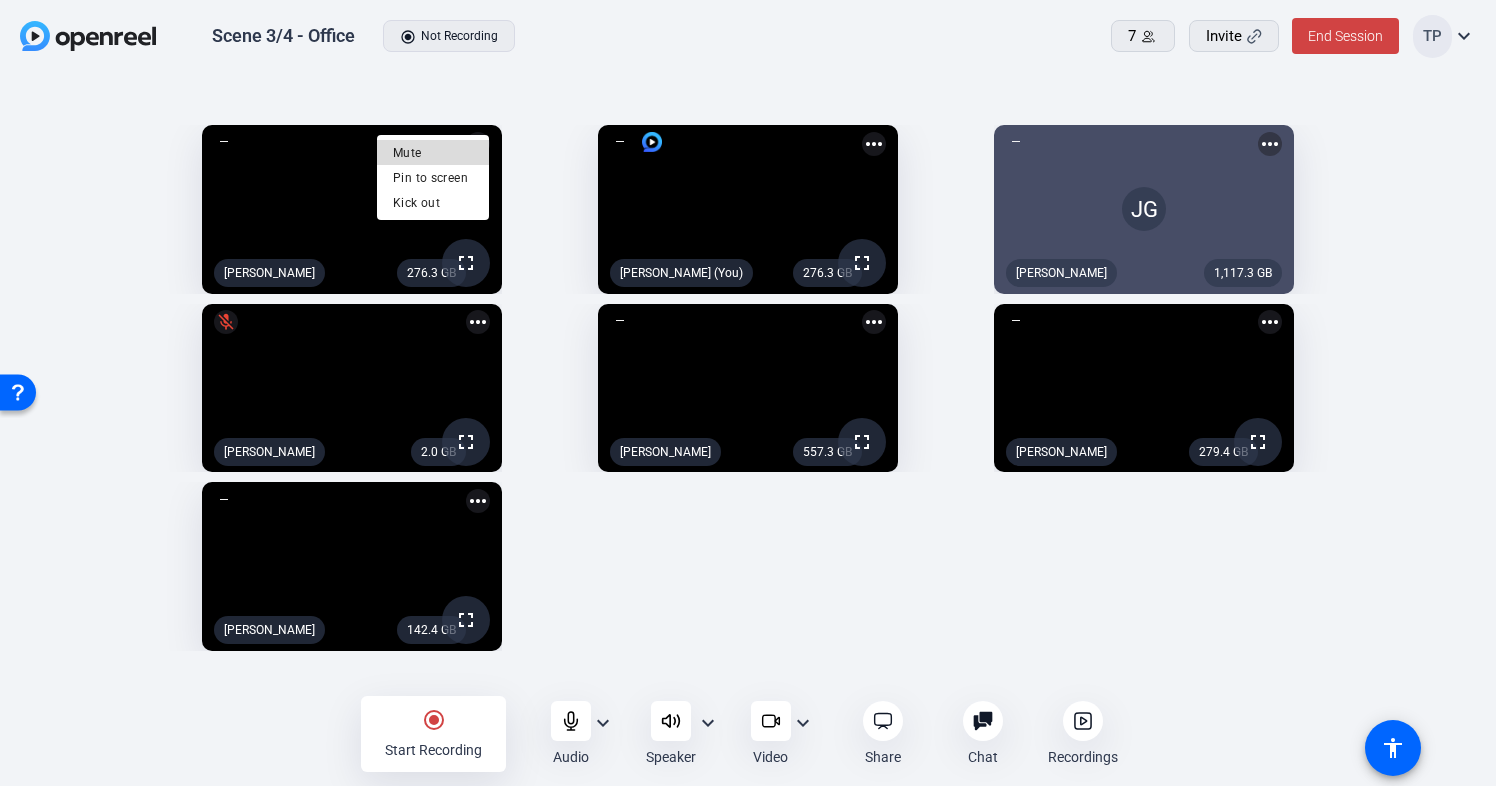 click on "Mute" at bounding box center (433, 153) 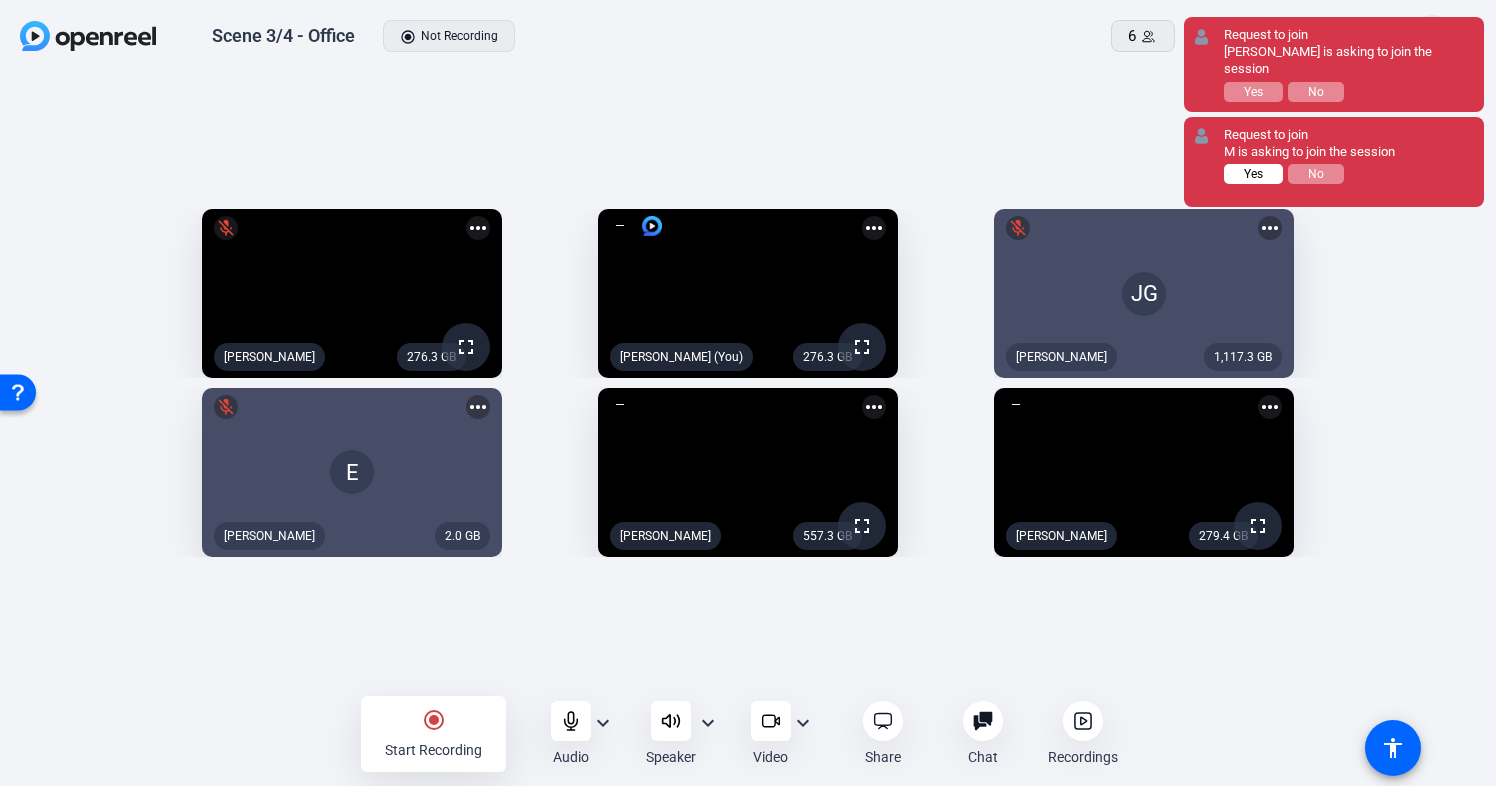 click on "Yes" at bounding box center [1253, 174] 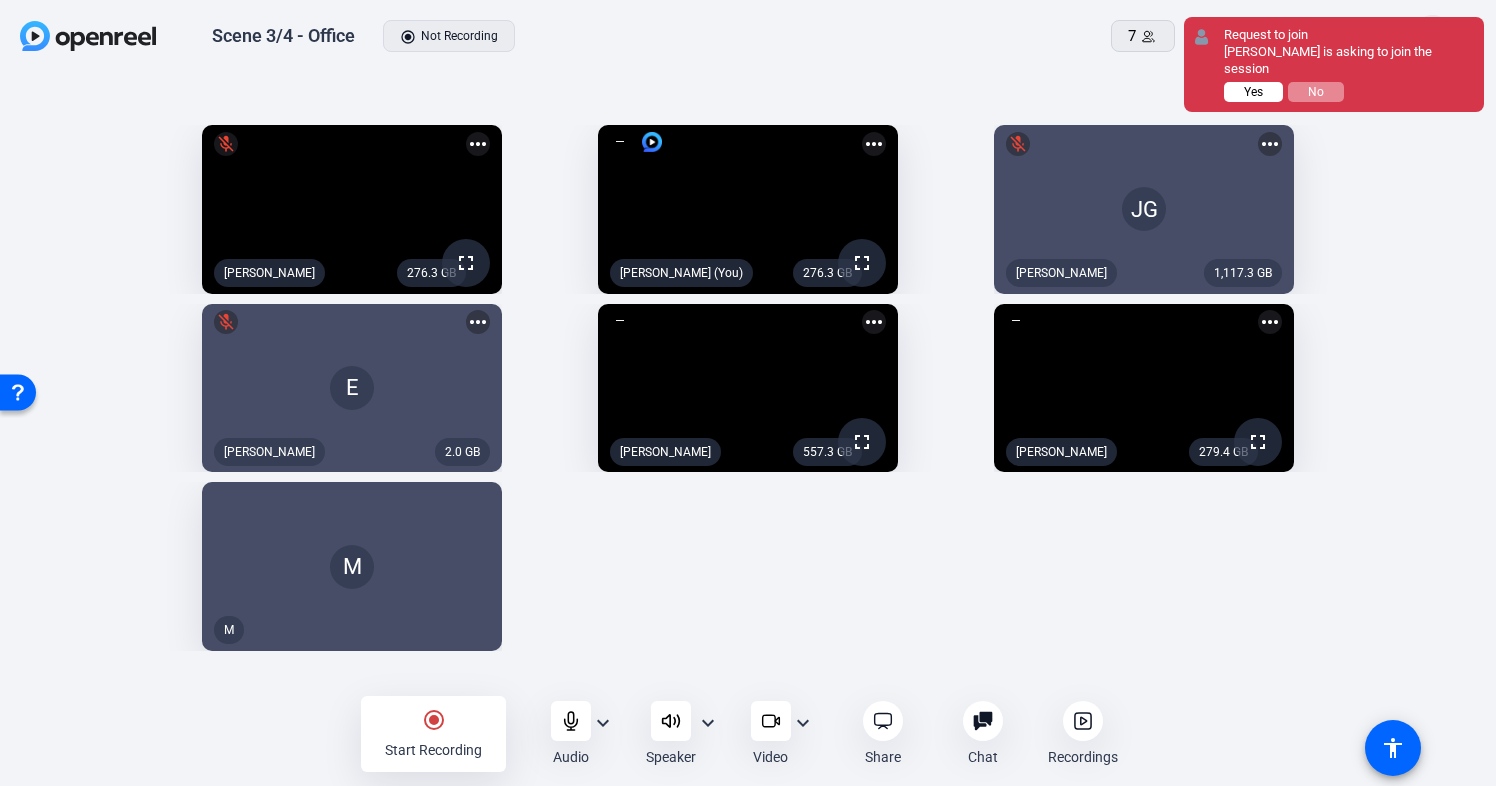 click on "Yes" at bounding box center [1253, 92] 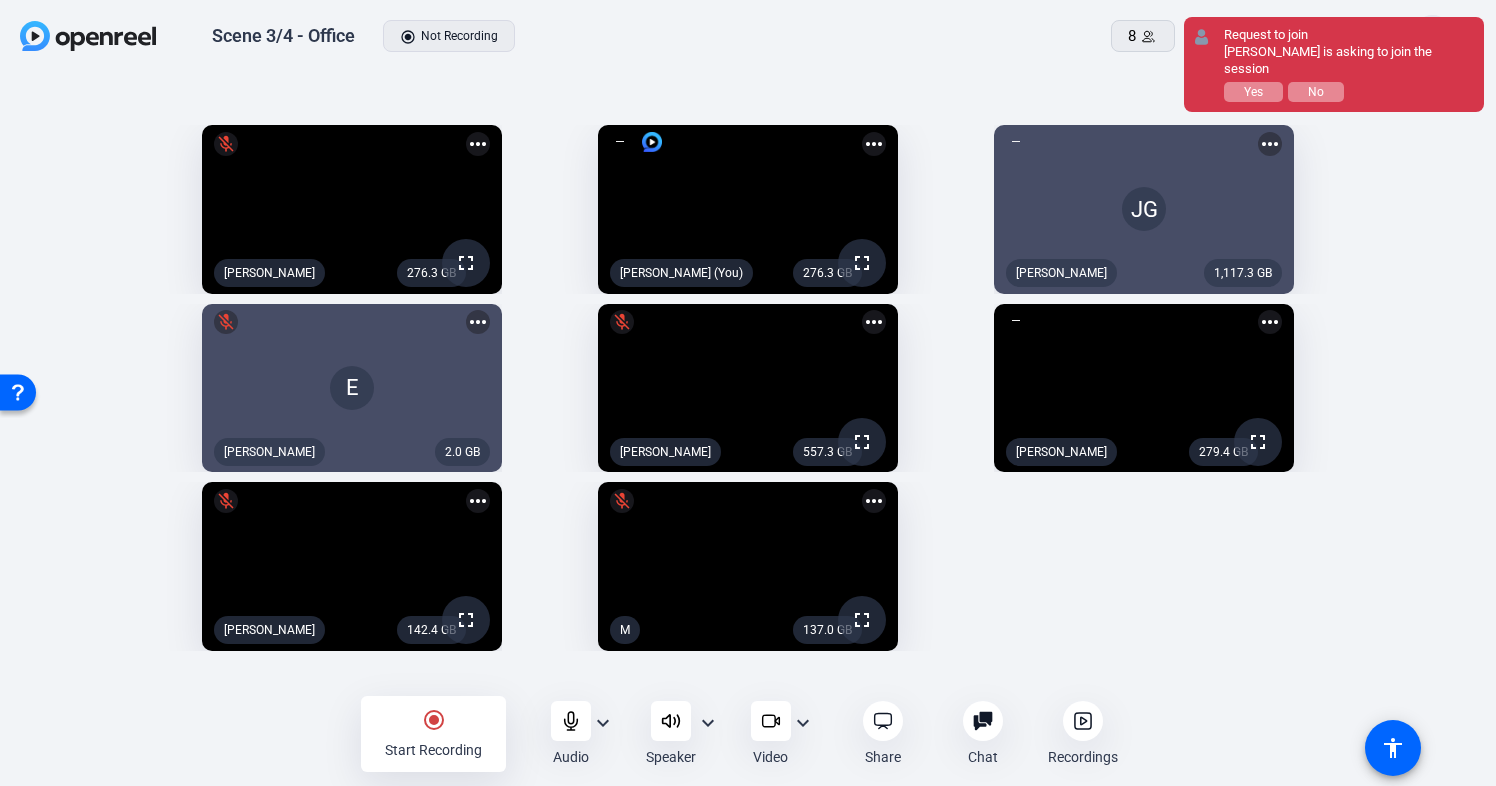click on "more_horiz" 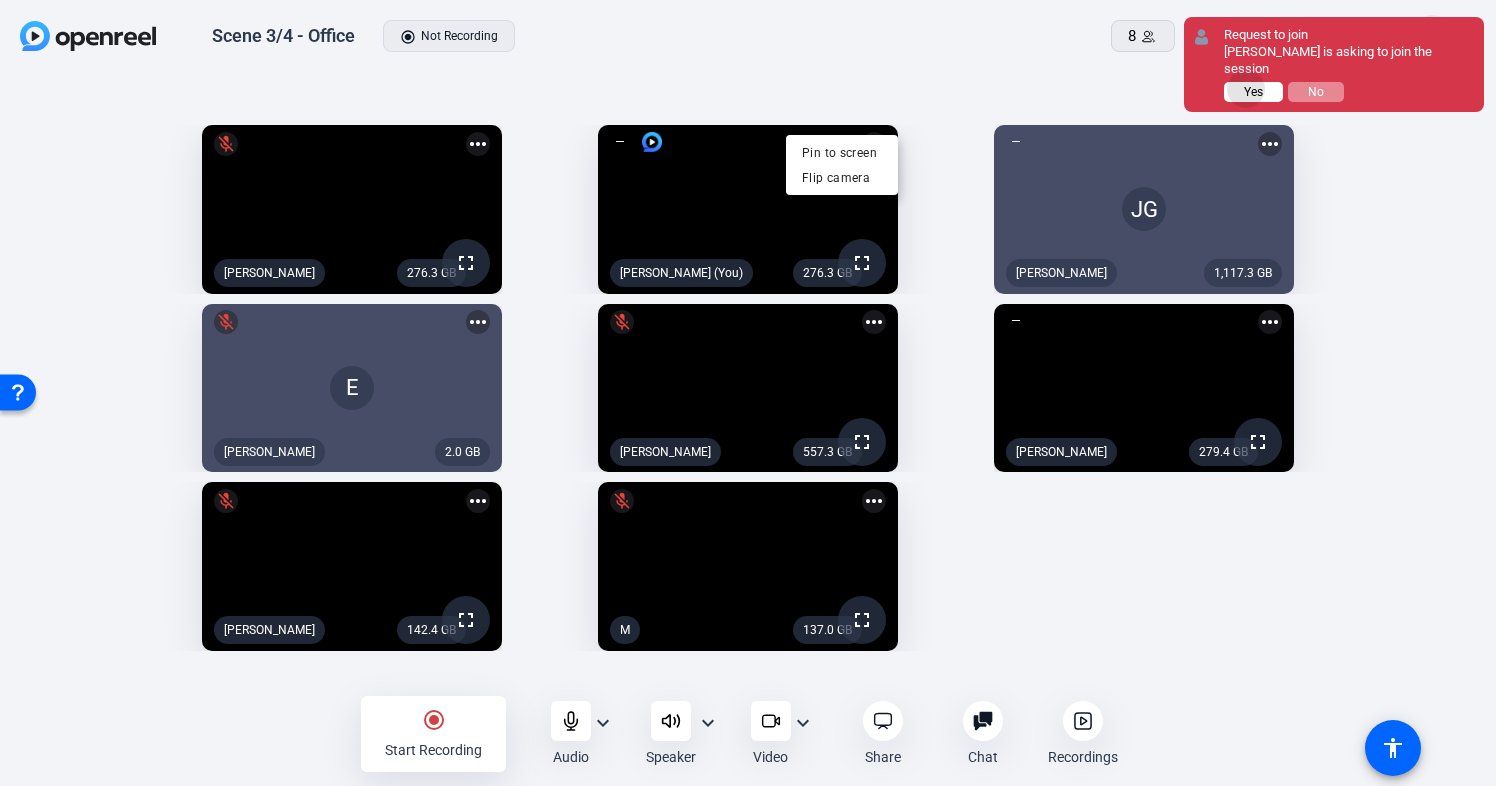 click on "Yes" at bounding box center [1253, 92] 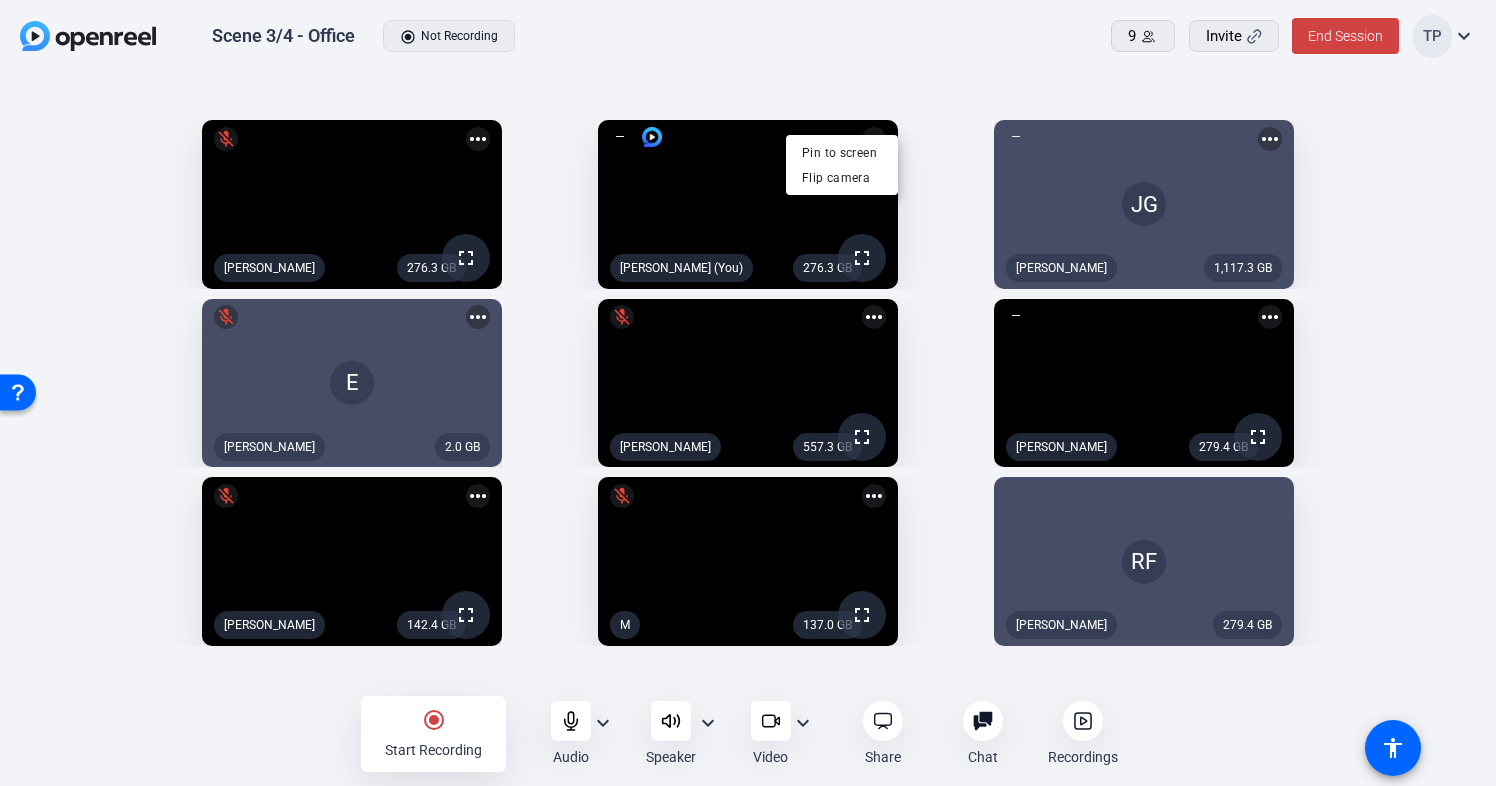 click at bounding box center [748, 393] 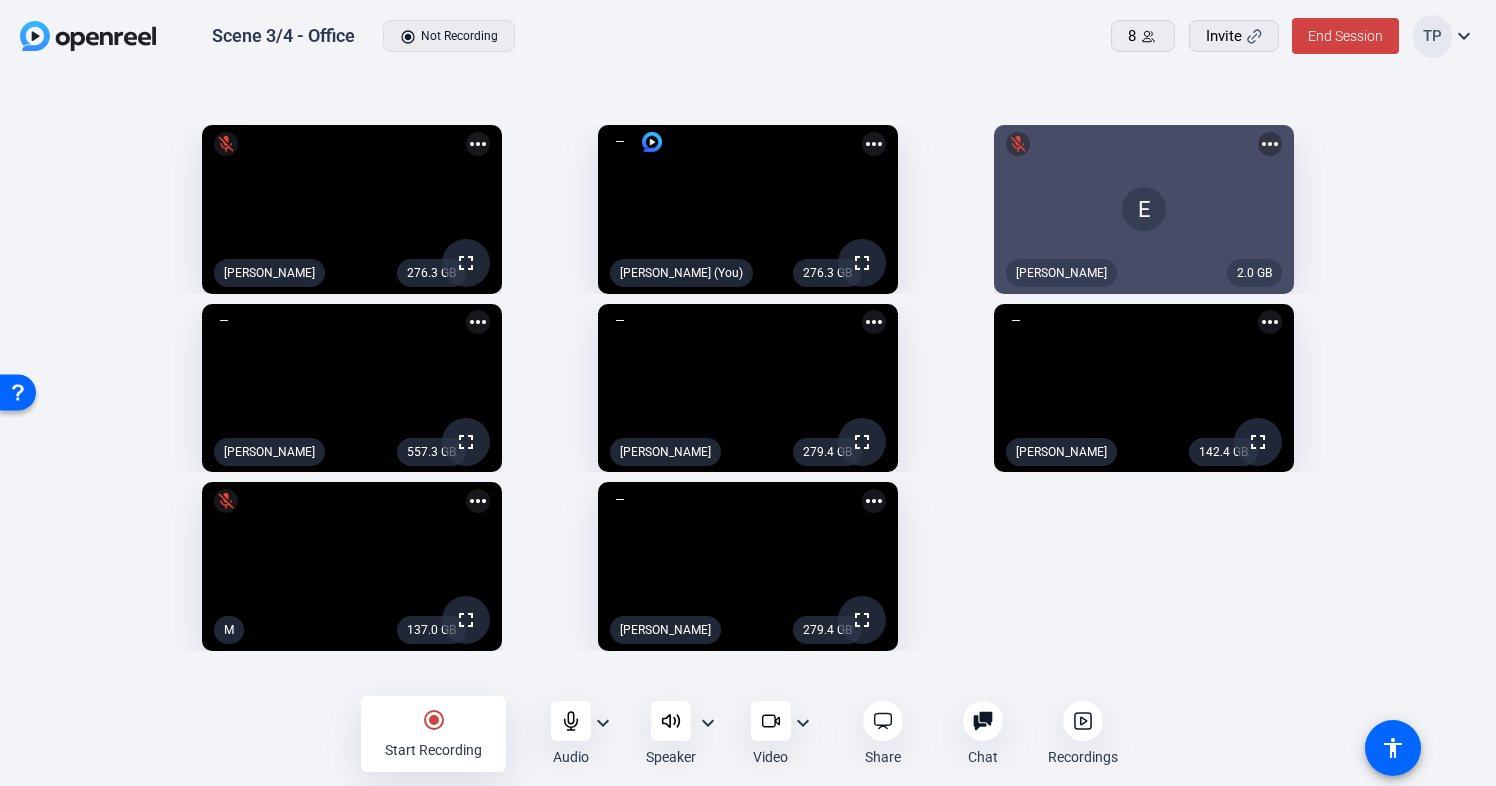 drag, startPoint x: 748, startPoint y: 49, endPoint x: 831, endPoint y: 75, distance: 86.977005 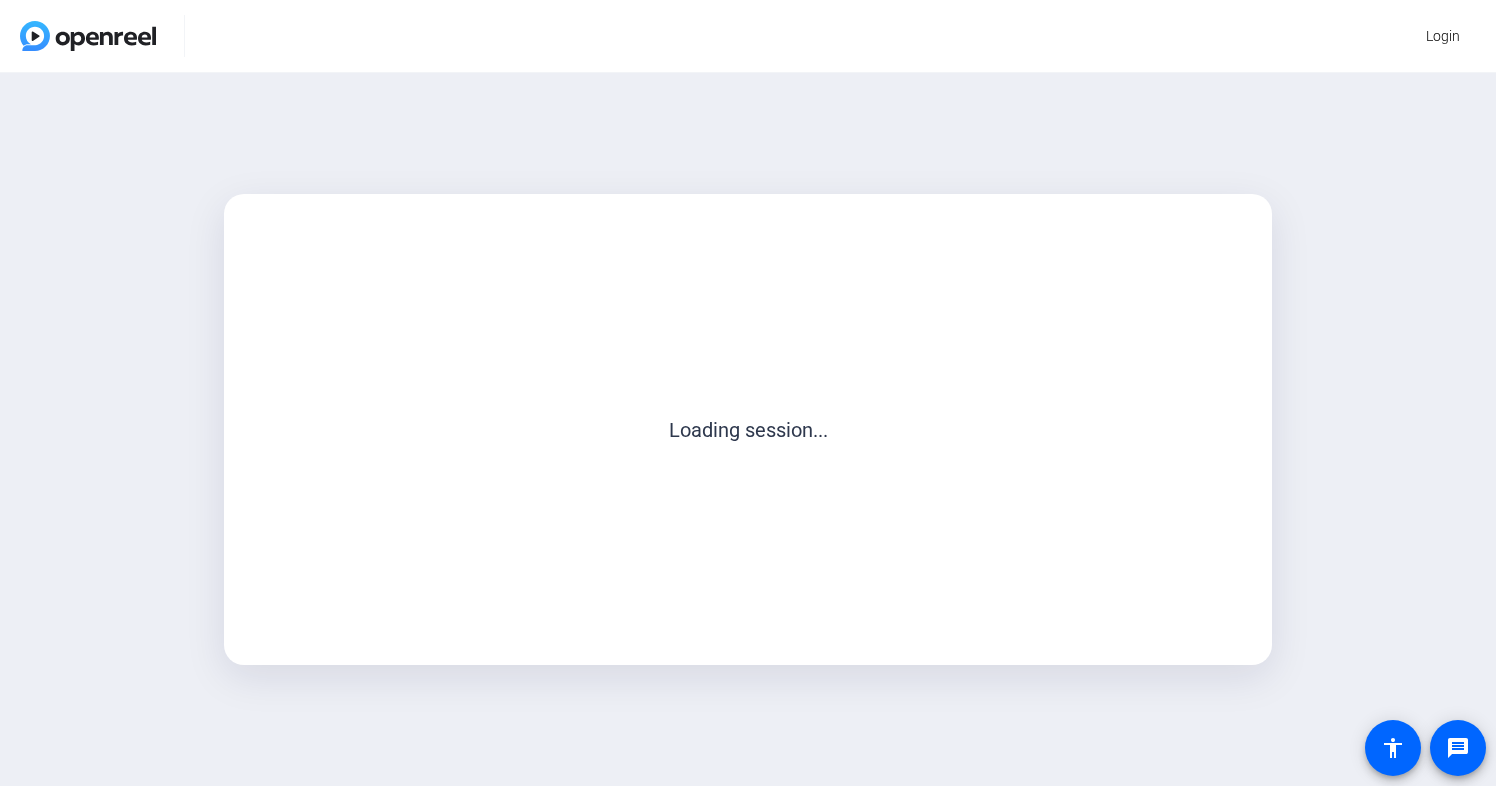 scroll, scrollTop: 0, scrollLeft: 0, axis: both 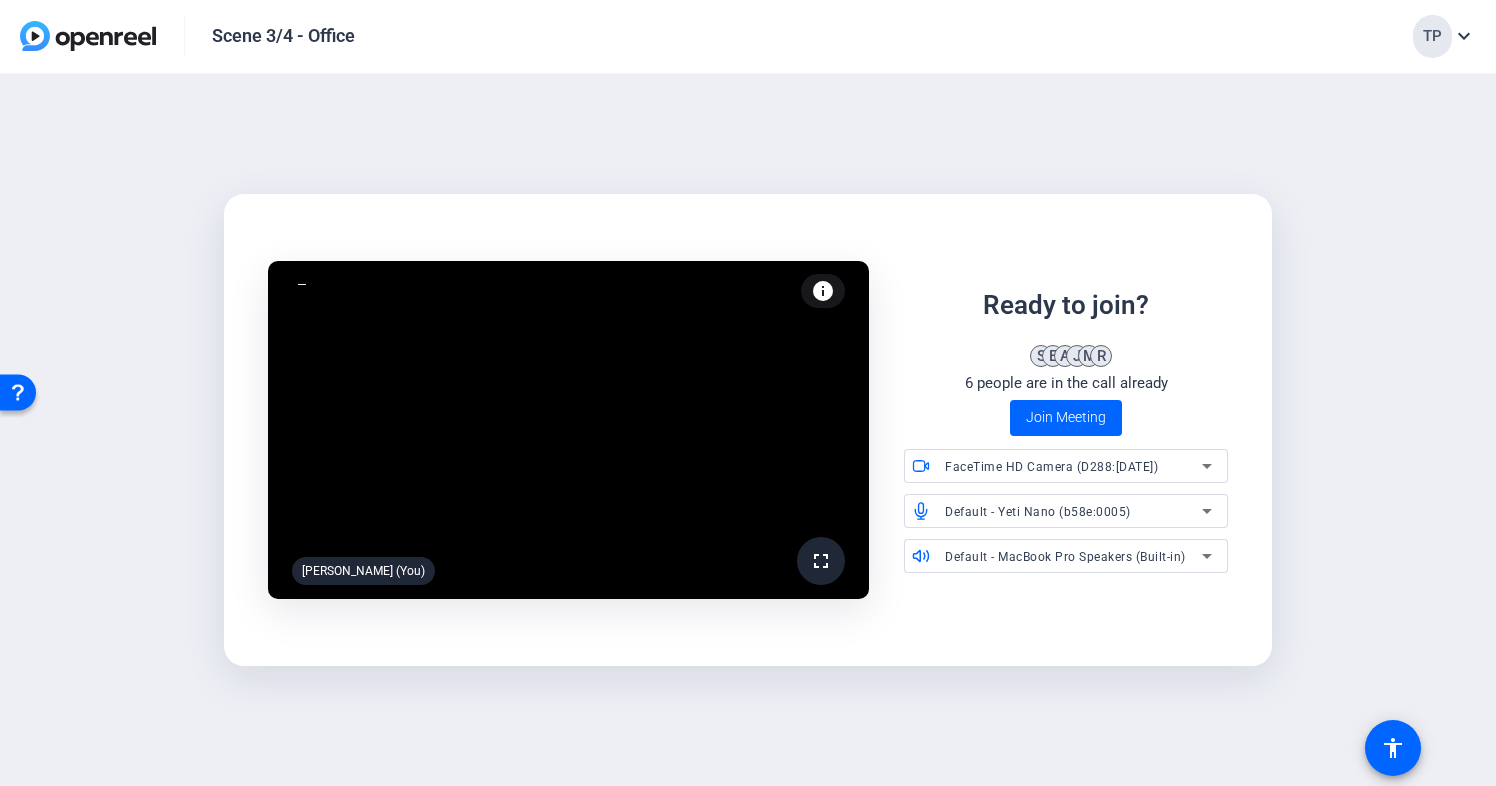 click on "info" 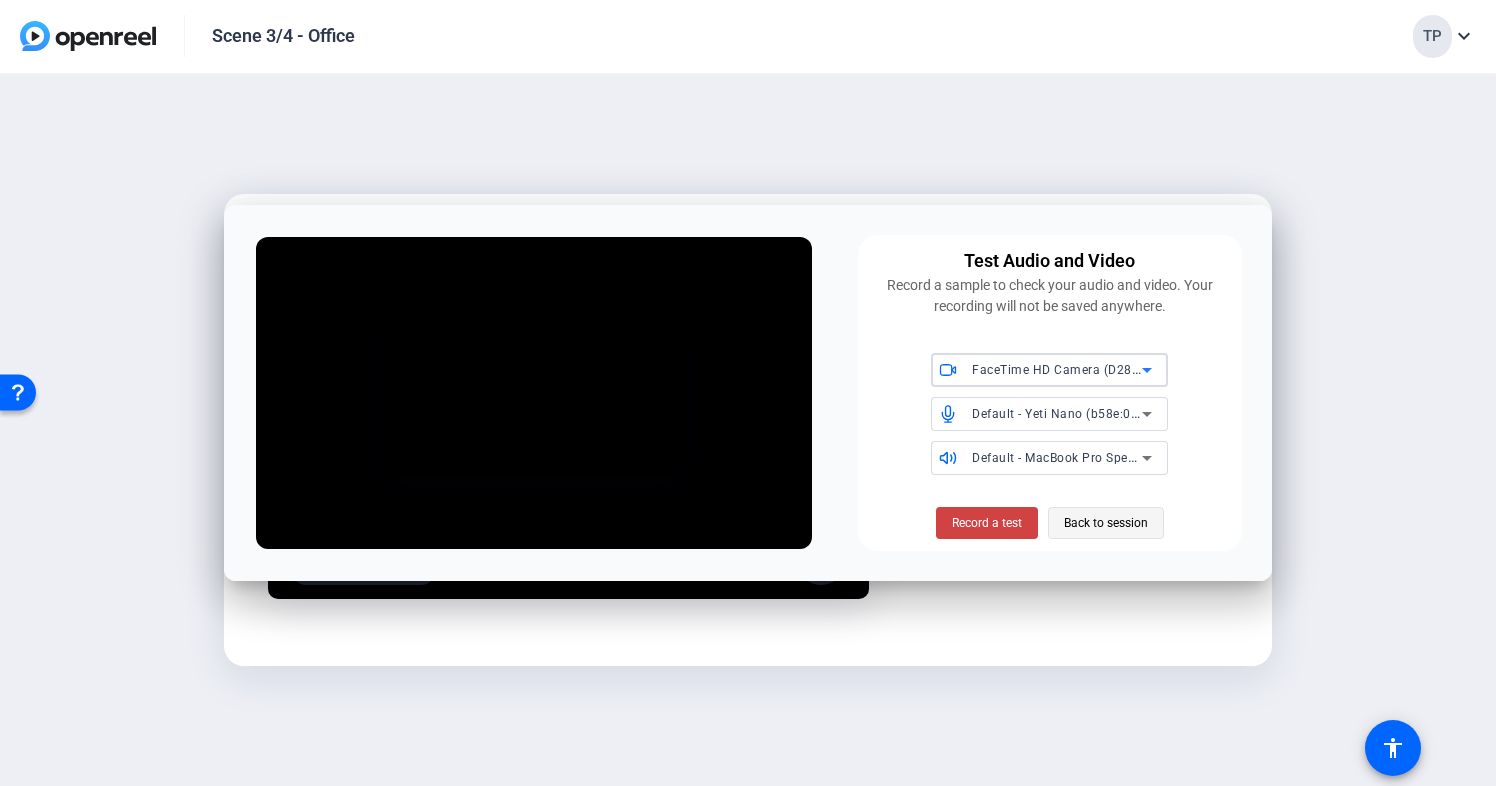 click on "Back to session" at bounding box center (1106, 523) 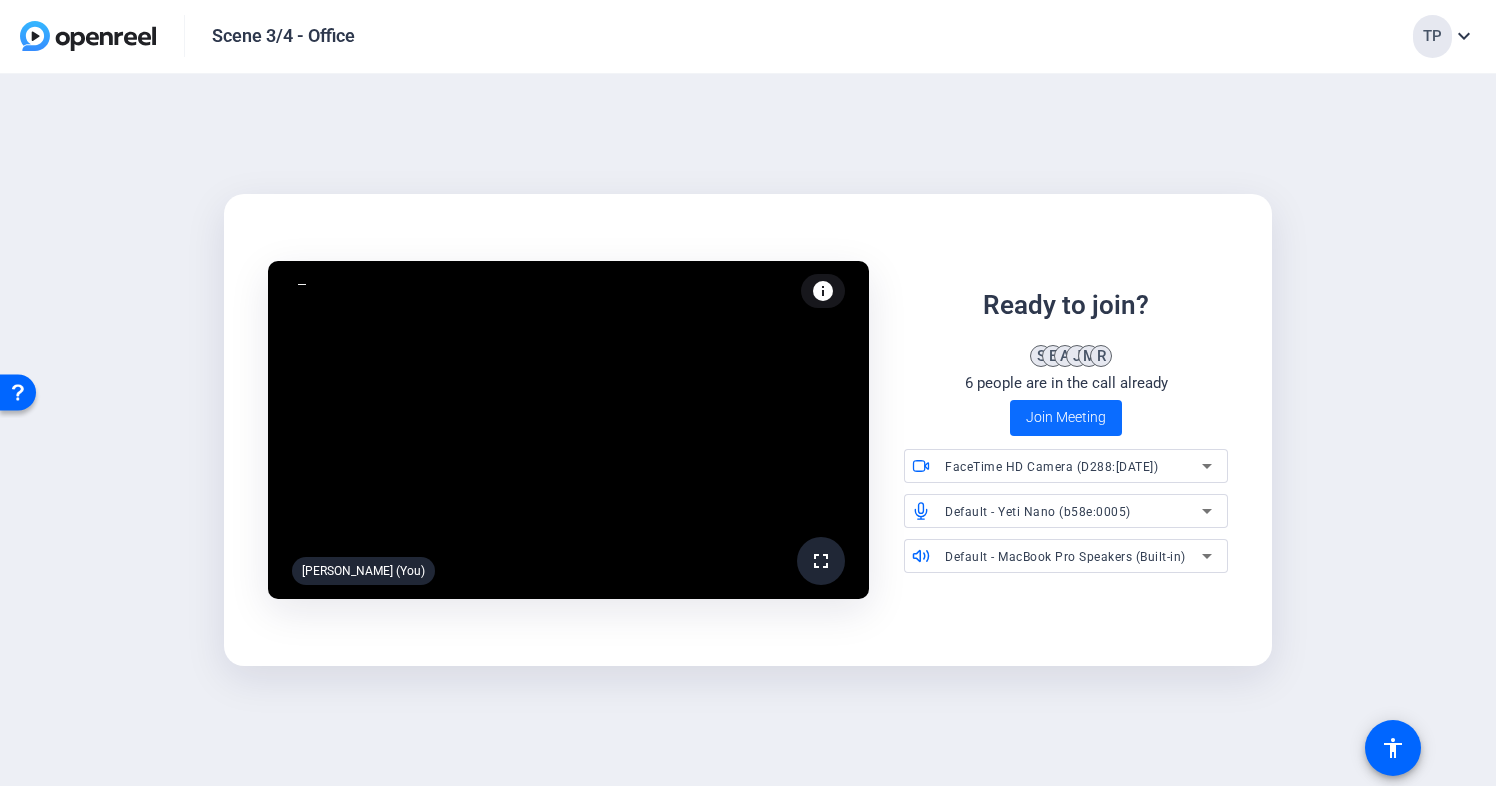 click on "Join Meeting" 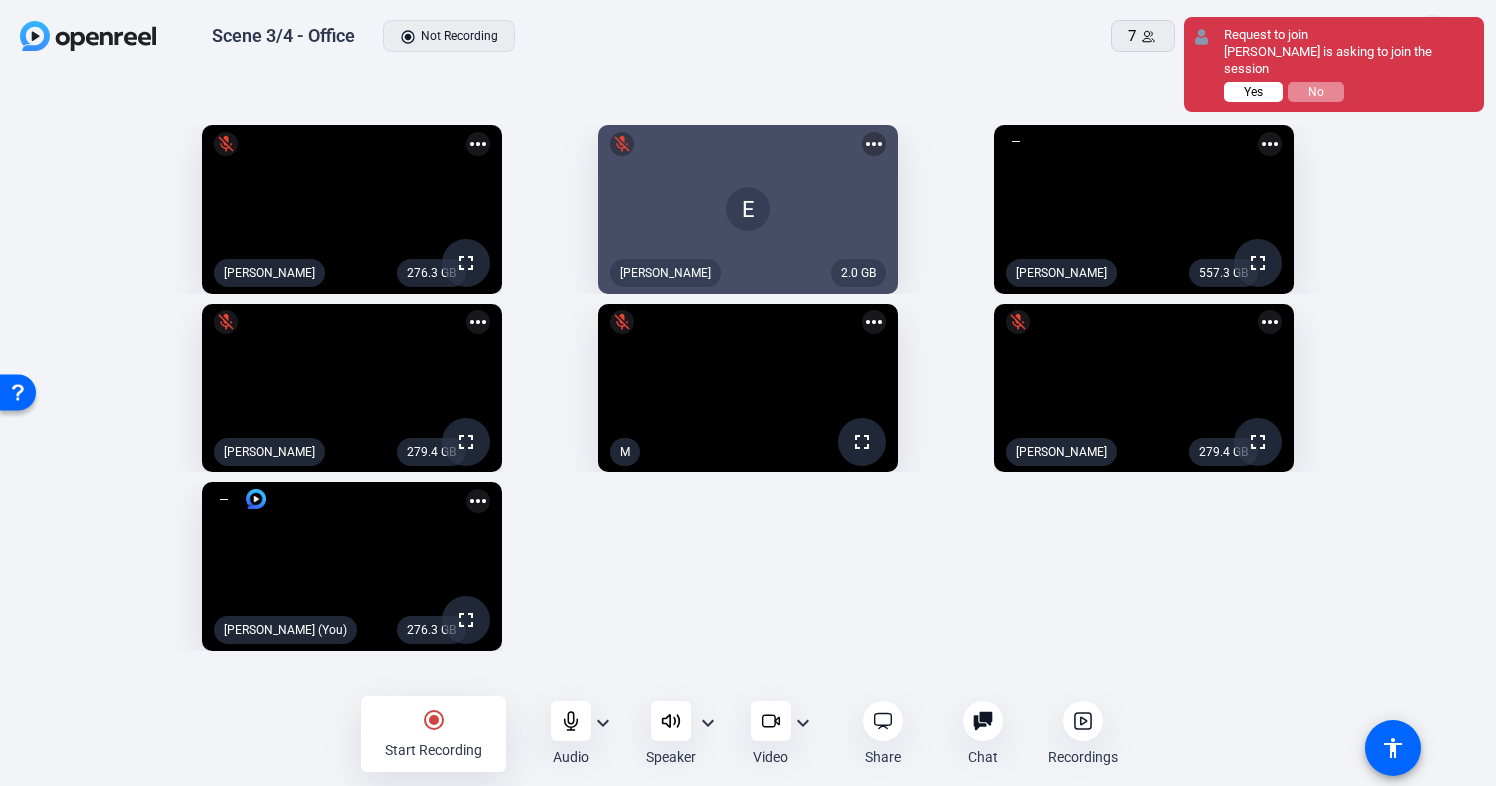 click on "Yes" at bounding box center [1253, 92] 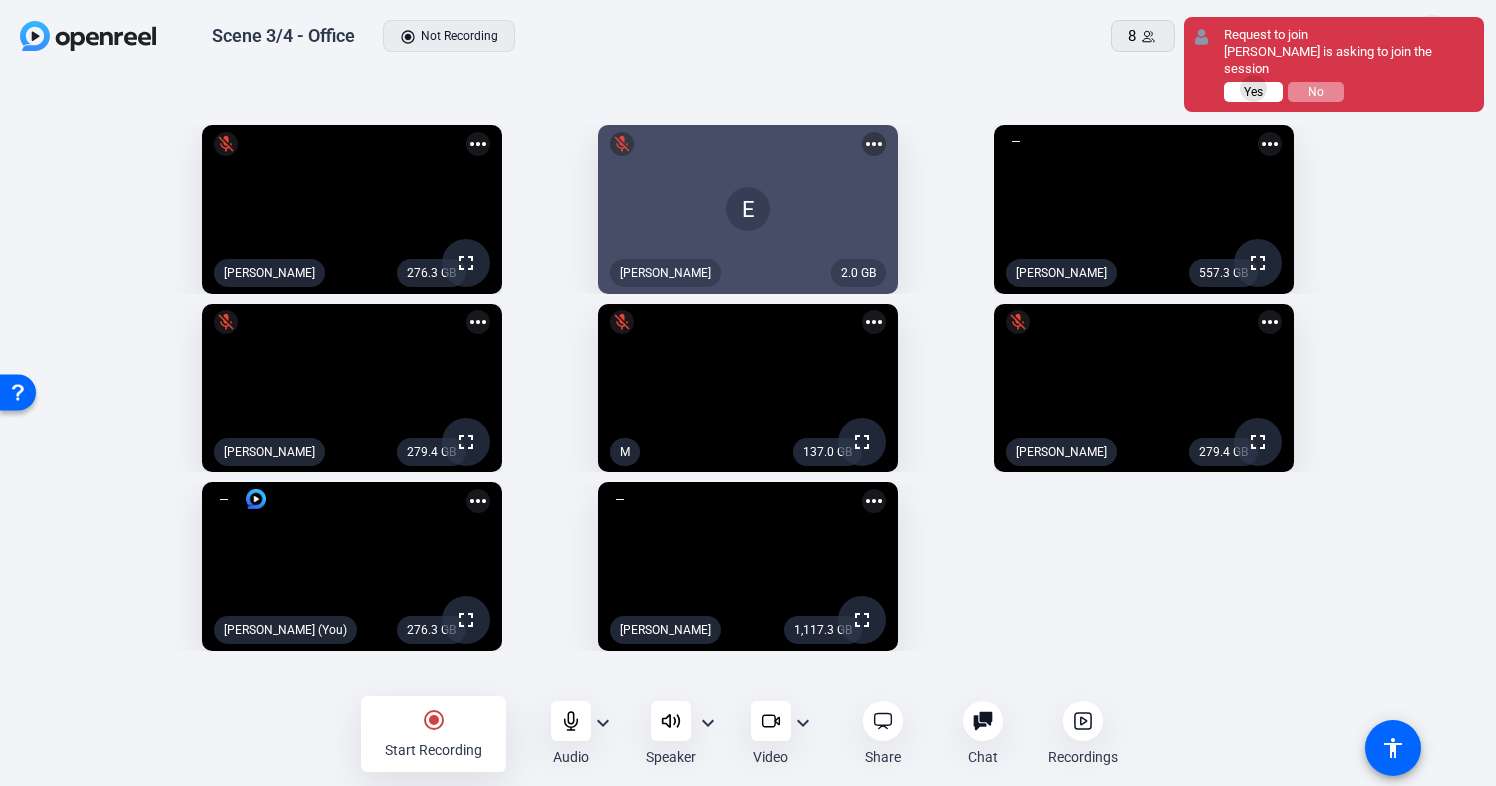 click on "Yes" at bounding box center (1253, 92) 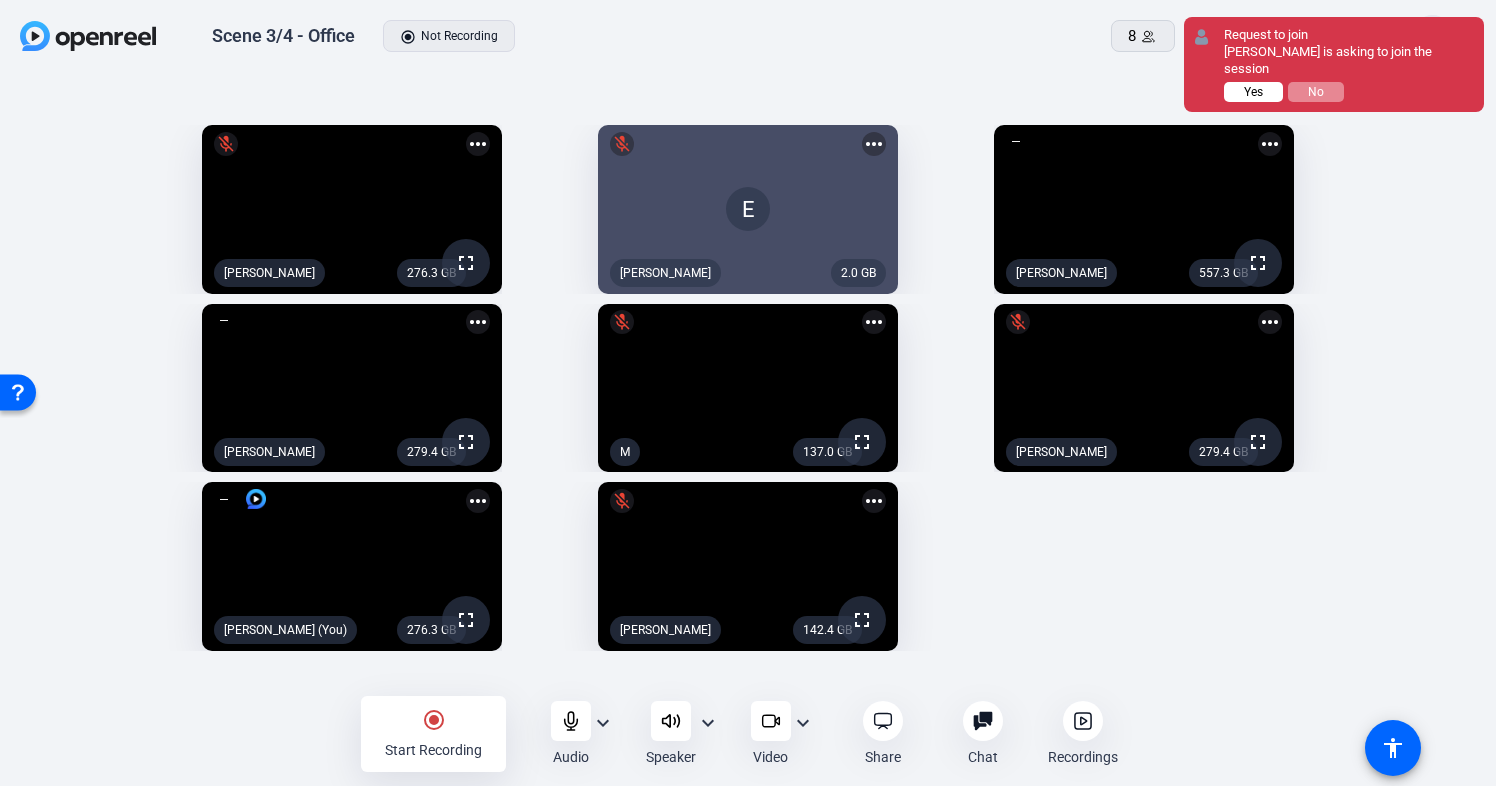 click on "Yes" at bounding box center [1253, 92] 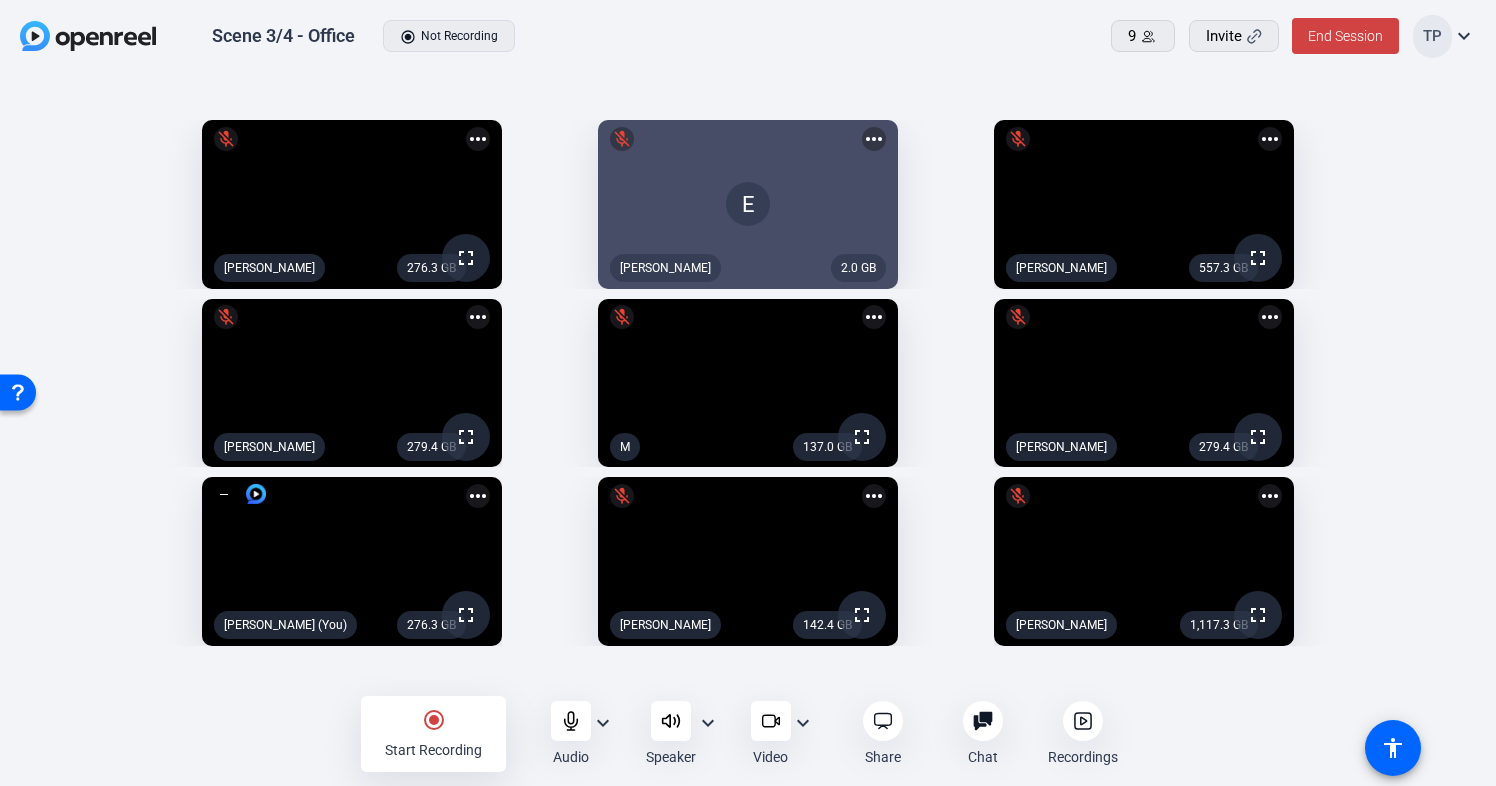 click on "radio_button_checked Start Recording" 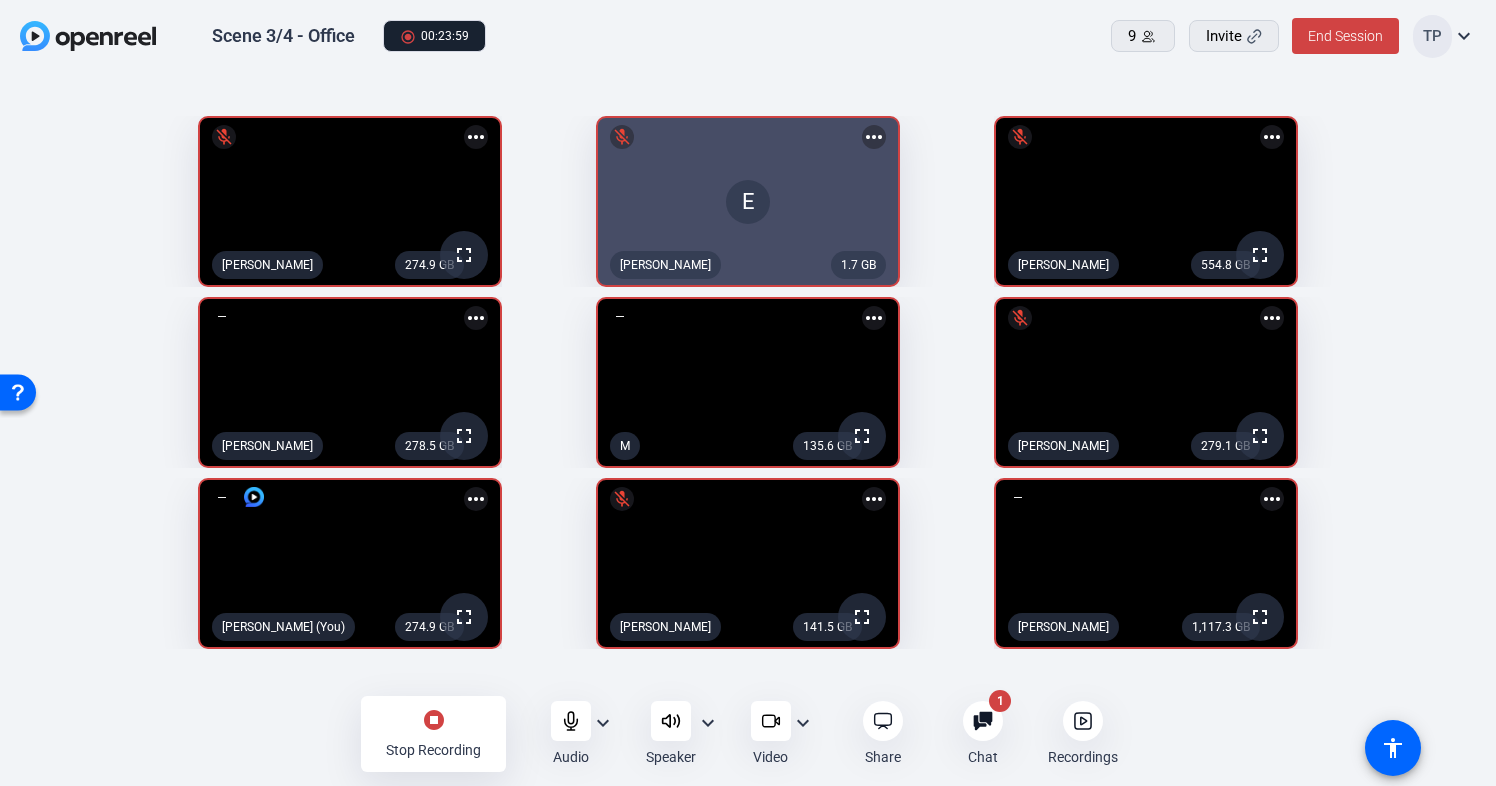 click on "stop_circle" 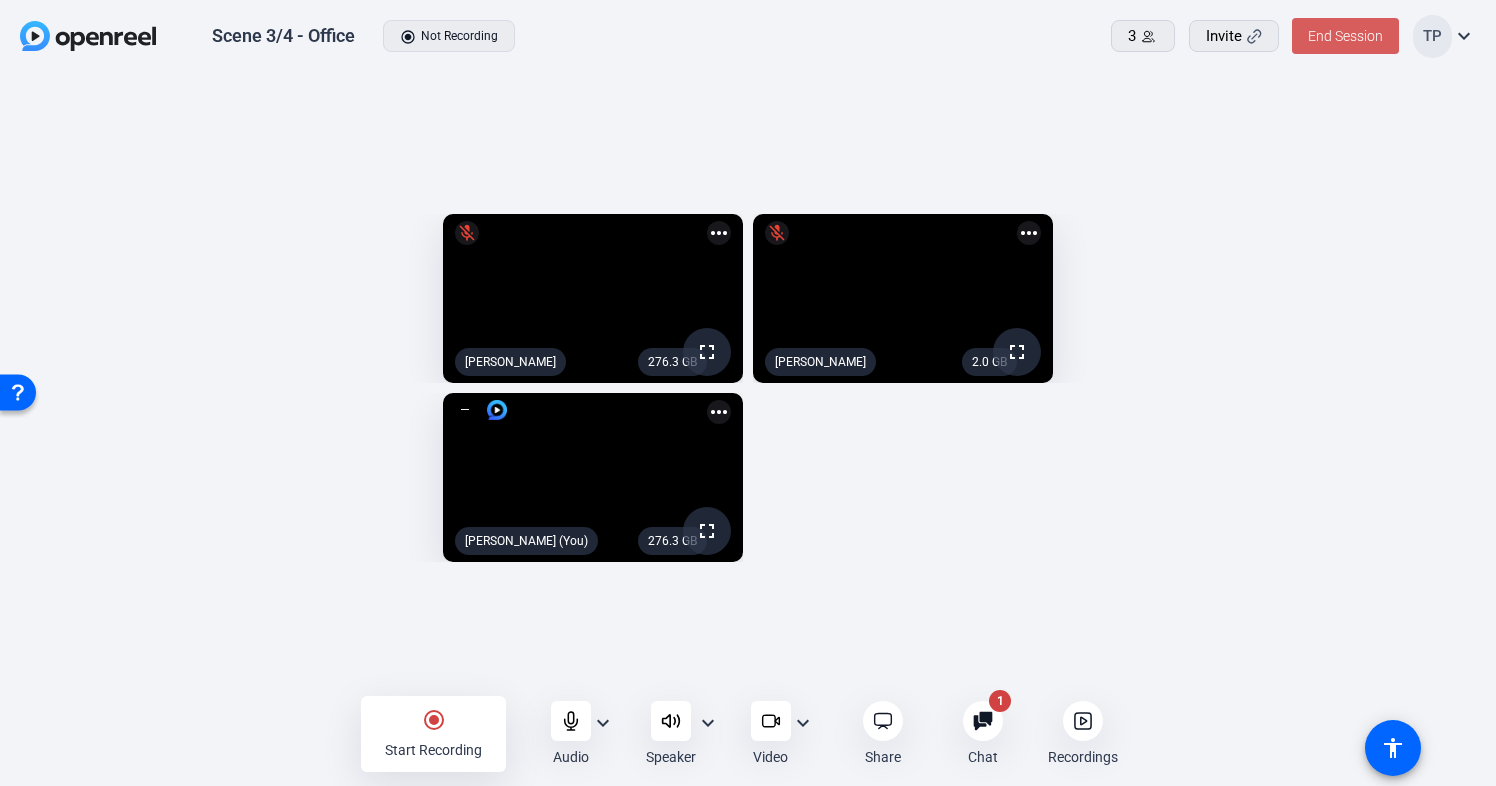 click on "End Session" 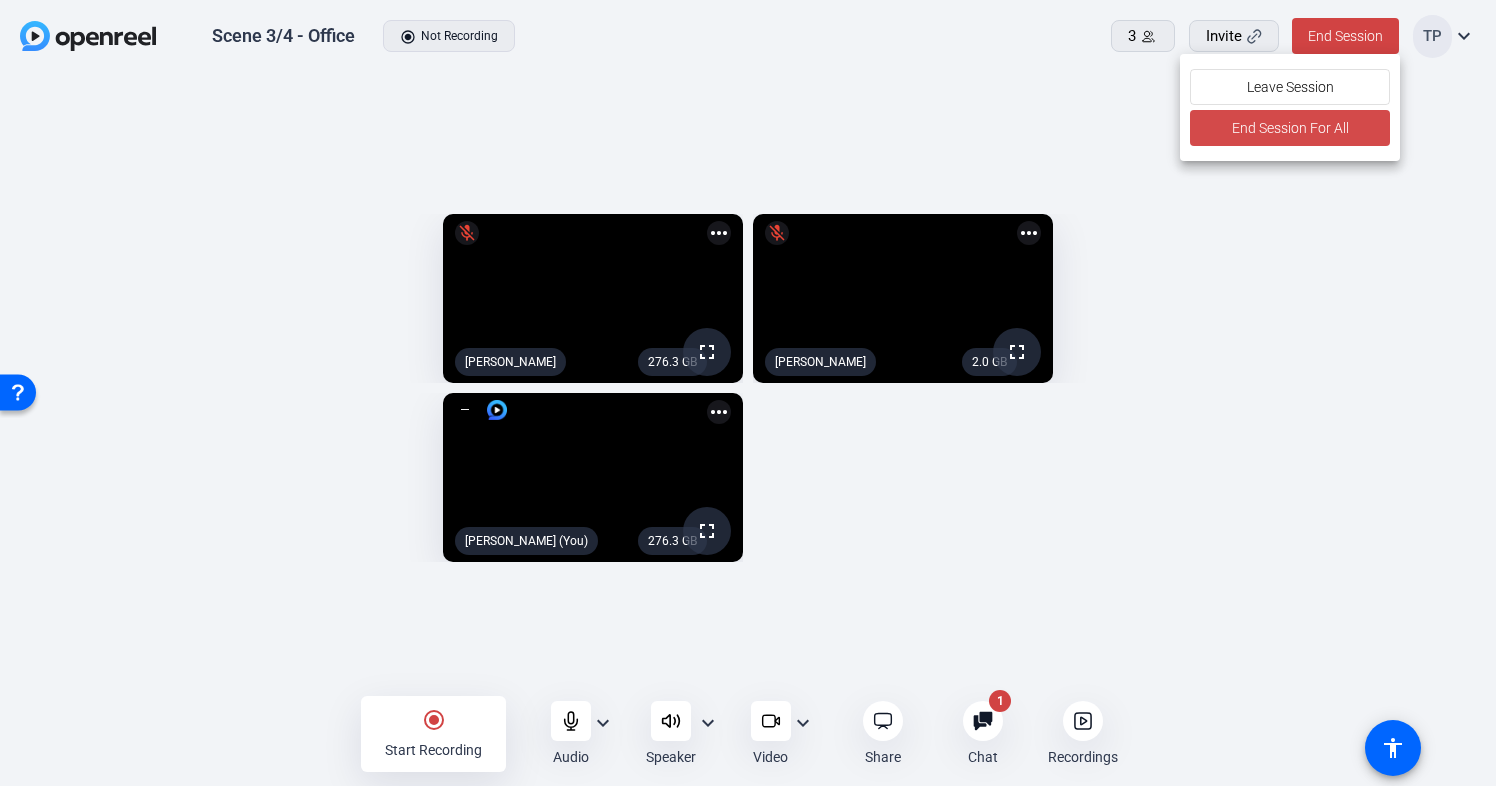 click on "End Session For All" at bounding box center [1289, 128] 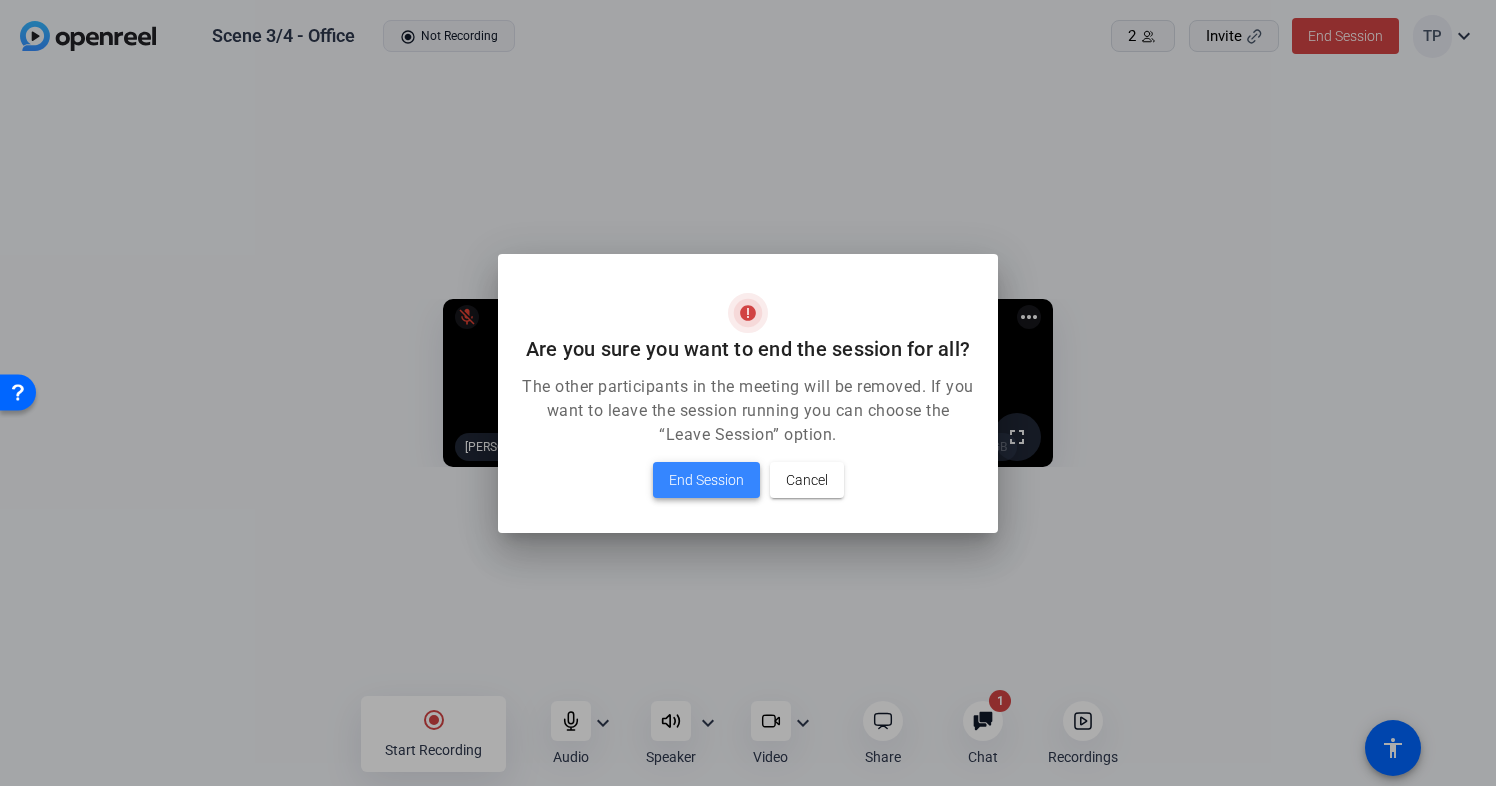 click on "End Session" at bounding box center (706, 480) 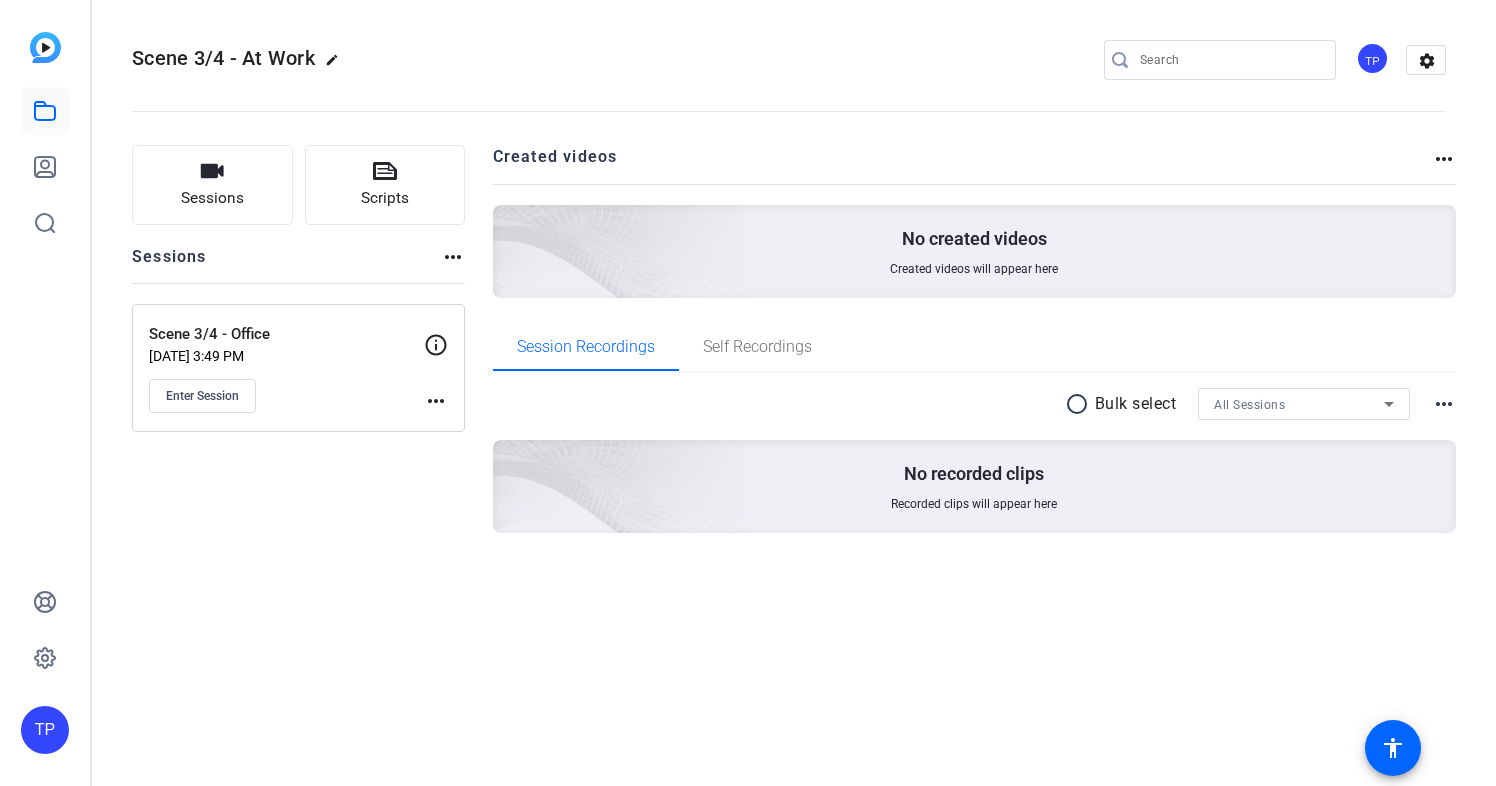 scroll, scrollTop: 0, scrollLeft: 0, axis: both 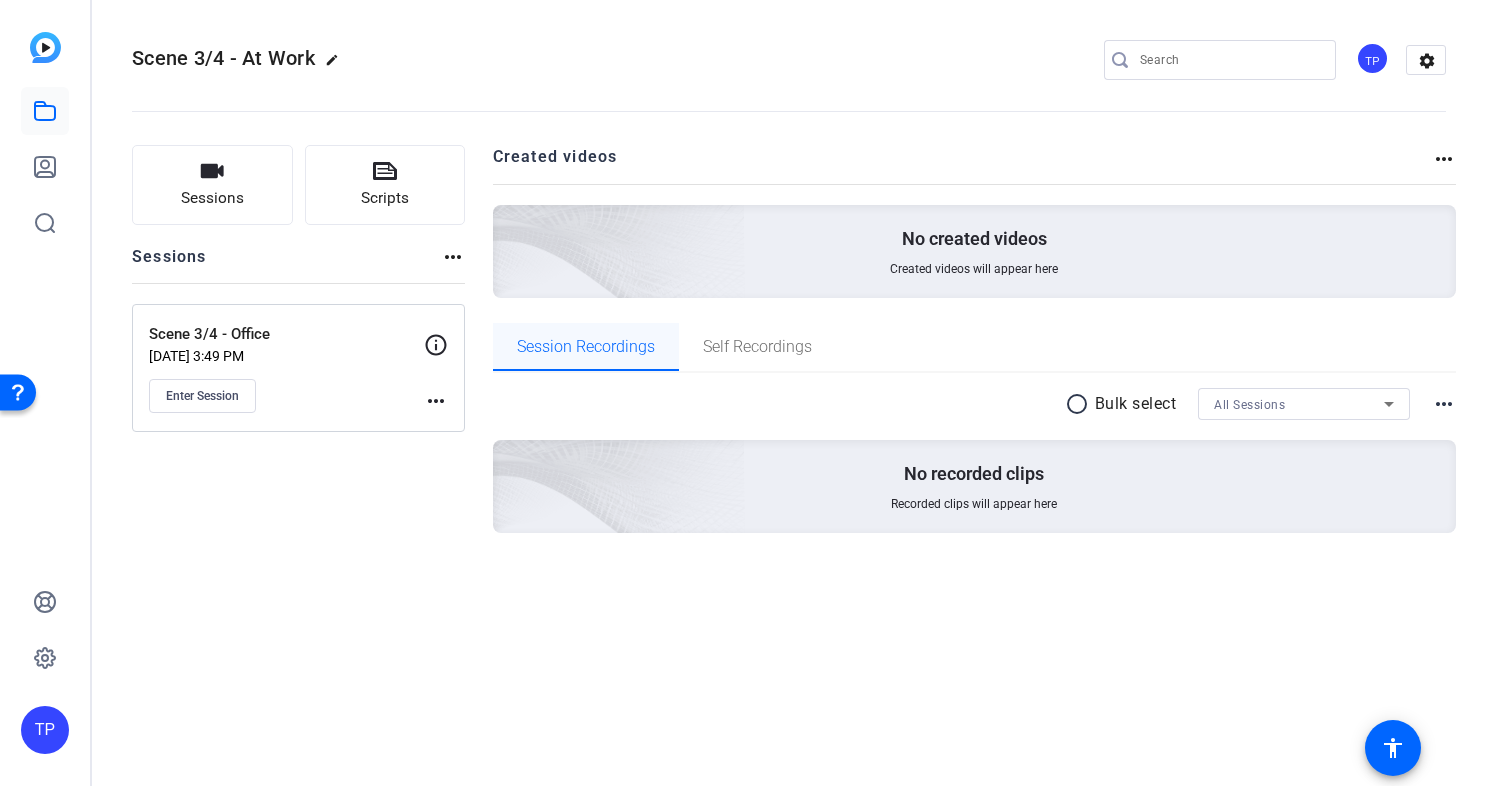 click on "Session Recordings" at bounding box center [586, 347] 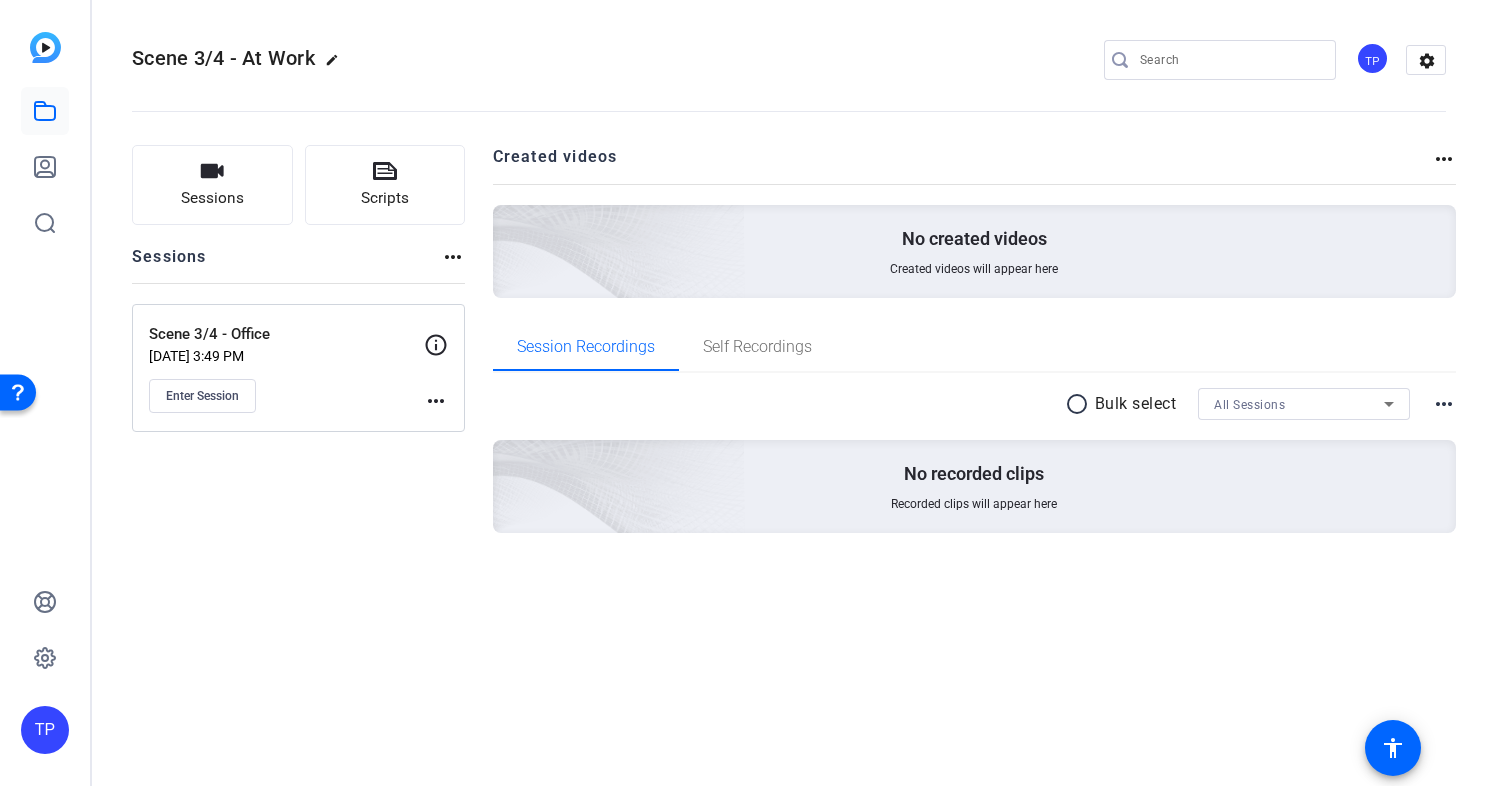 click on "more_horiz" 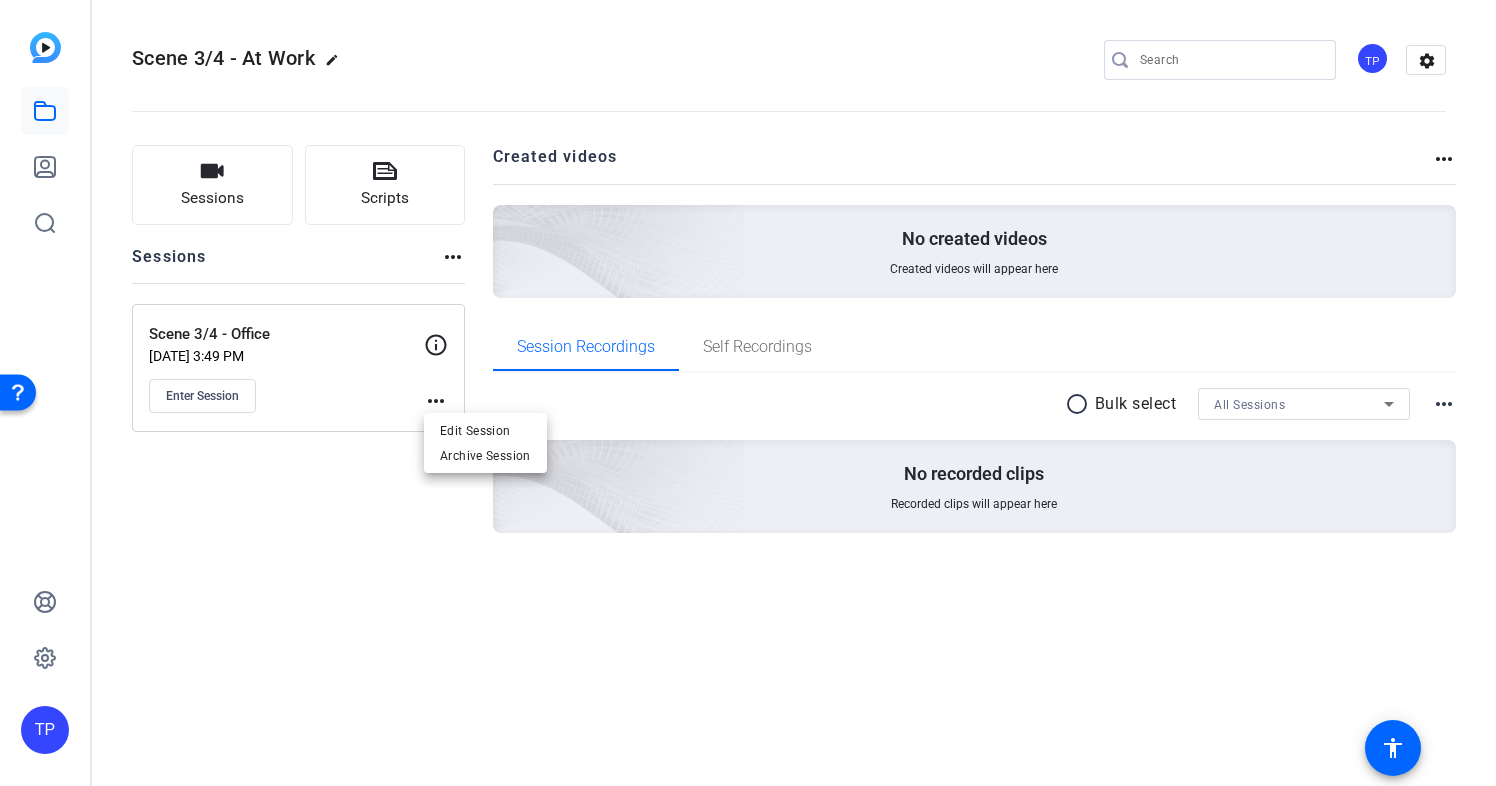 click at bounding box center [748, 393] 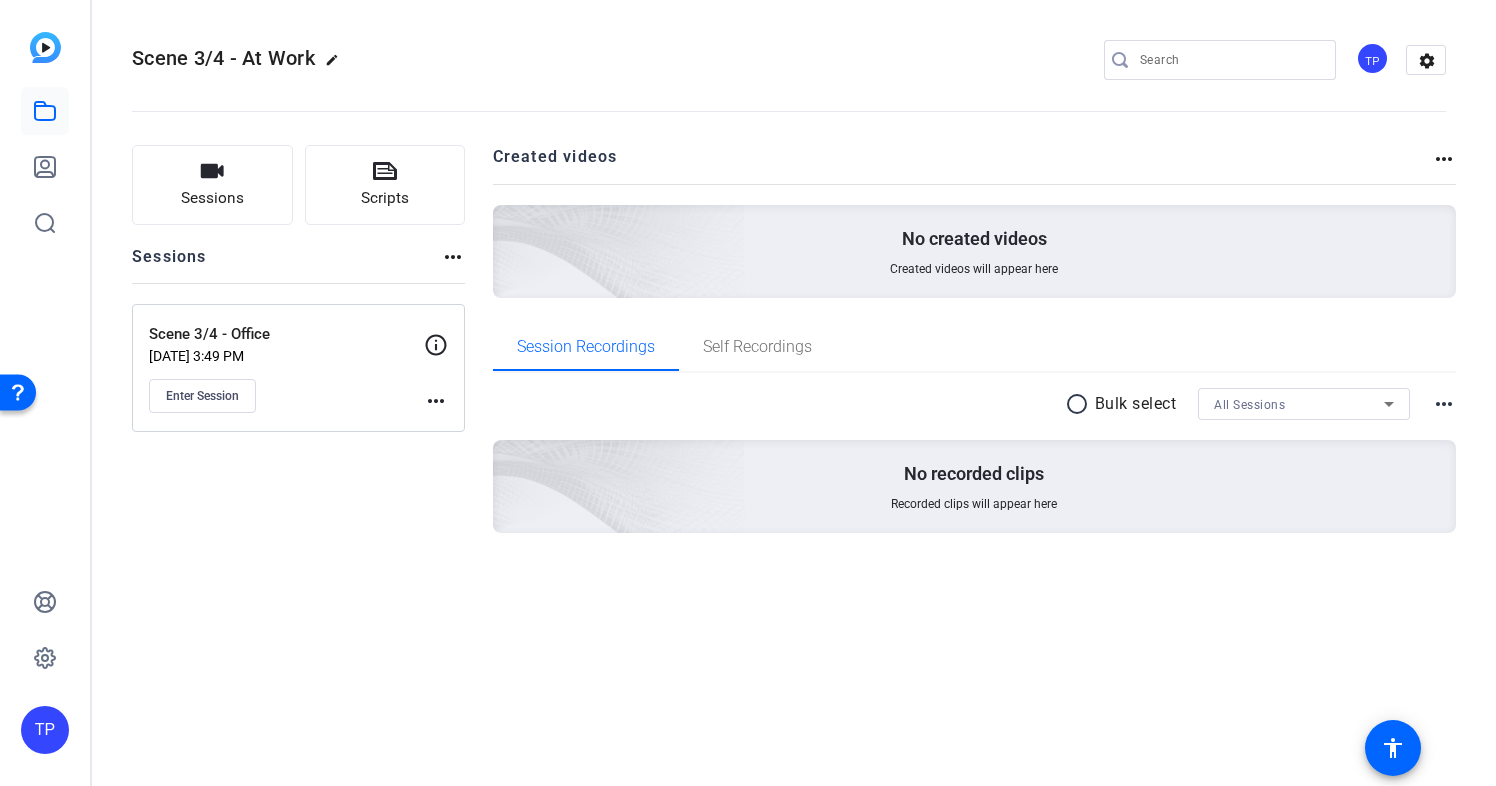 click 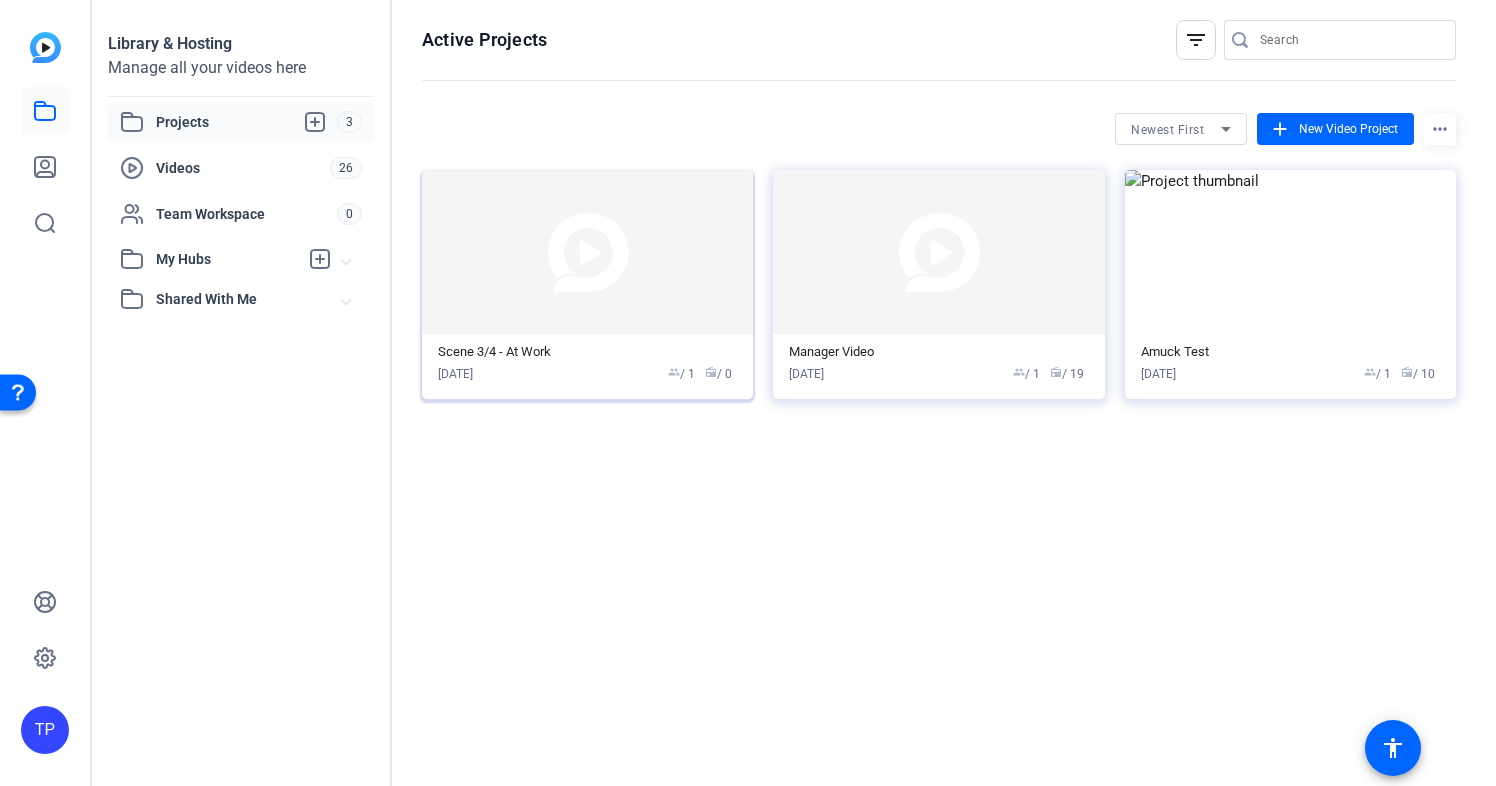 click 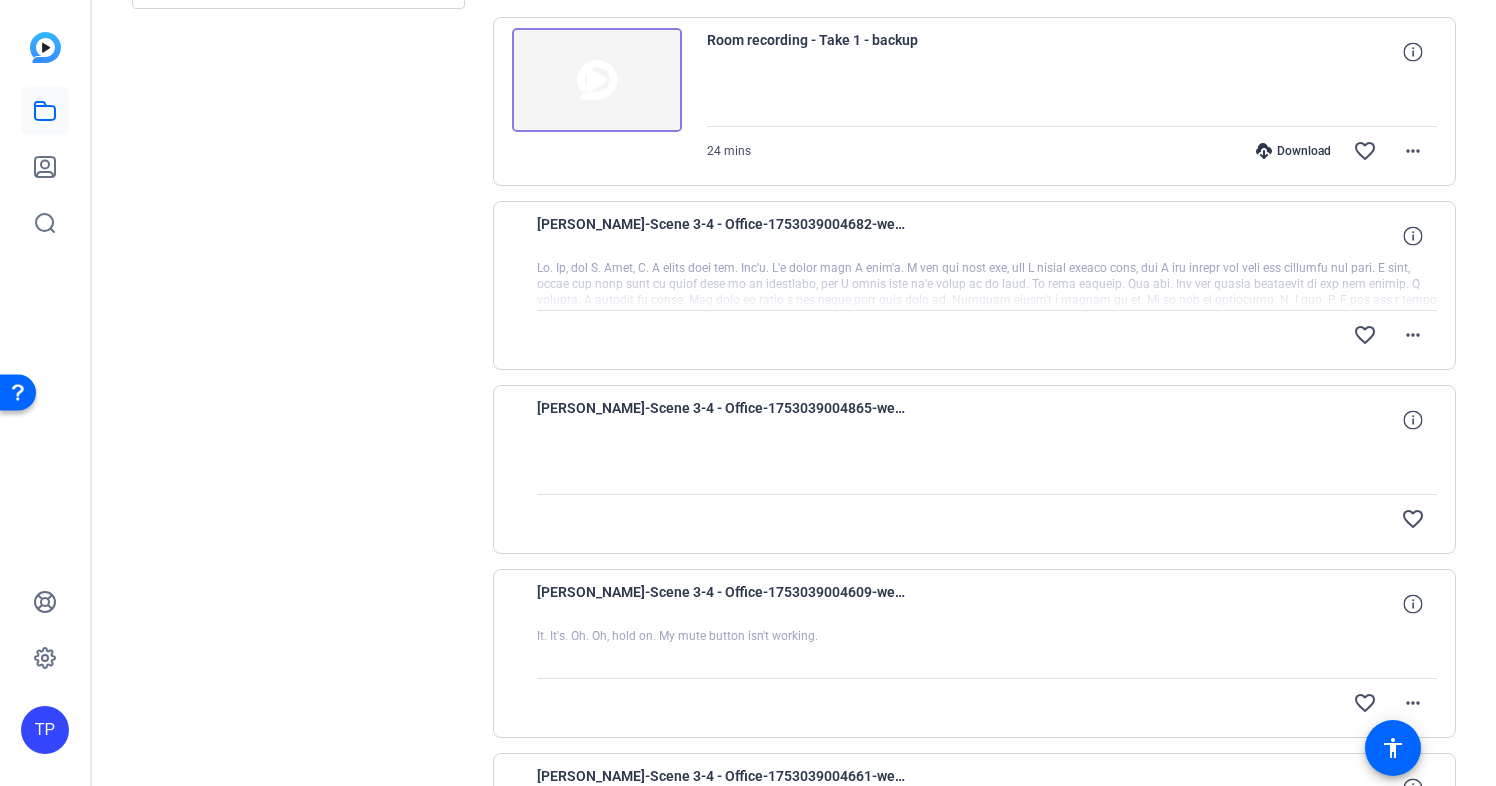 scroll, scrollTop: 0, scrollLeft: 0, axis: both 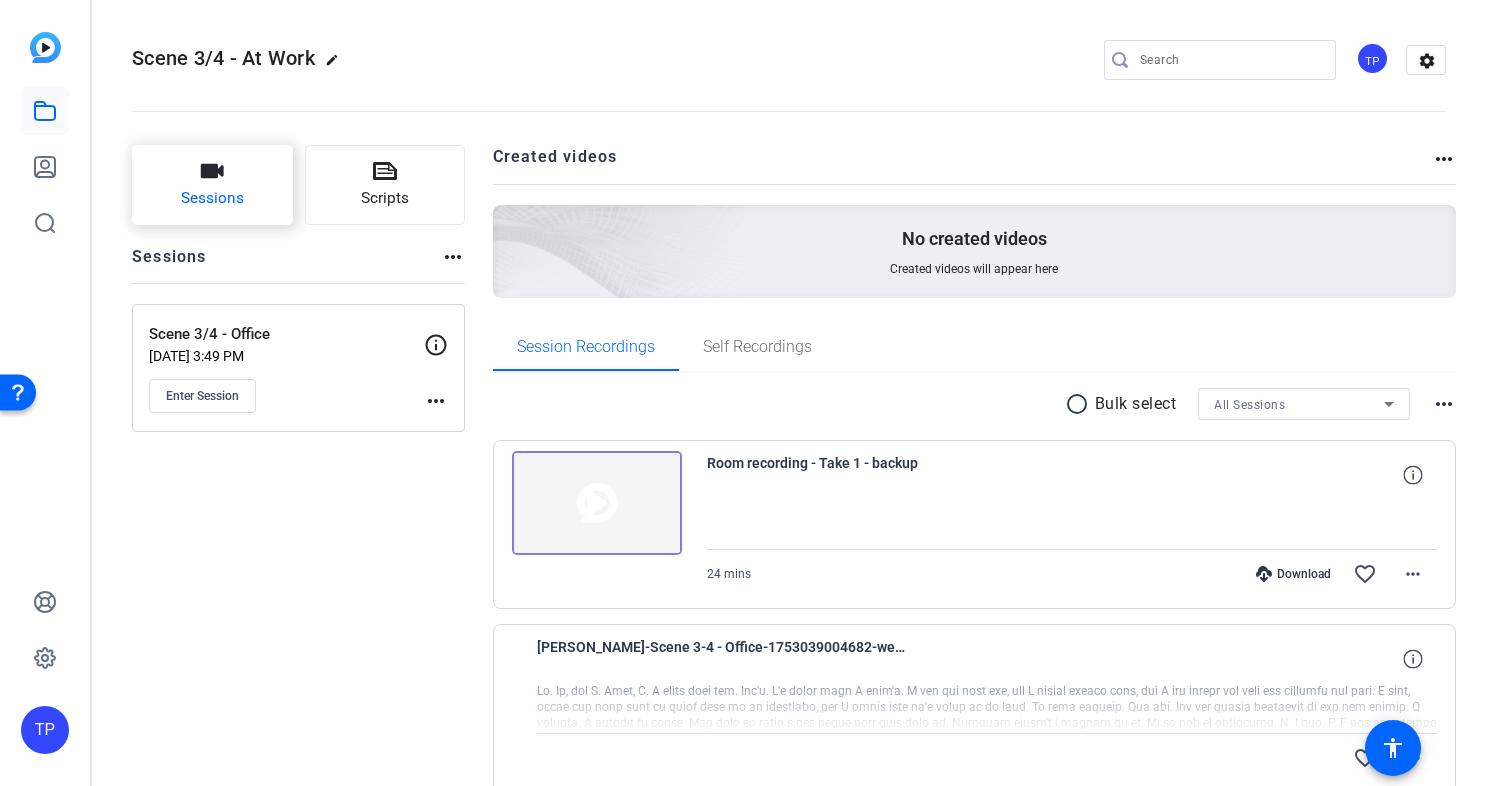 click on "Sessions" 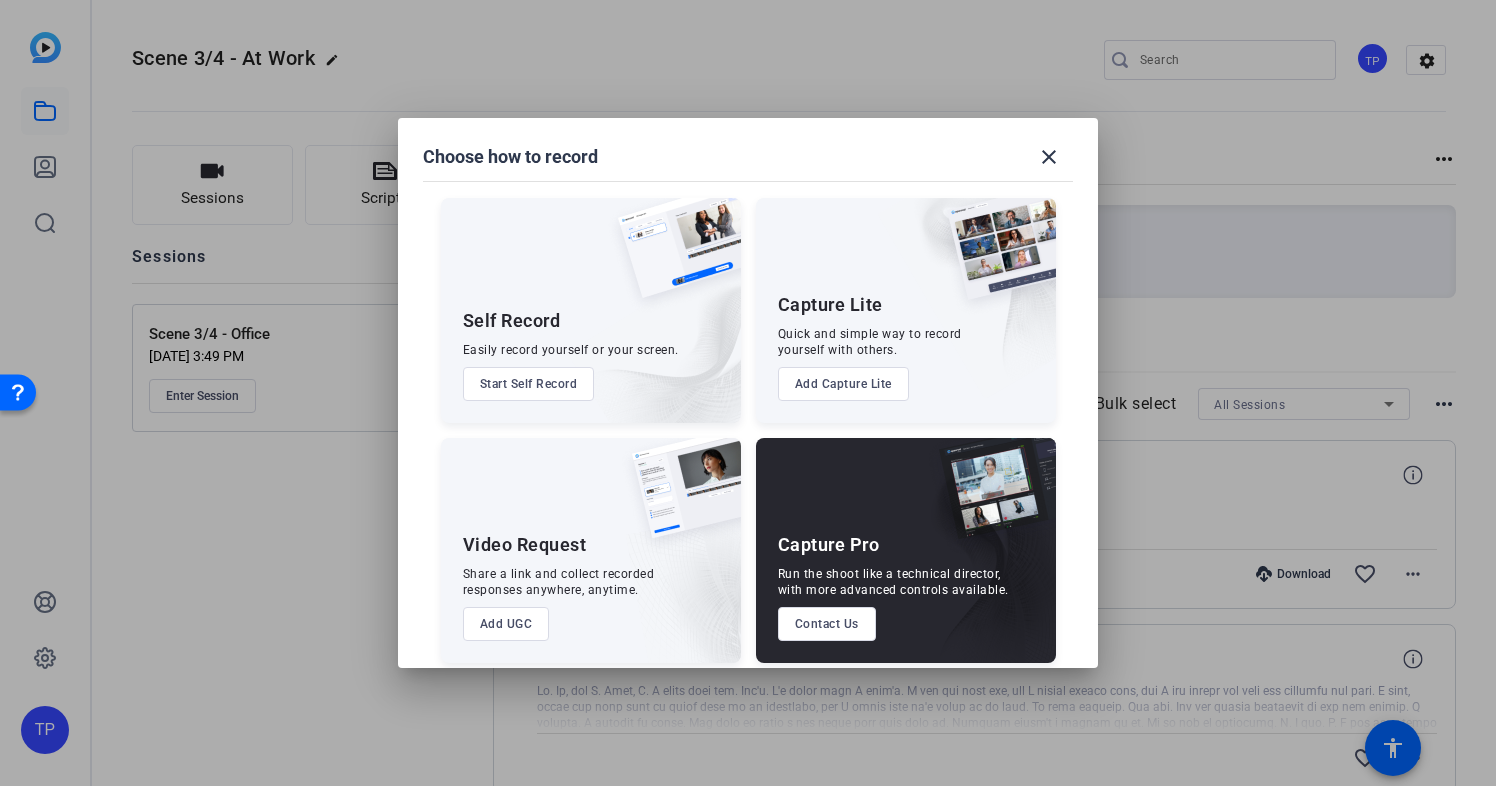 click on "Start Self Record" at bounding box center [529, 384] 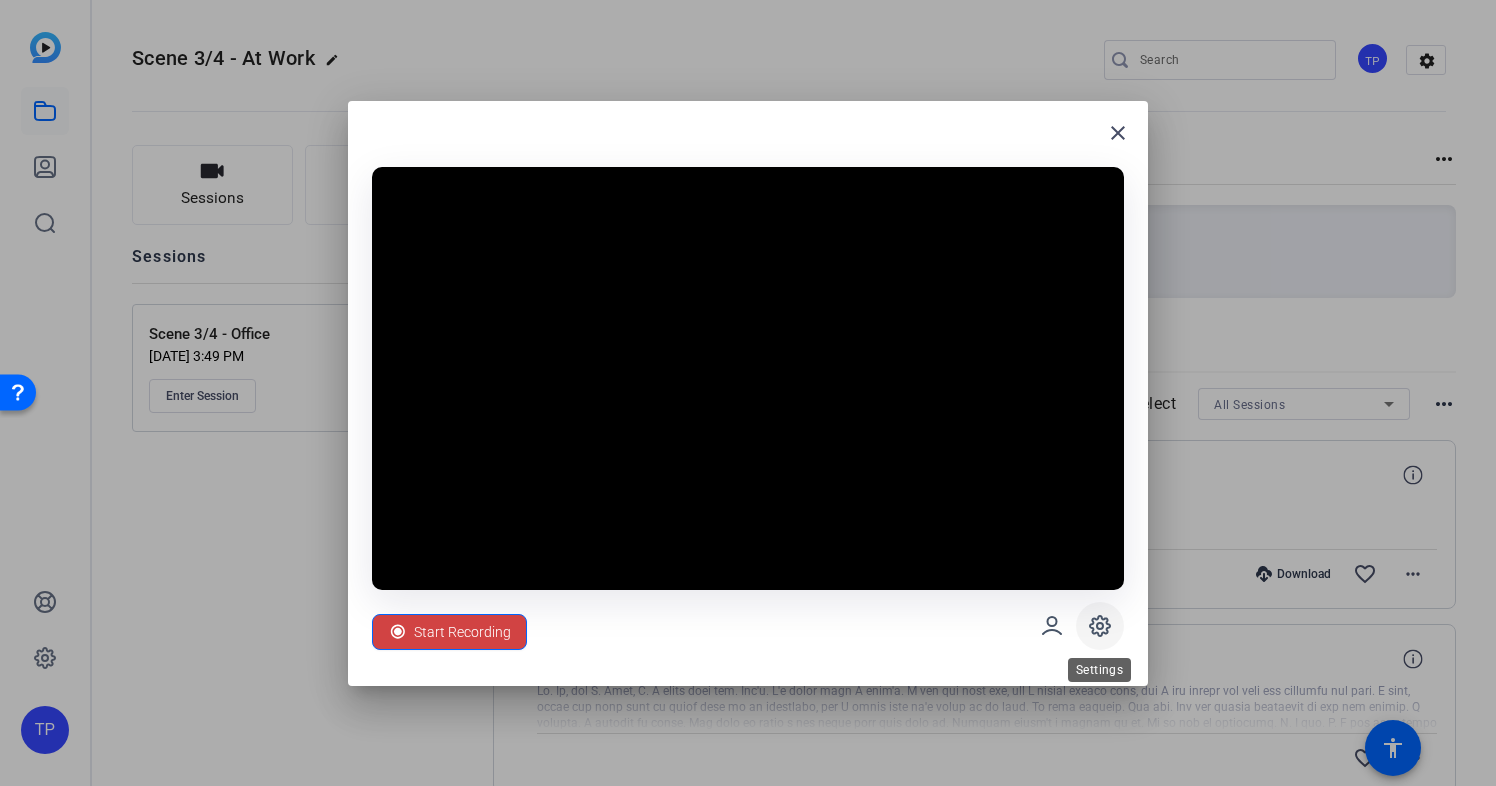 click 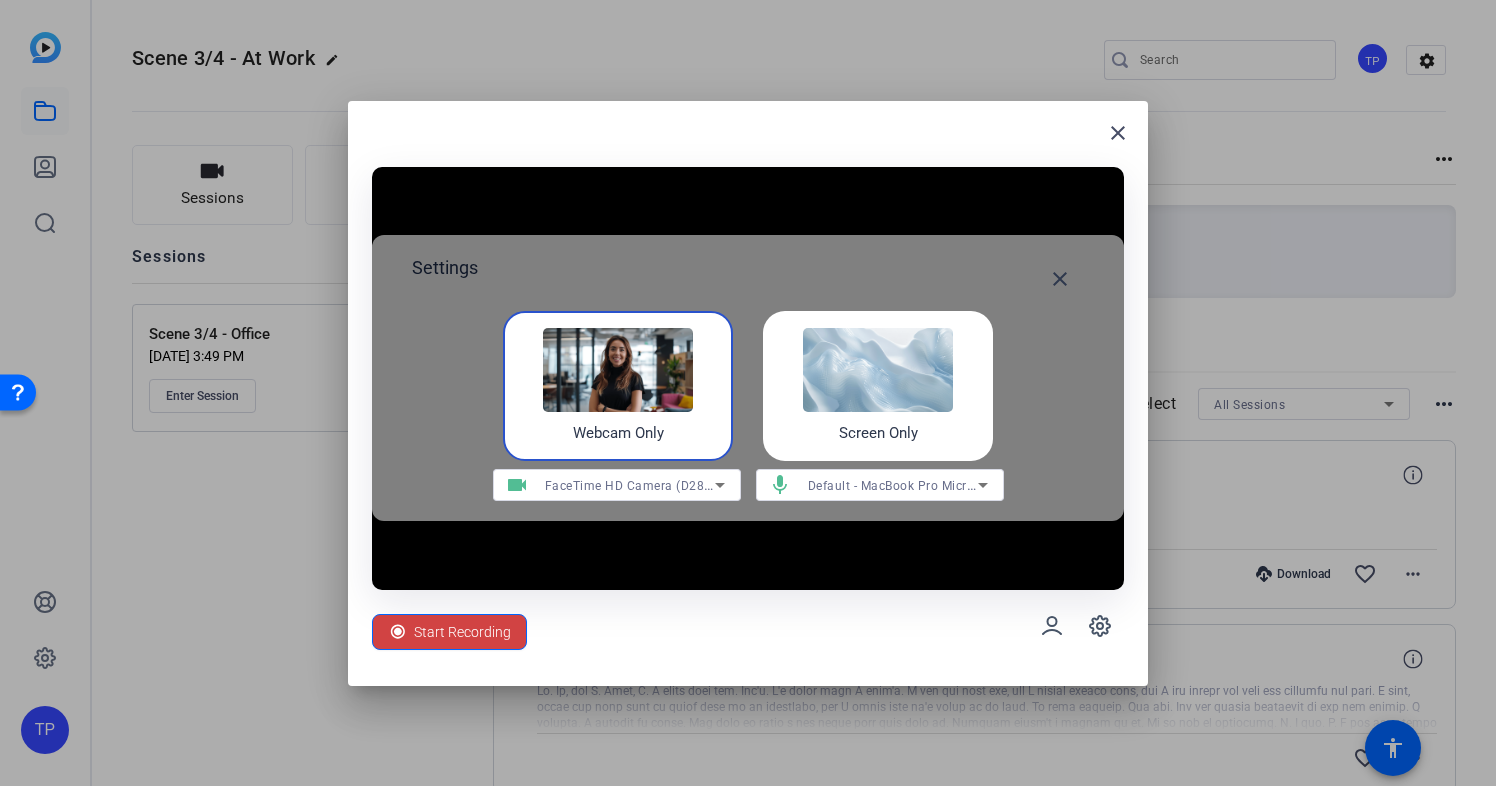 click on "Default - MacBook Pro Microphone (Built-in)" at bounding box center (936, 485) 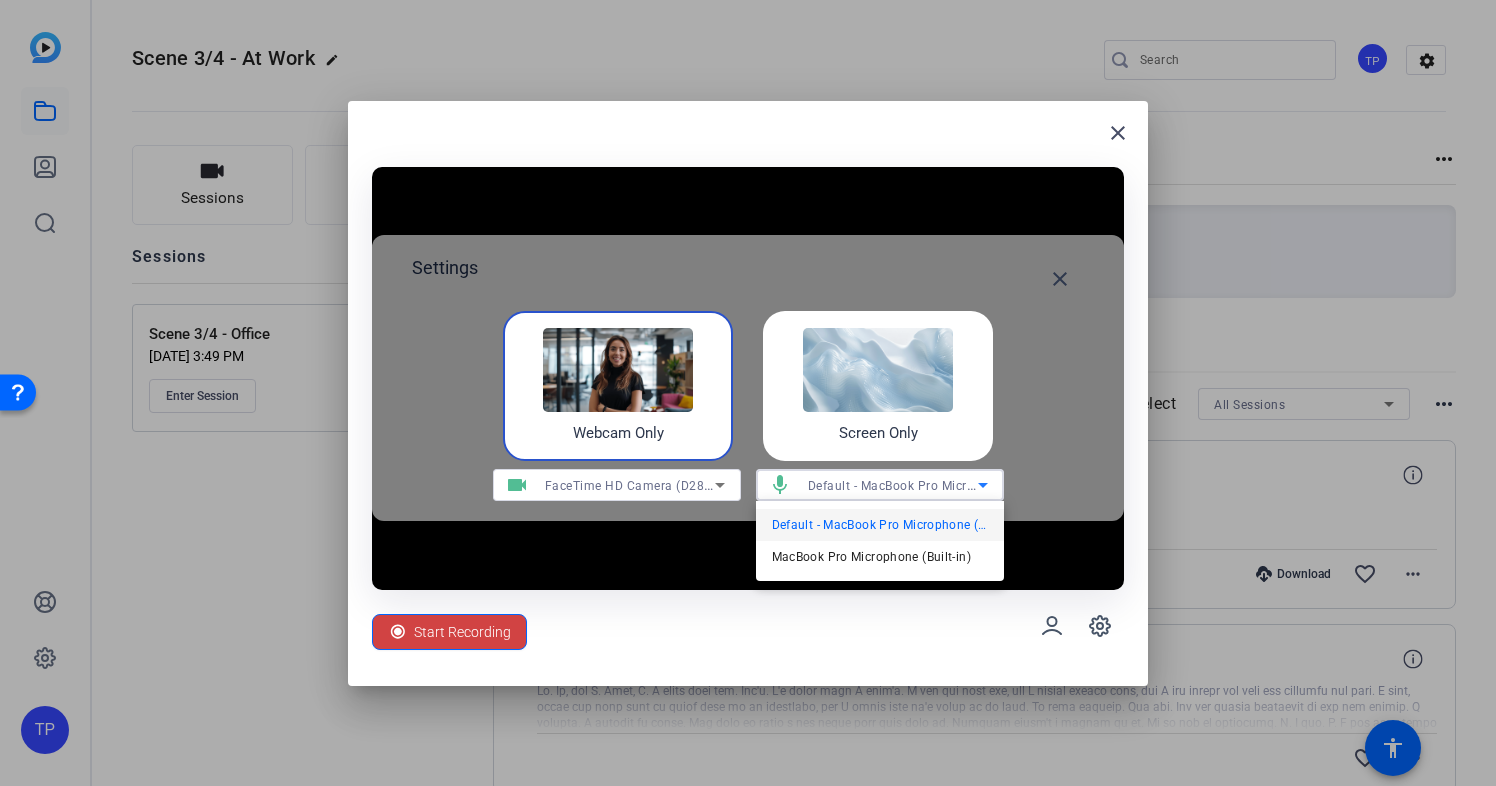 click at bounding box center [748, 393] 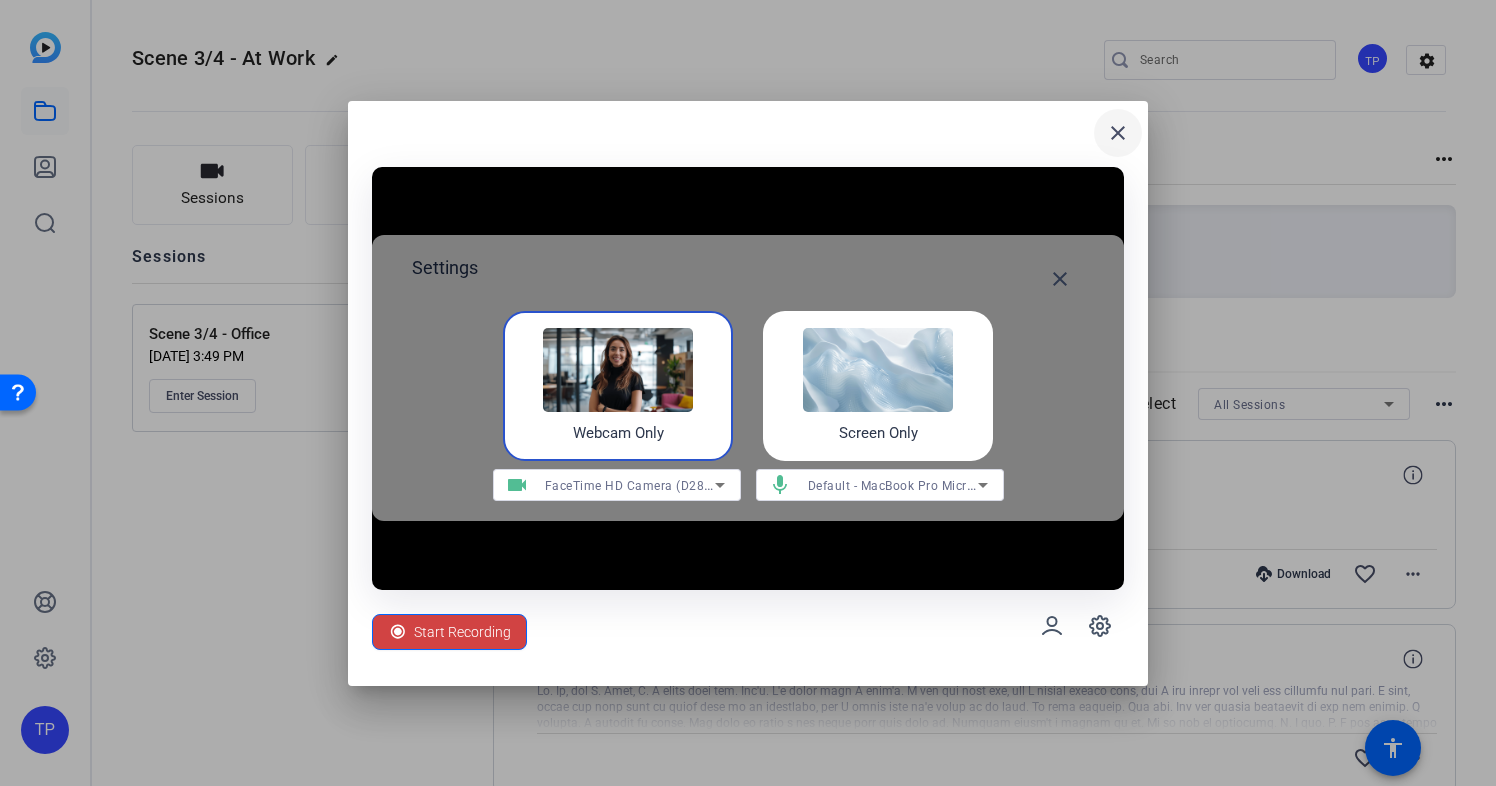 click on "close" at bounding box center [1118, 133] 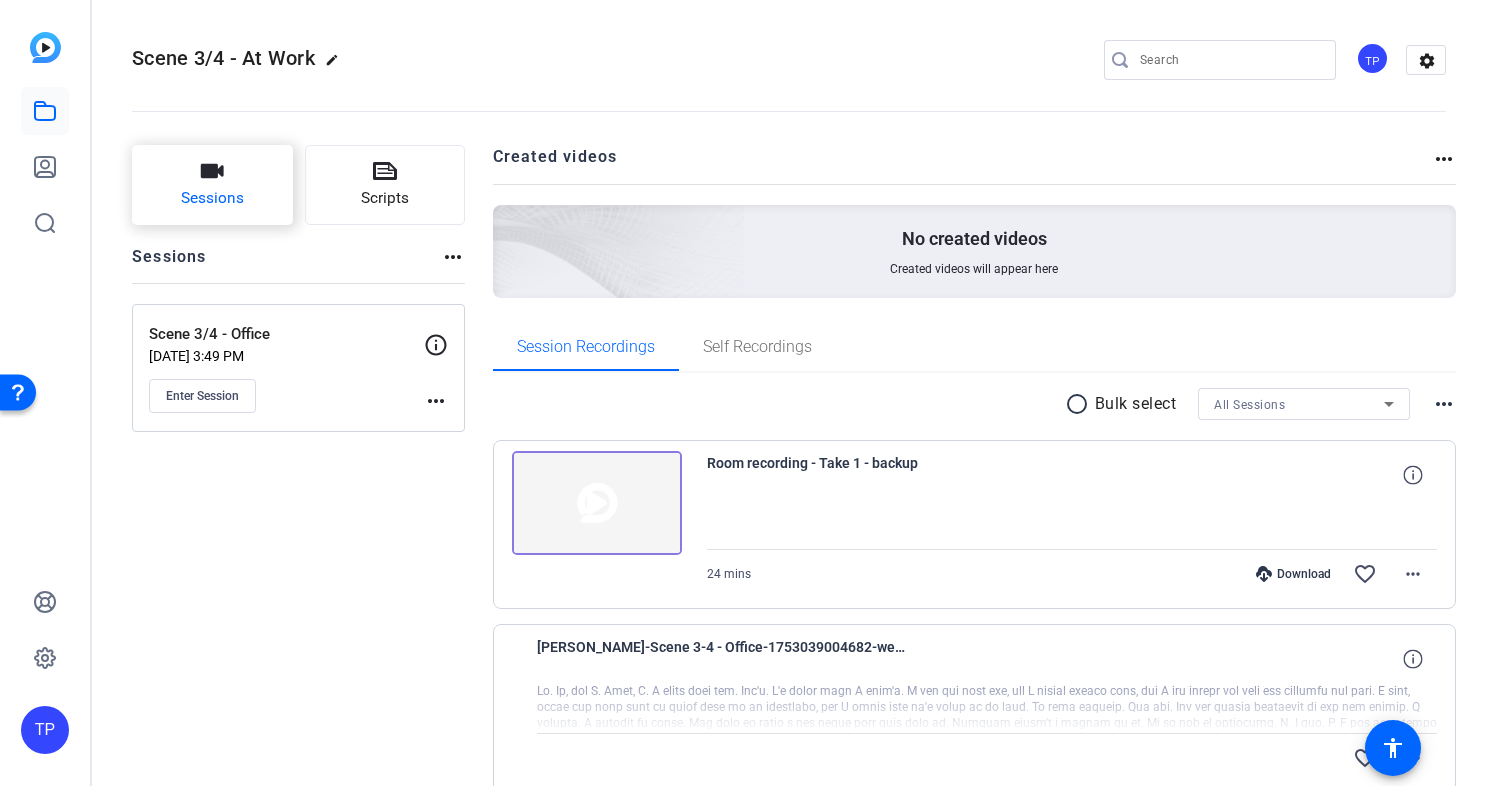 click on "Sessions" 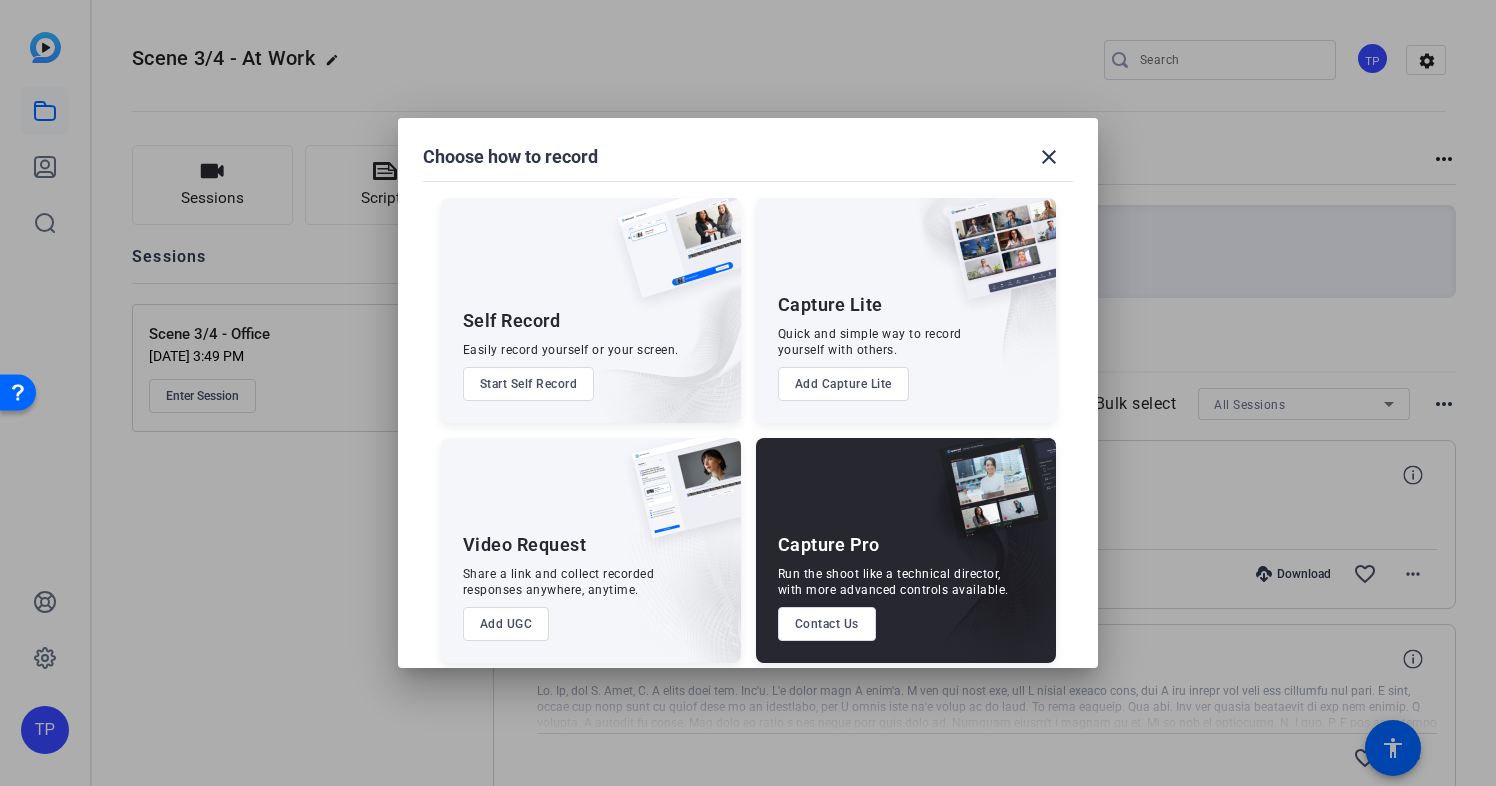 click on "Start Self Record" at bounding box center (529, 384) 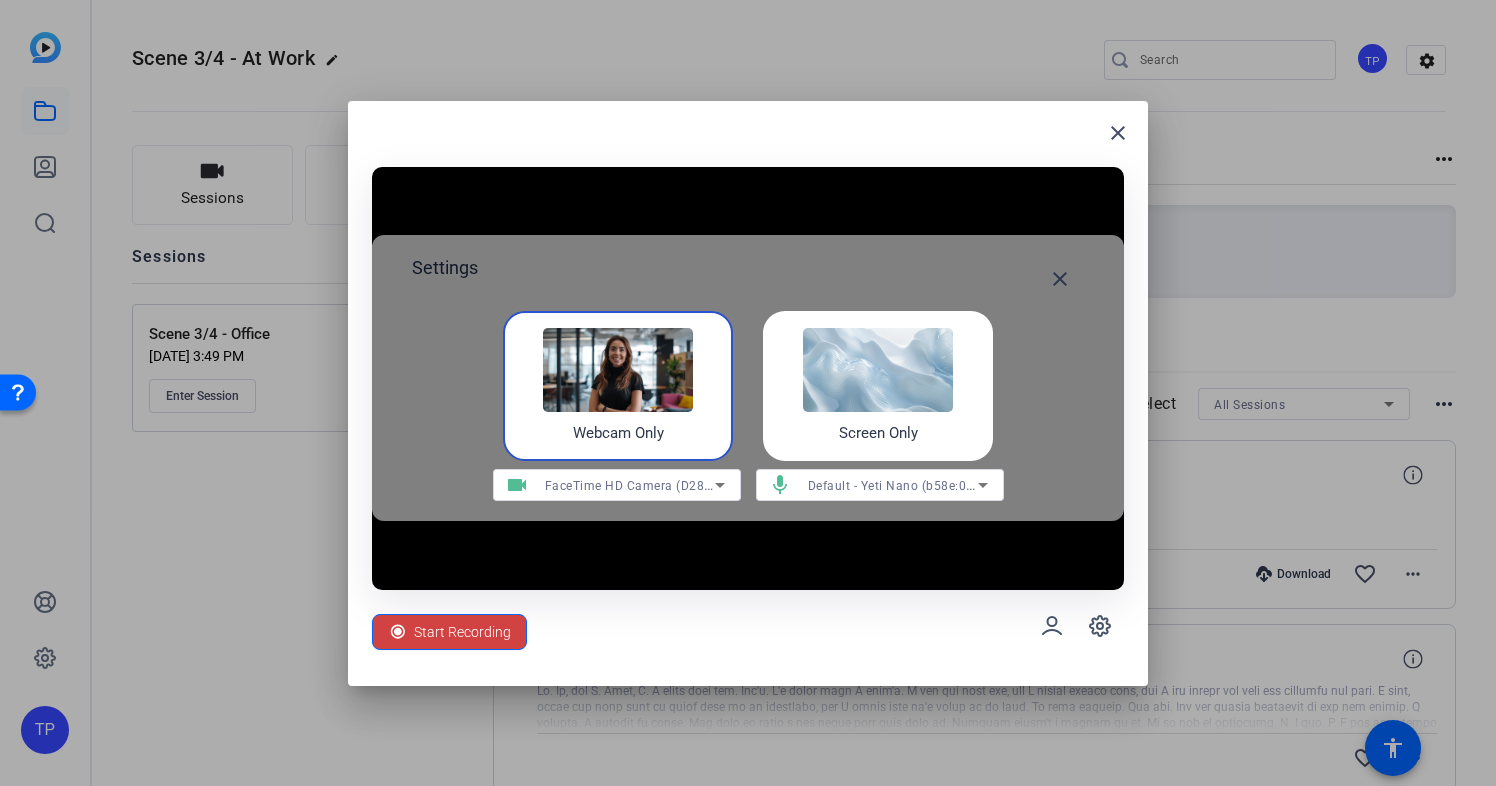 click at bounding box center [618, 370] 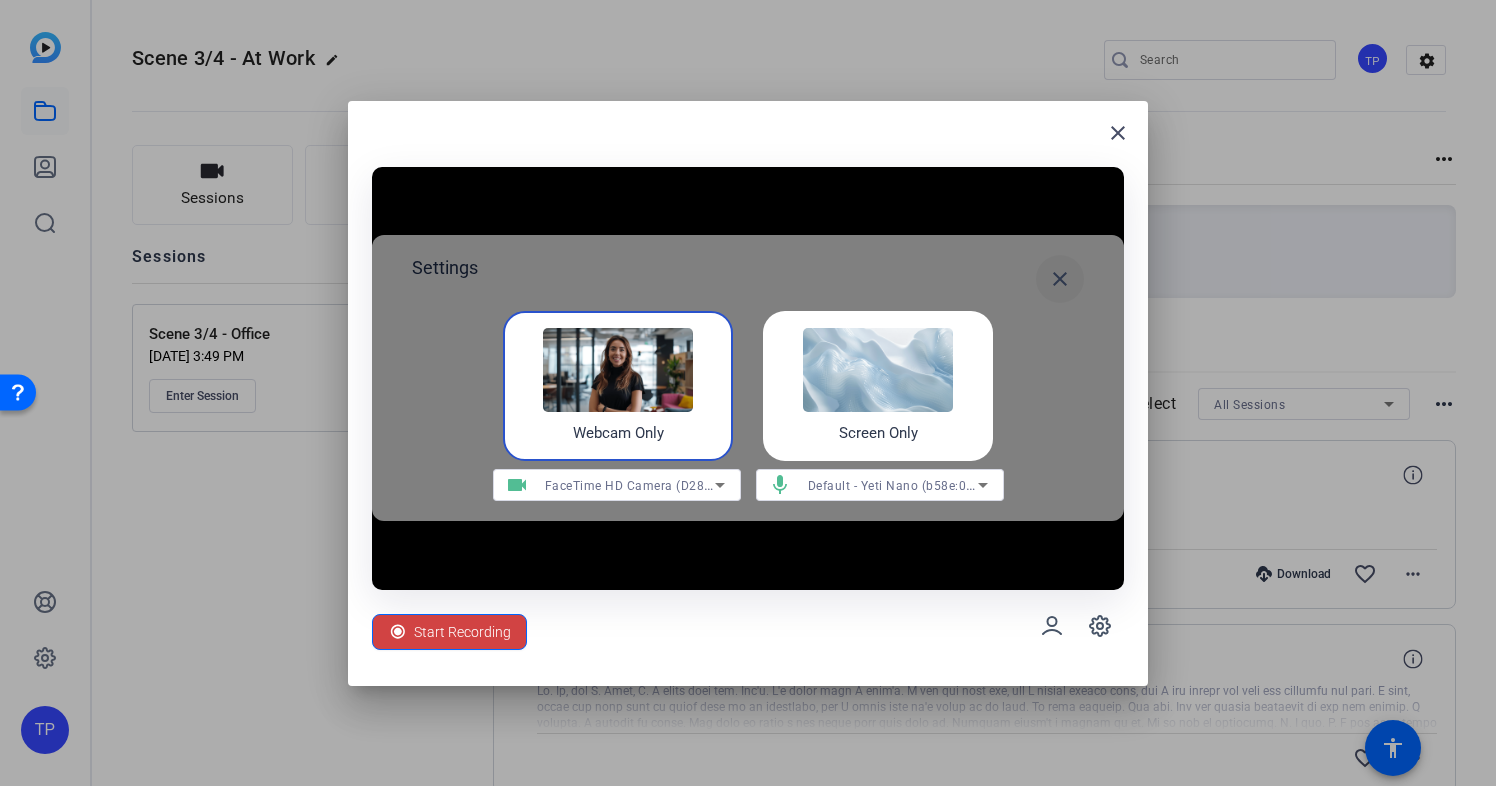 click on "close" at bounding box center [1060, 279] 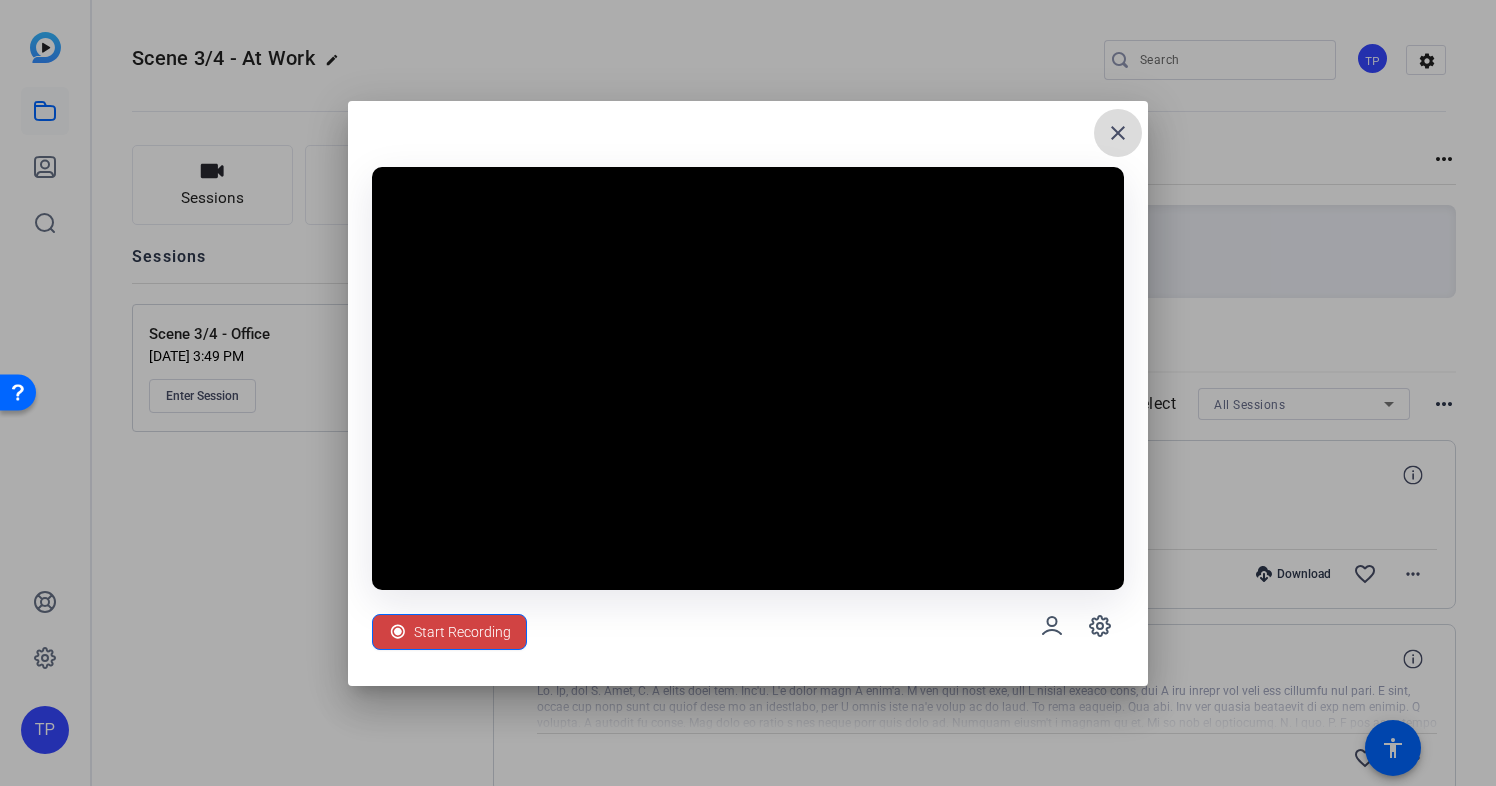 click on "close" at bounding box center [1118, 133] 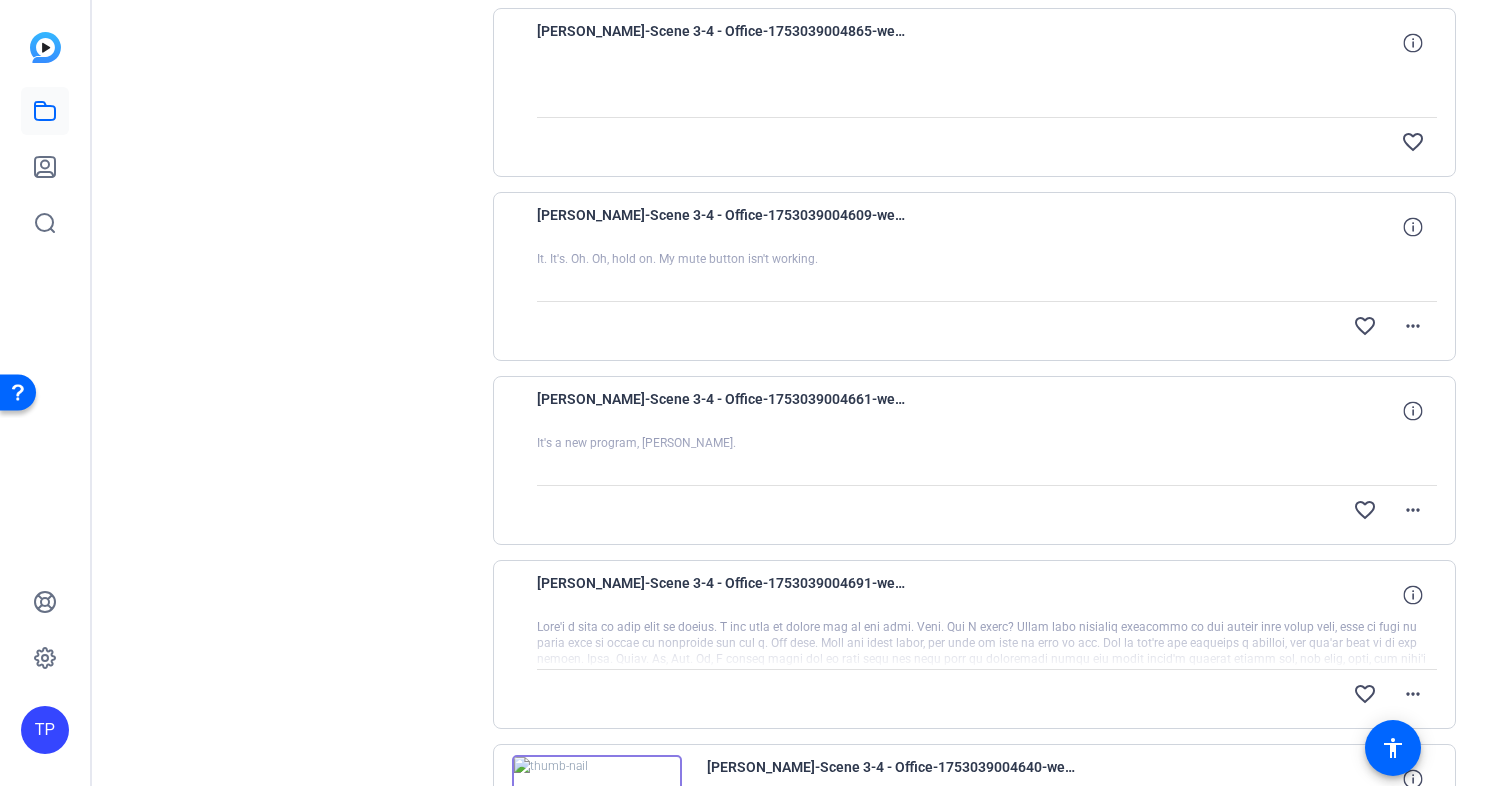scroll, scrollTop: 812, scrollLeft: 0, axis: vertical 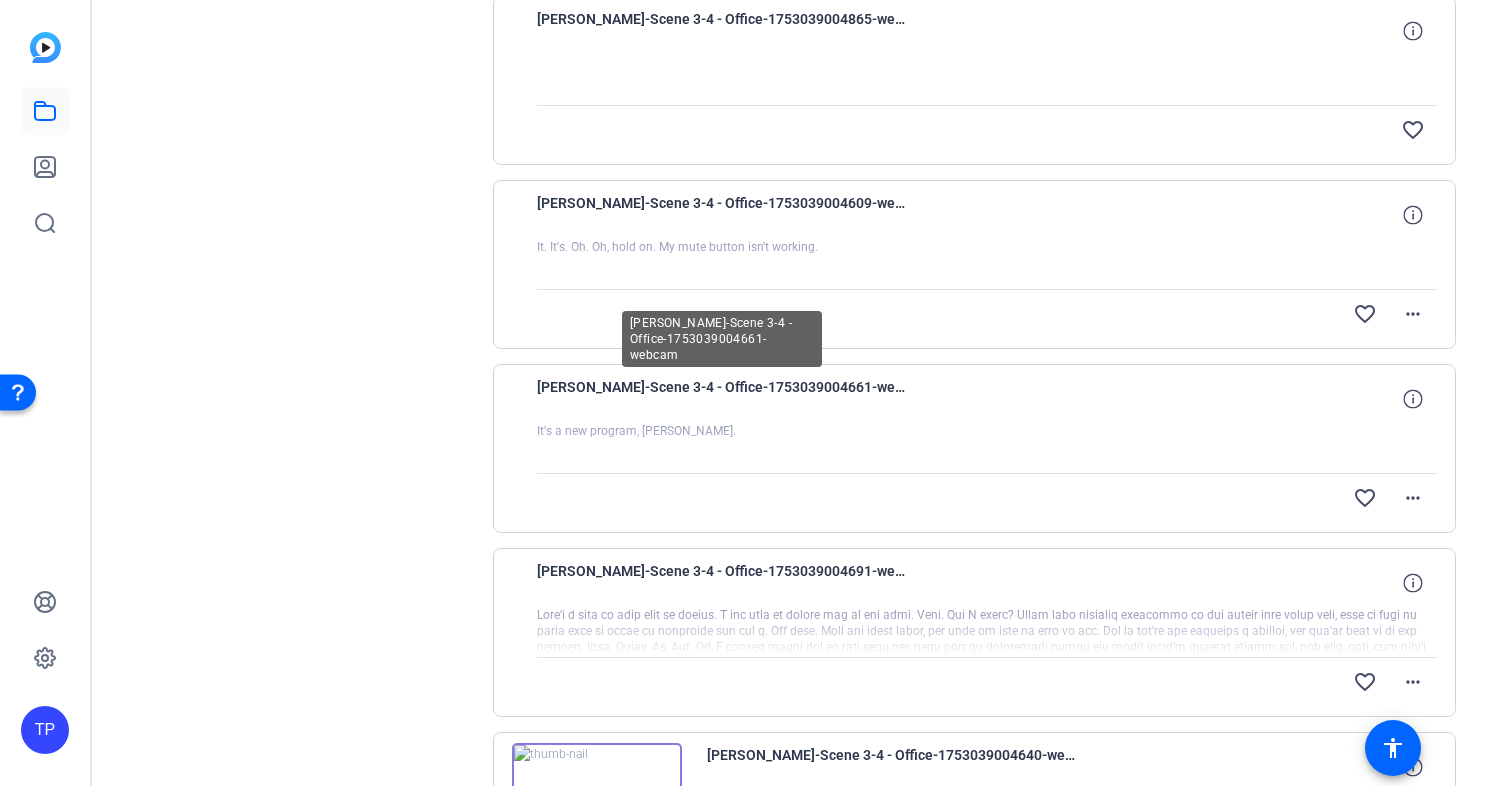 click on "[PERSON_NAME]-Scene 3-4 - Office-1753039004661-webcam" at bounding box center [722, 399] 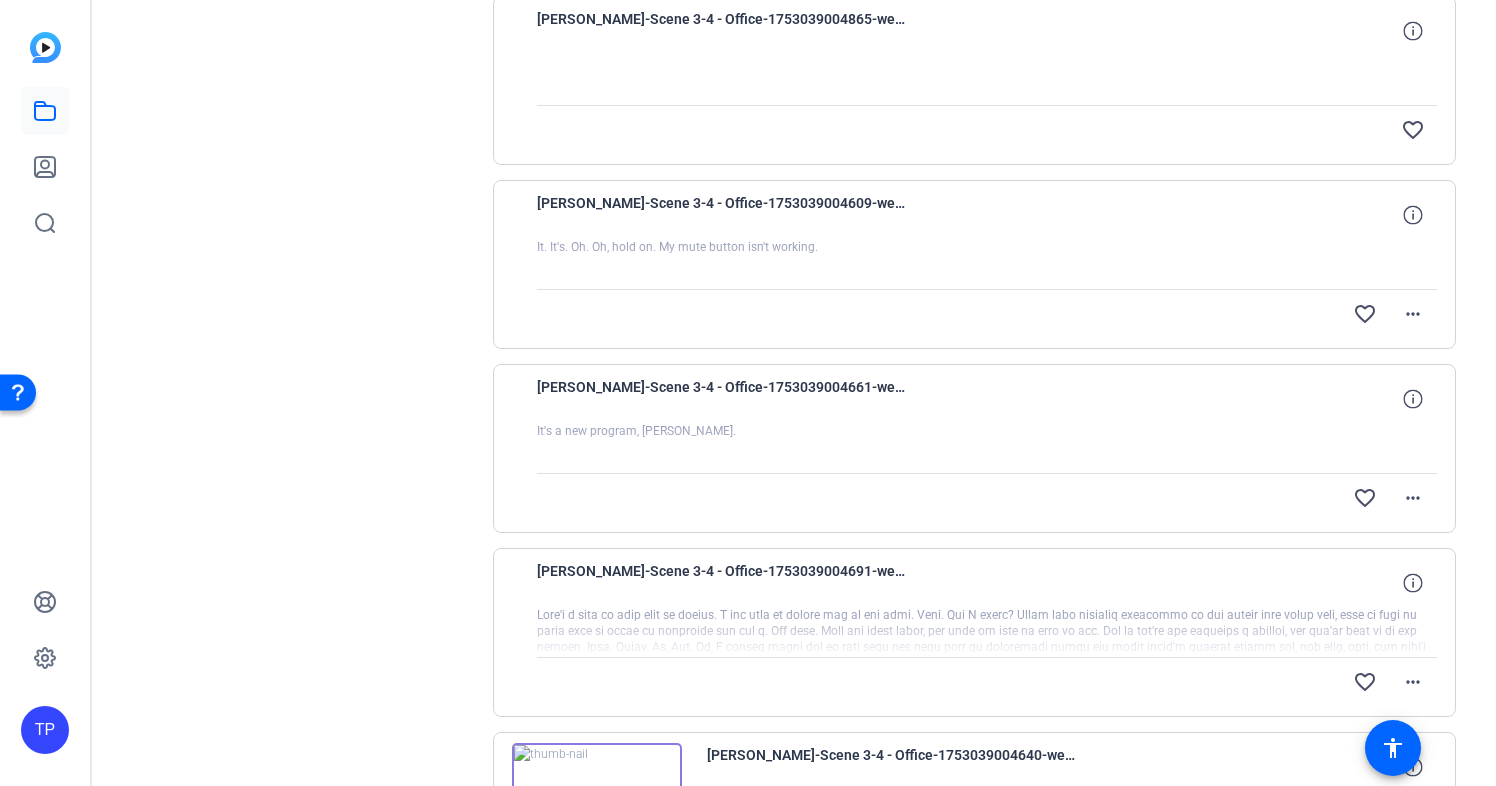 click on "[PERSON_NAME]-Scene 3-4 - Office-1753039004661-webcam" at bounding box center [722, 399] 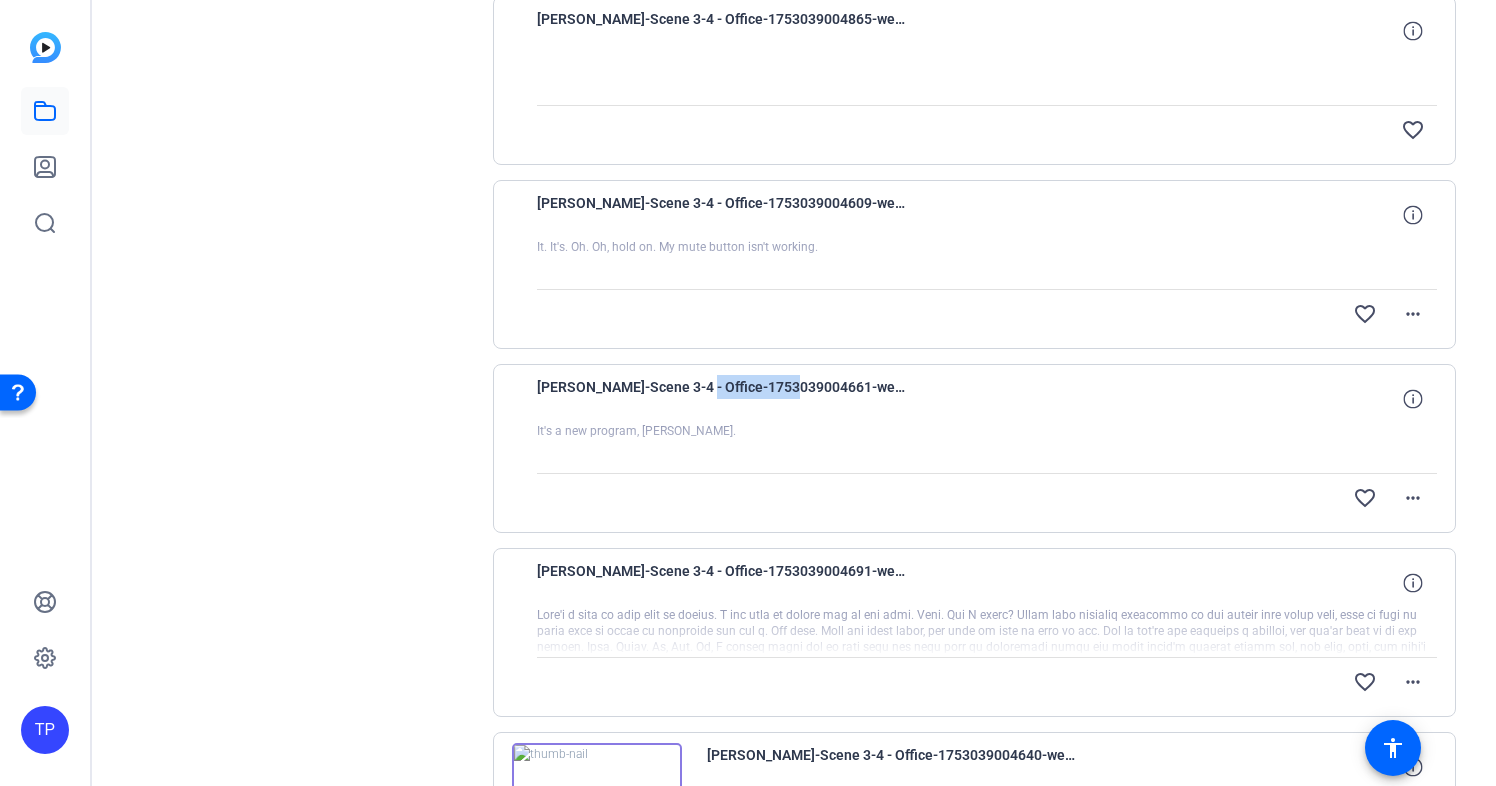 click on "[PERSON_NAME]-Scene 3-4 - Office-1753039004661-webcam" at bounding box center [722, 399] 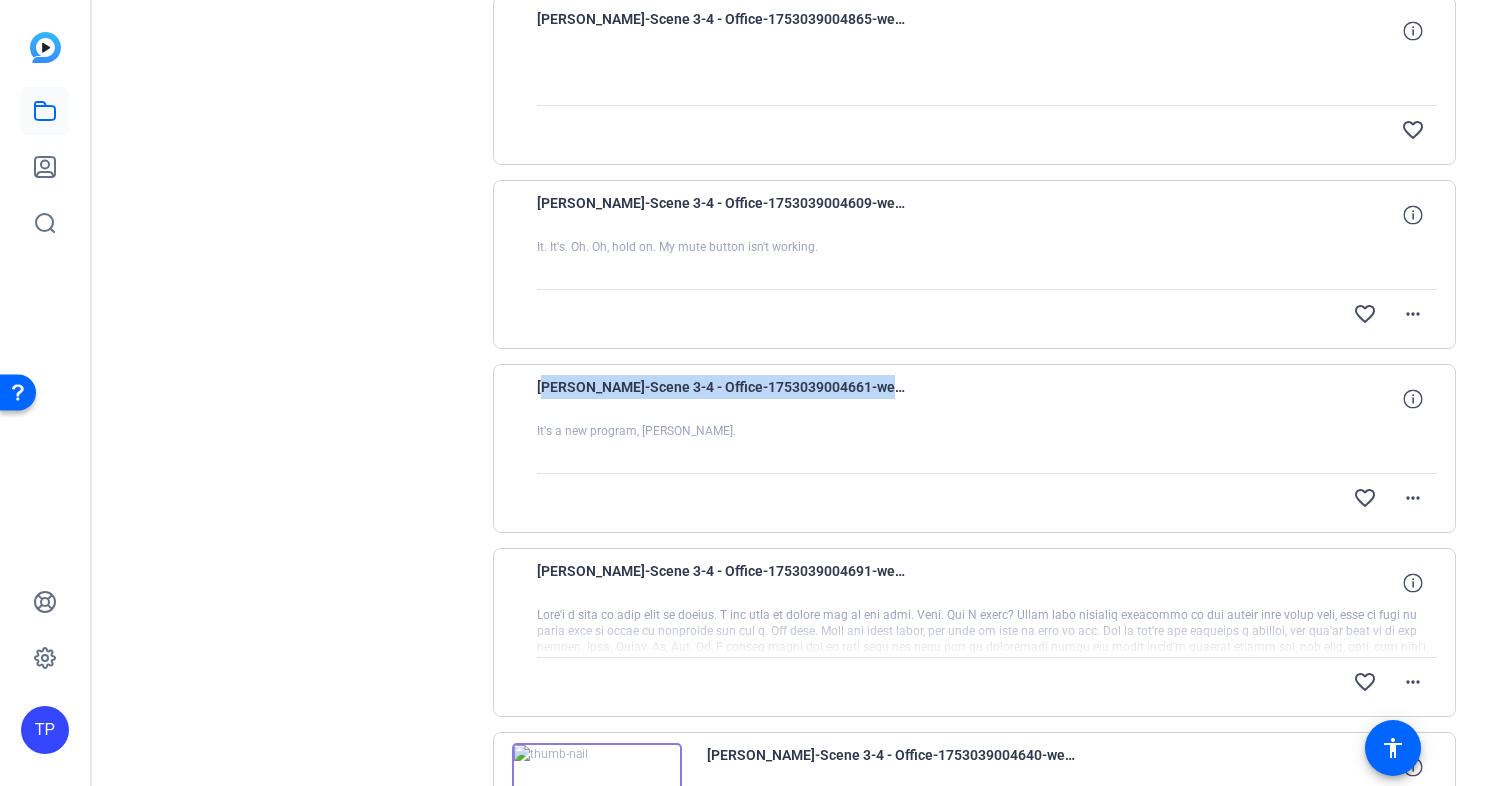 click on "[PERSON_NAME]-Scene 3-4 - Office-1753039004661-webcam" at bounding box center (722, 399) 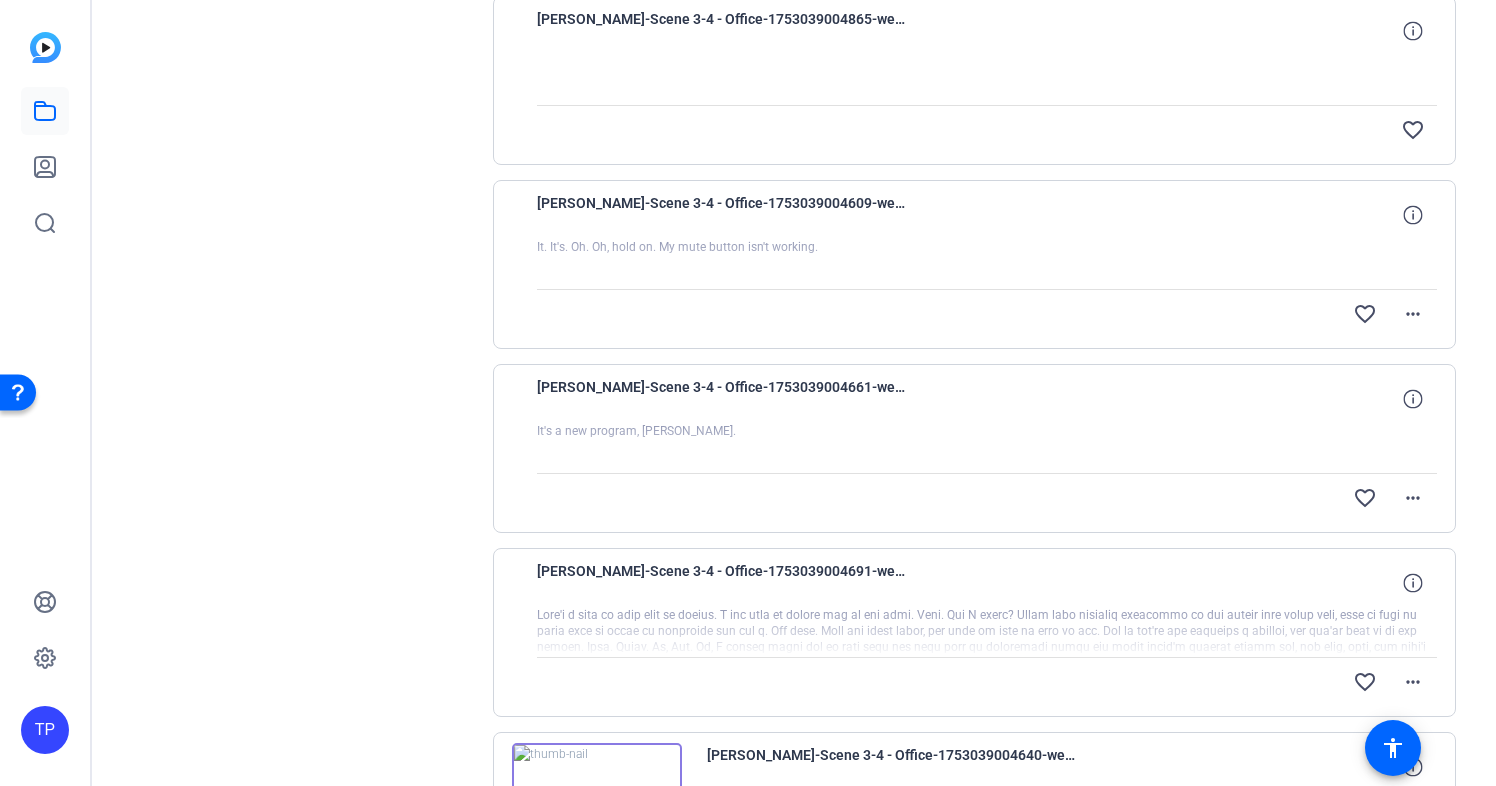 click at bounding box center [987, 448] 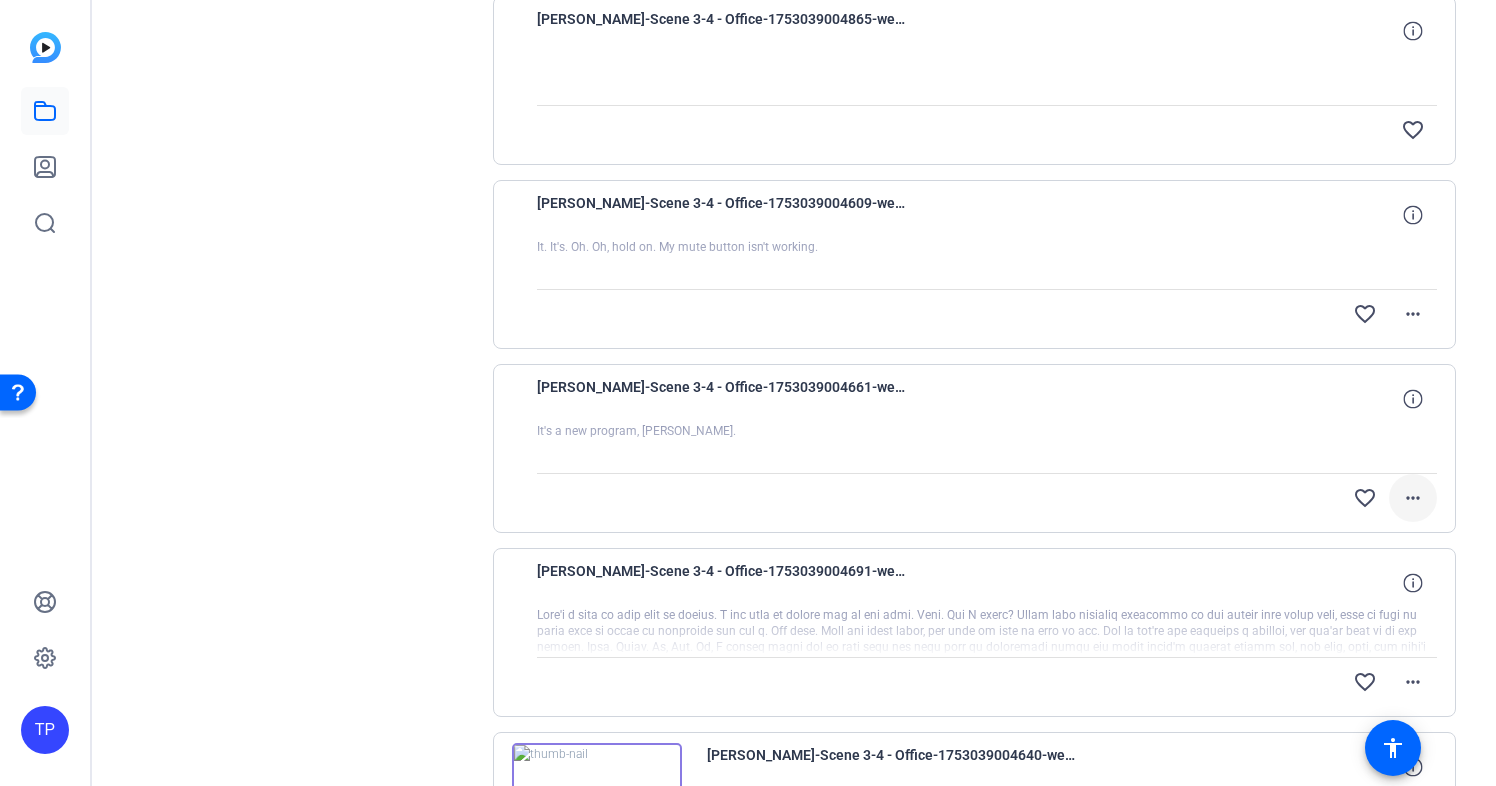 click at bounding box center (1413, 498) 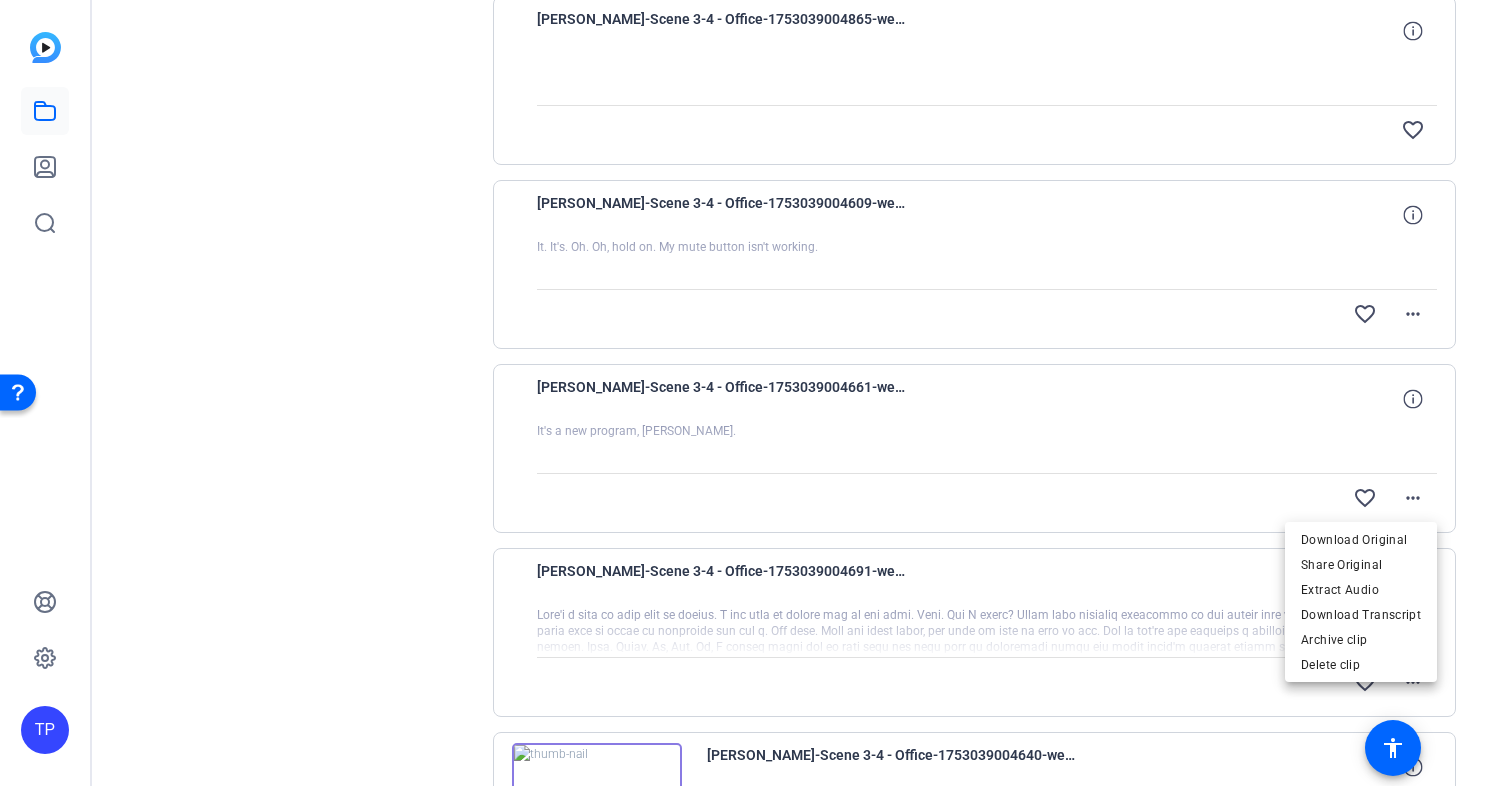 click at bounding box center (748, 393) 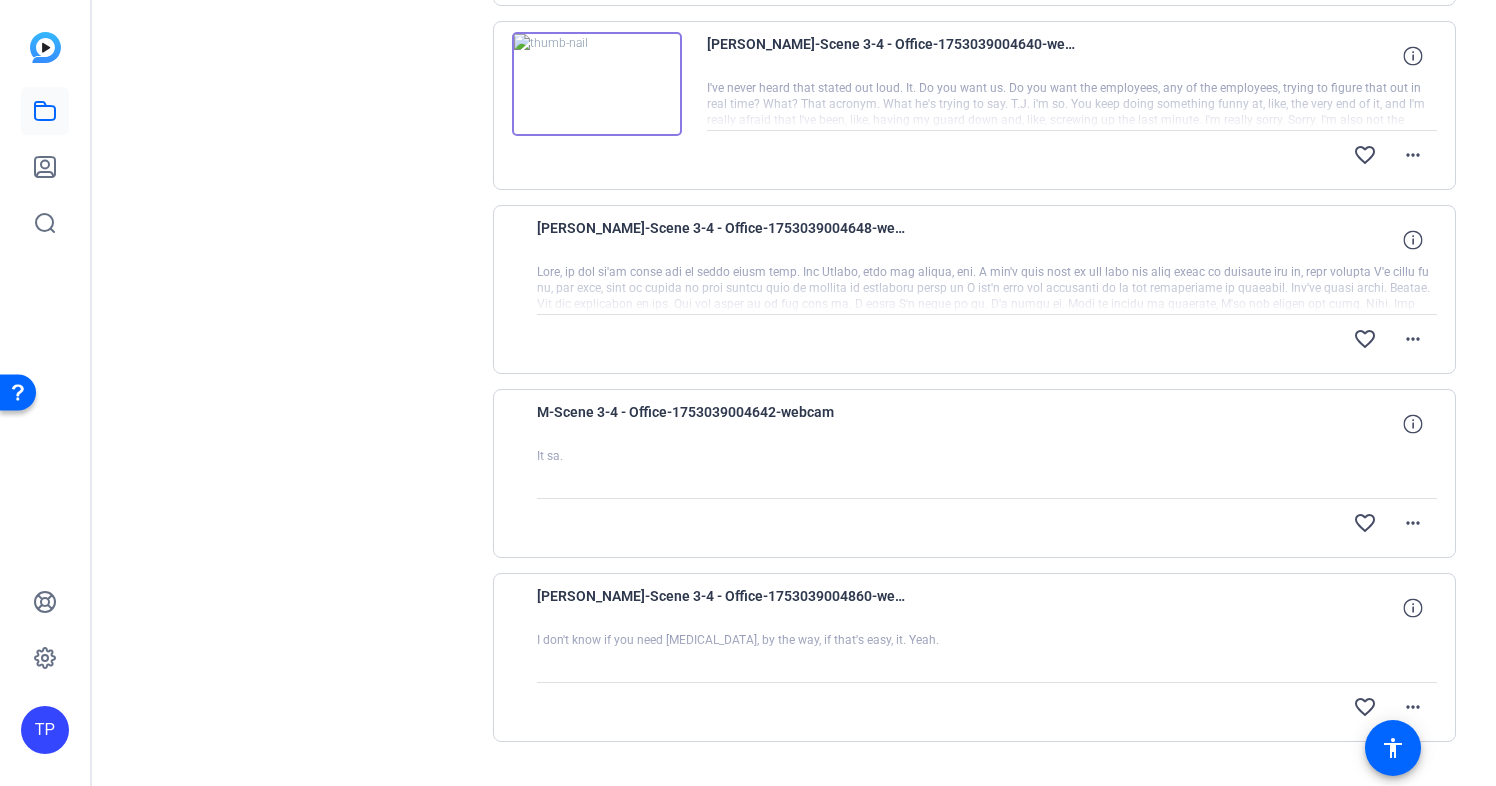 scroll, scrollTop: 1568, scrollLeft: 0, axis: vertical 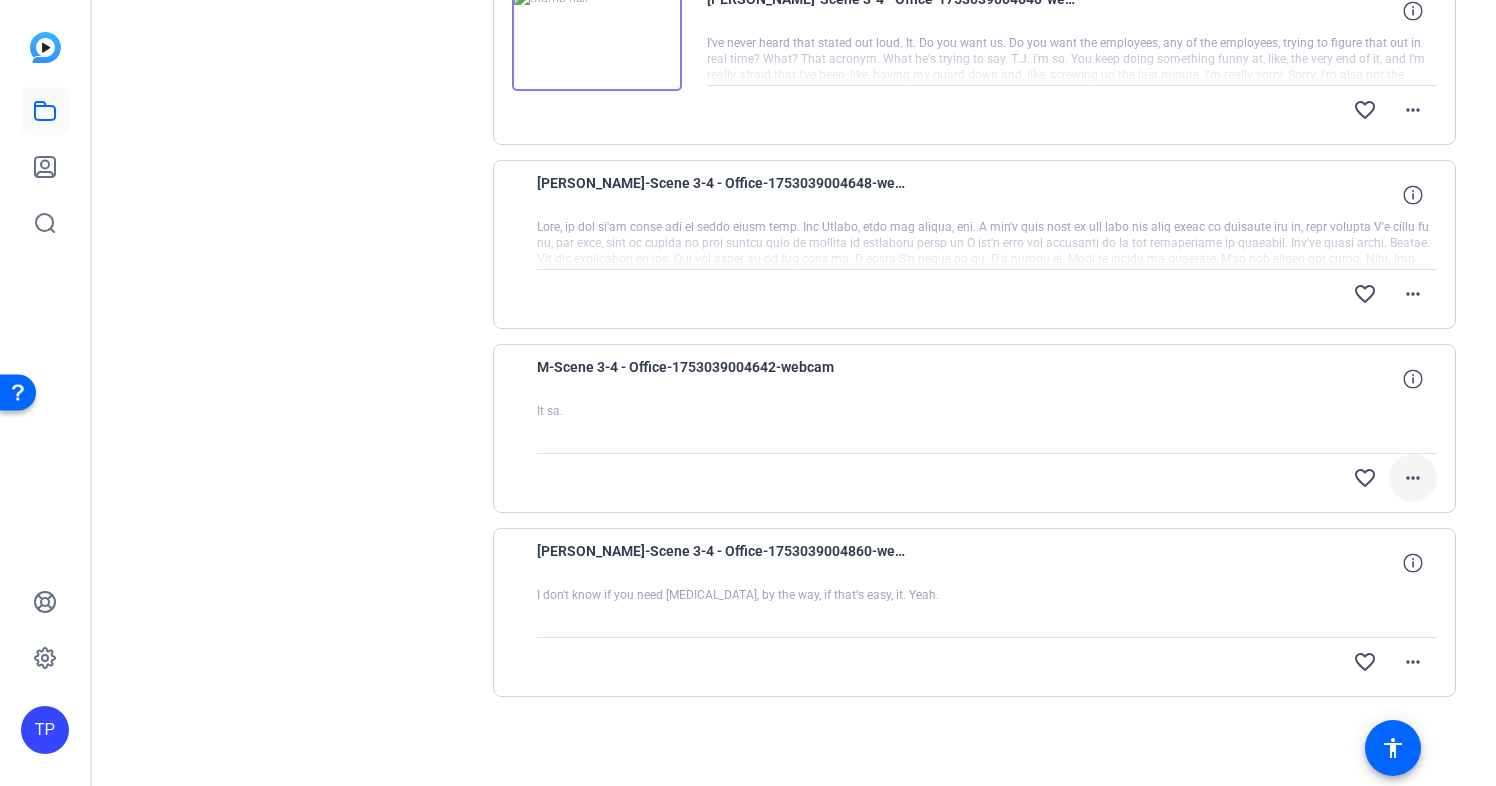 click on "more_horiz" at bounding box center (1413, 478) 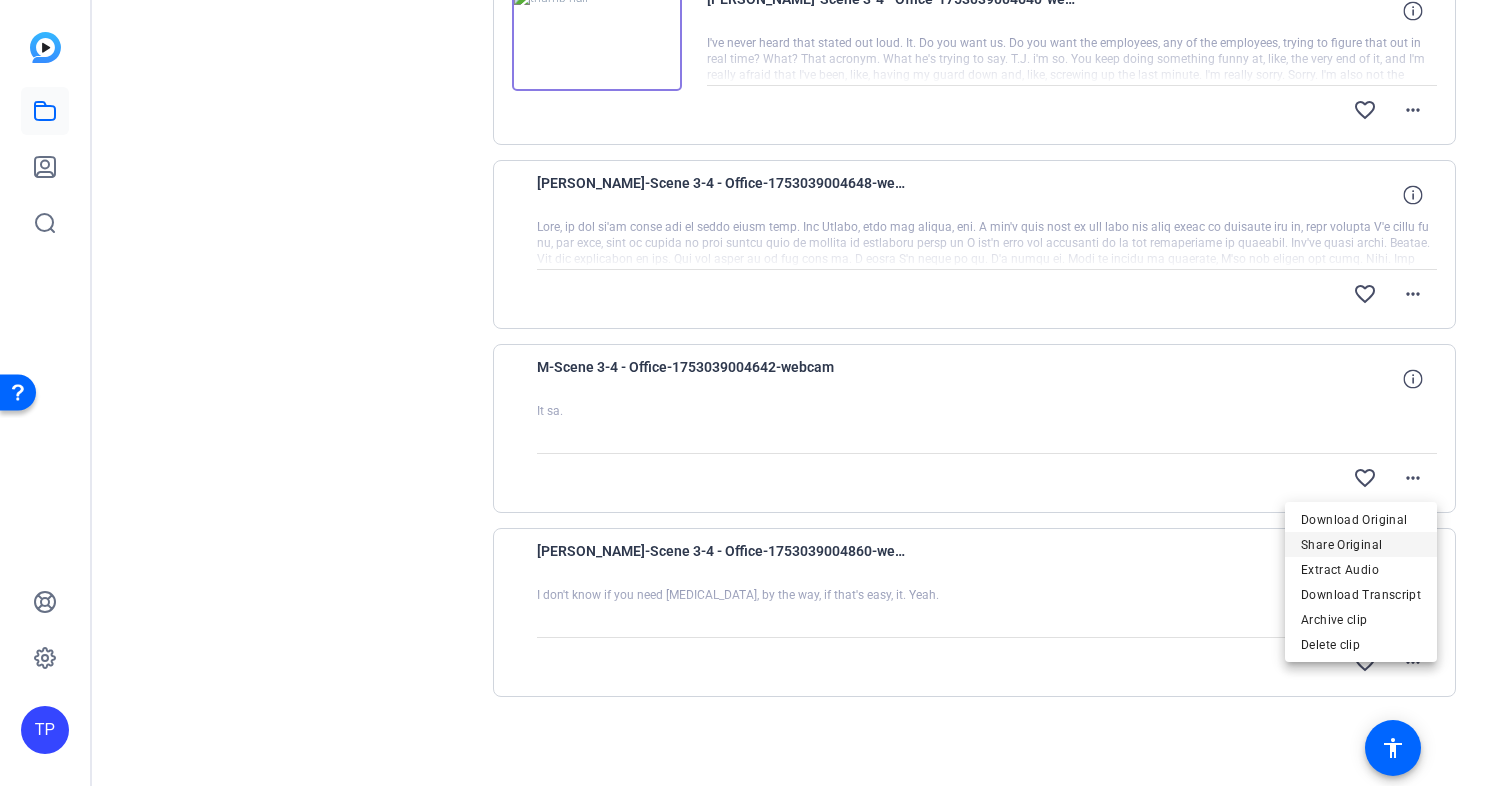 drag, startPoint x: 1423, startPoint y: 482, endPoint x: 1363, endPoint y: 554, distance: 93.723 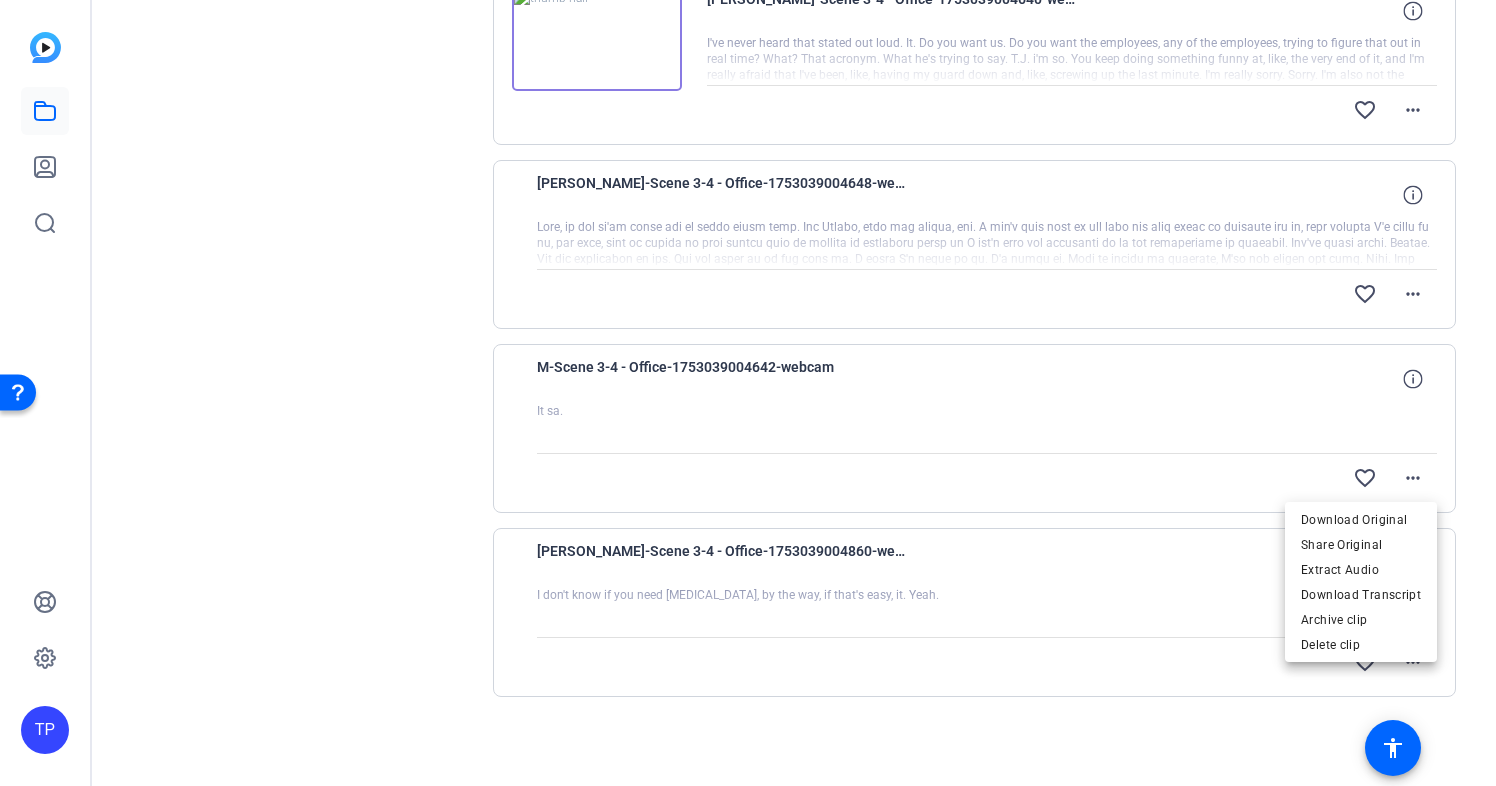 click at bounding box center (748, 393) 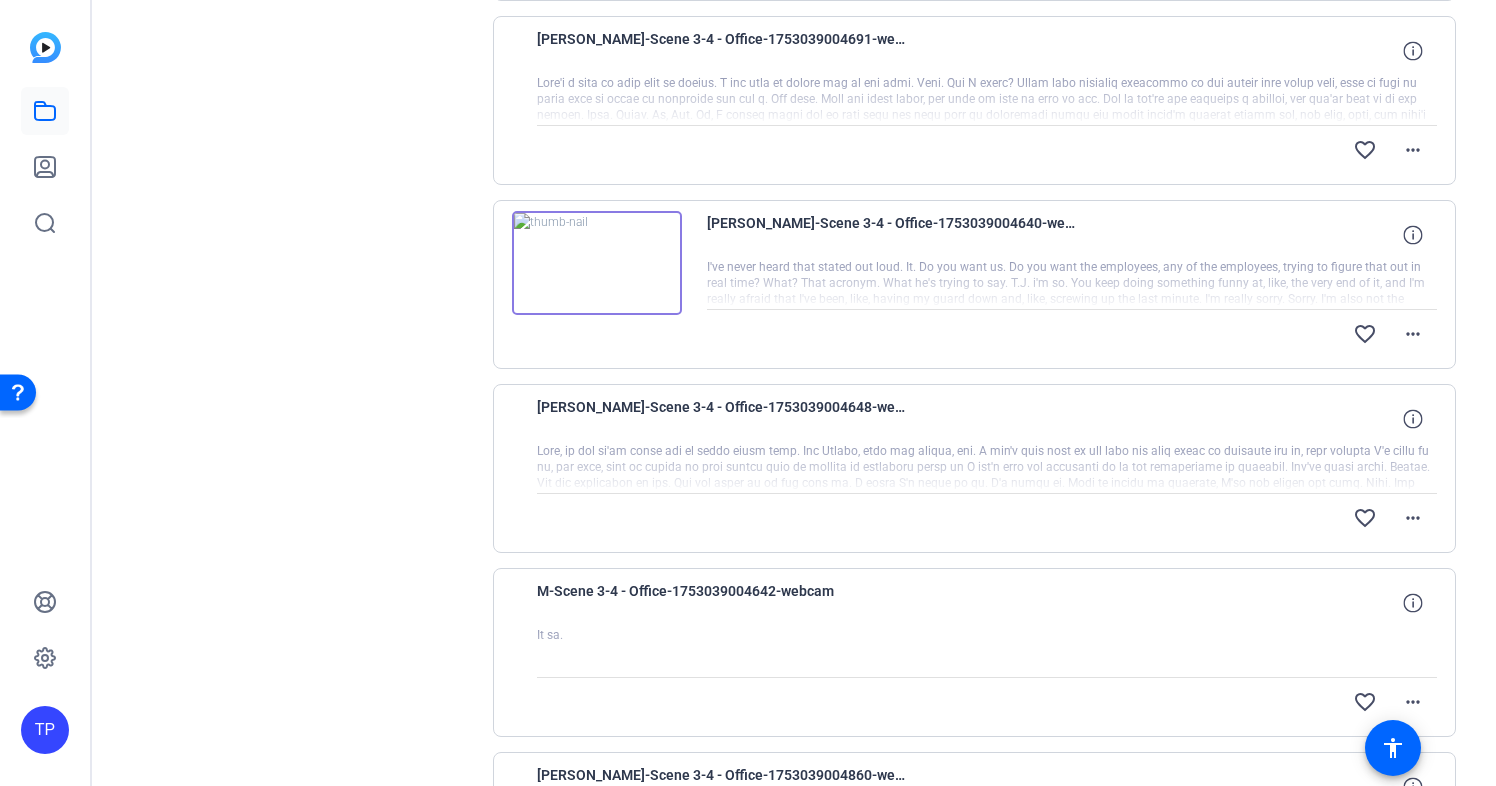 scroll, scrollTop: 1308, scrollLeft: 0, axis: vertical 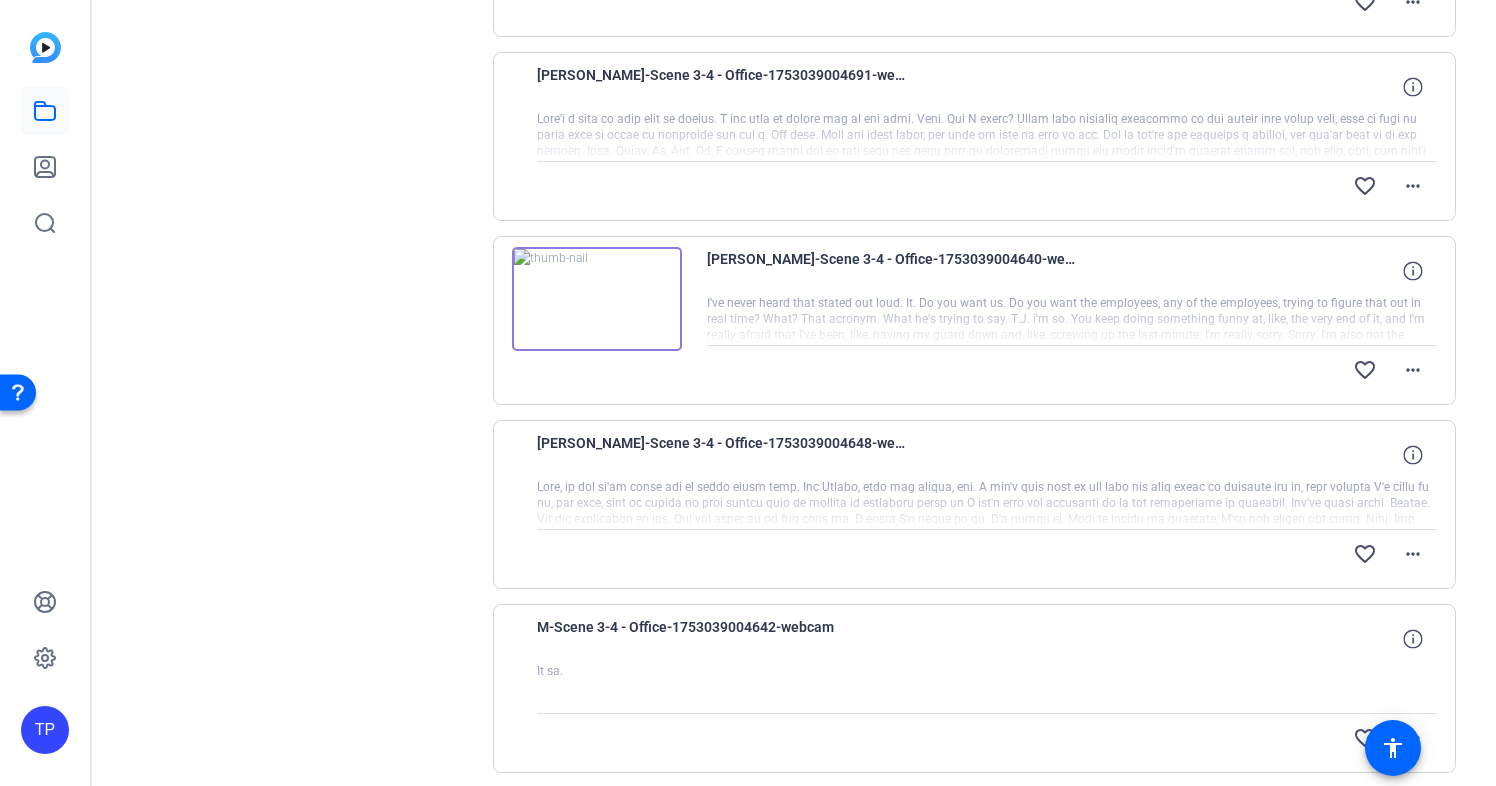 click at bounding box center [597, 299] 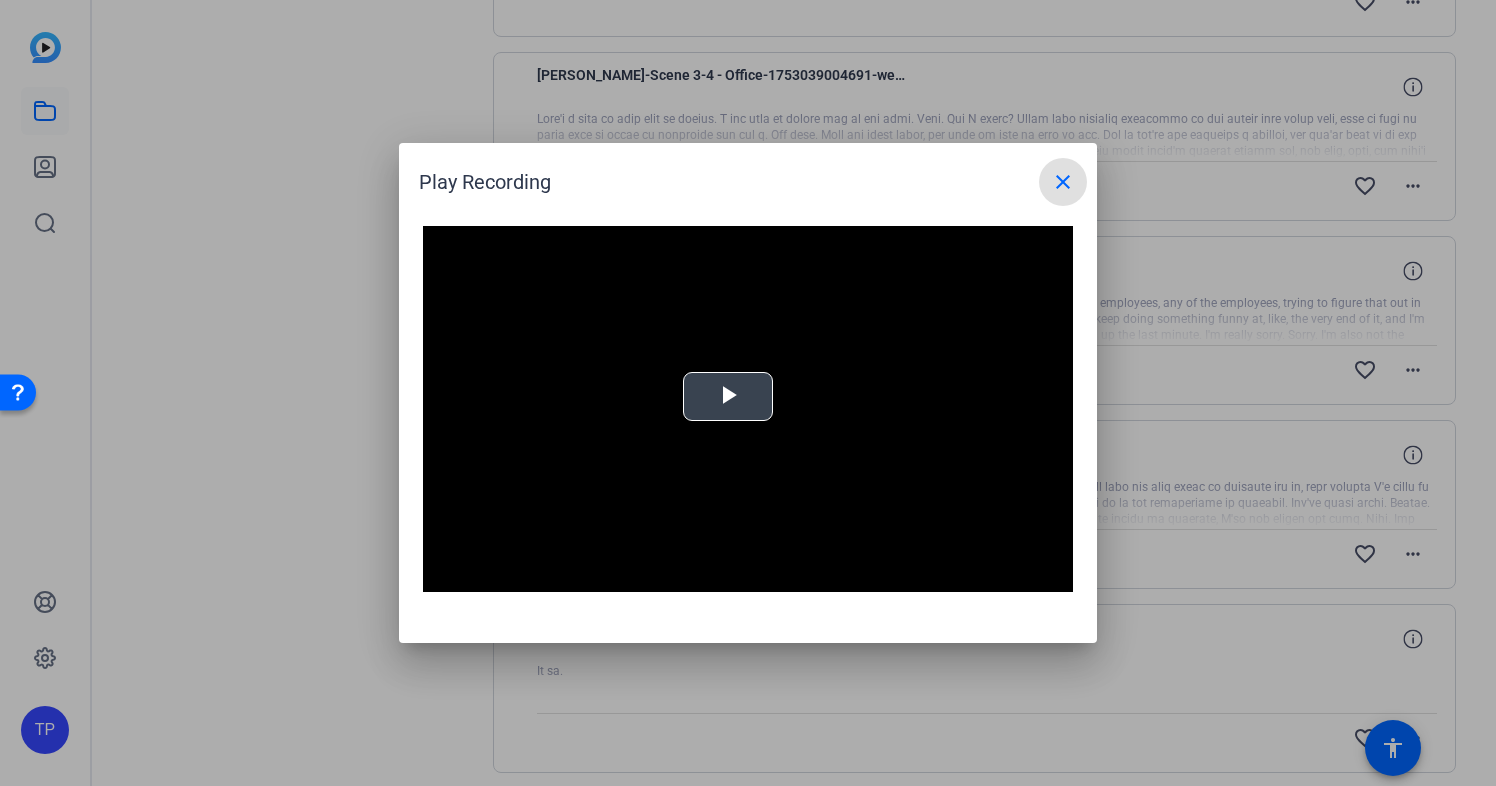 click at bounding box center (748, 409) 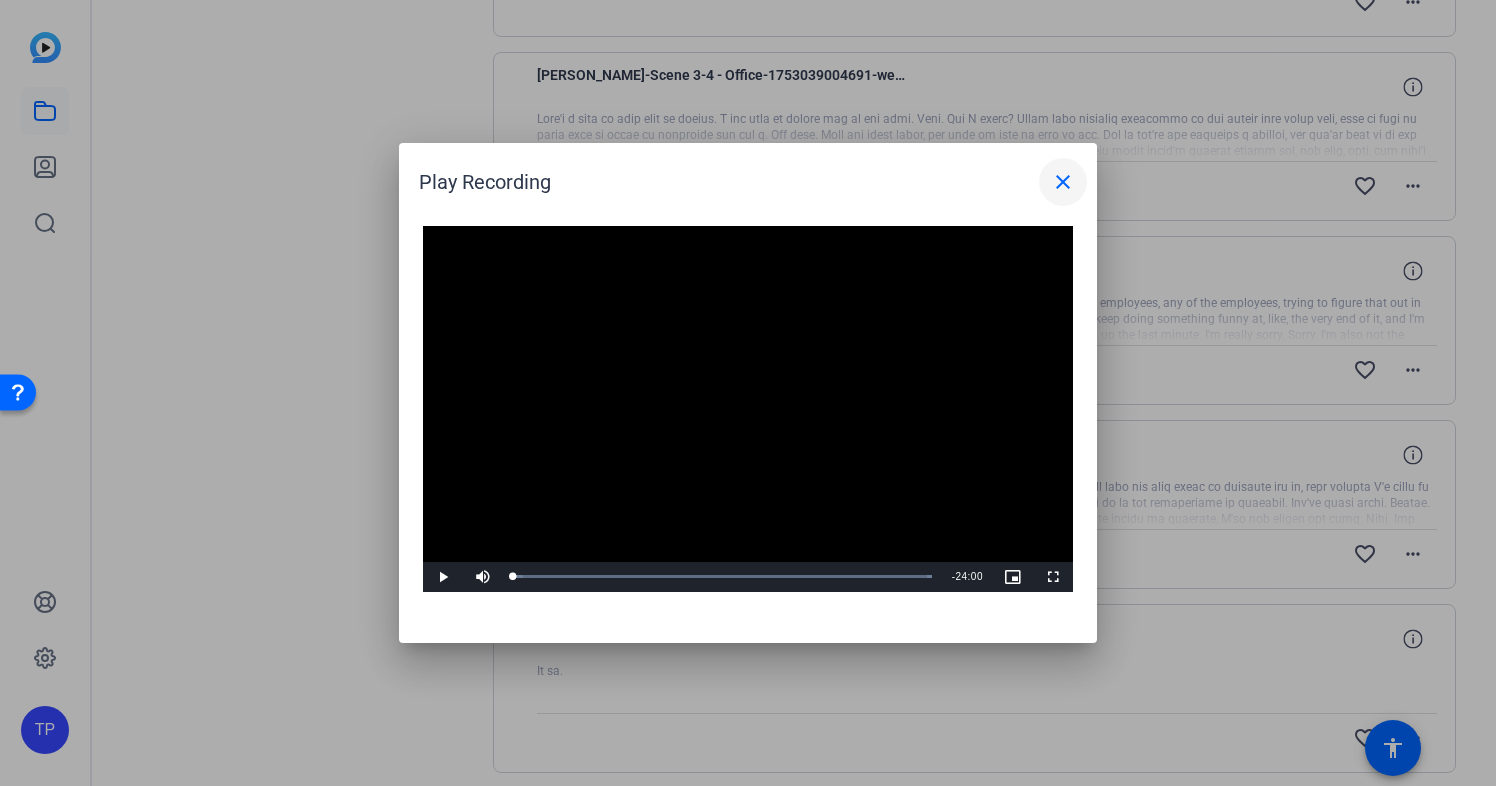 click on "close" at bounding box center [1063, 182] 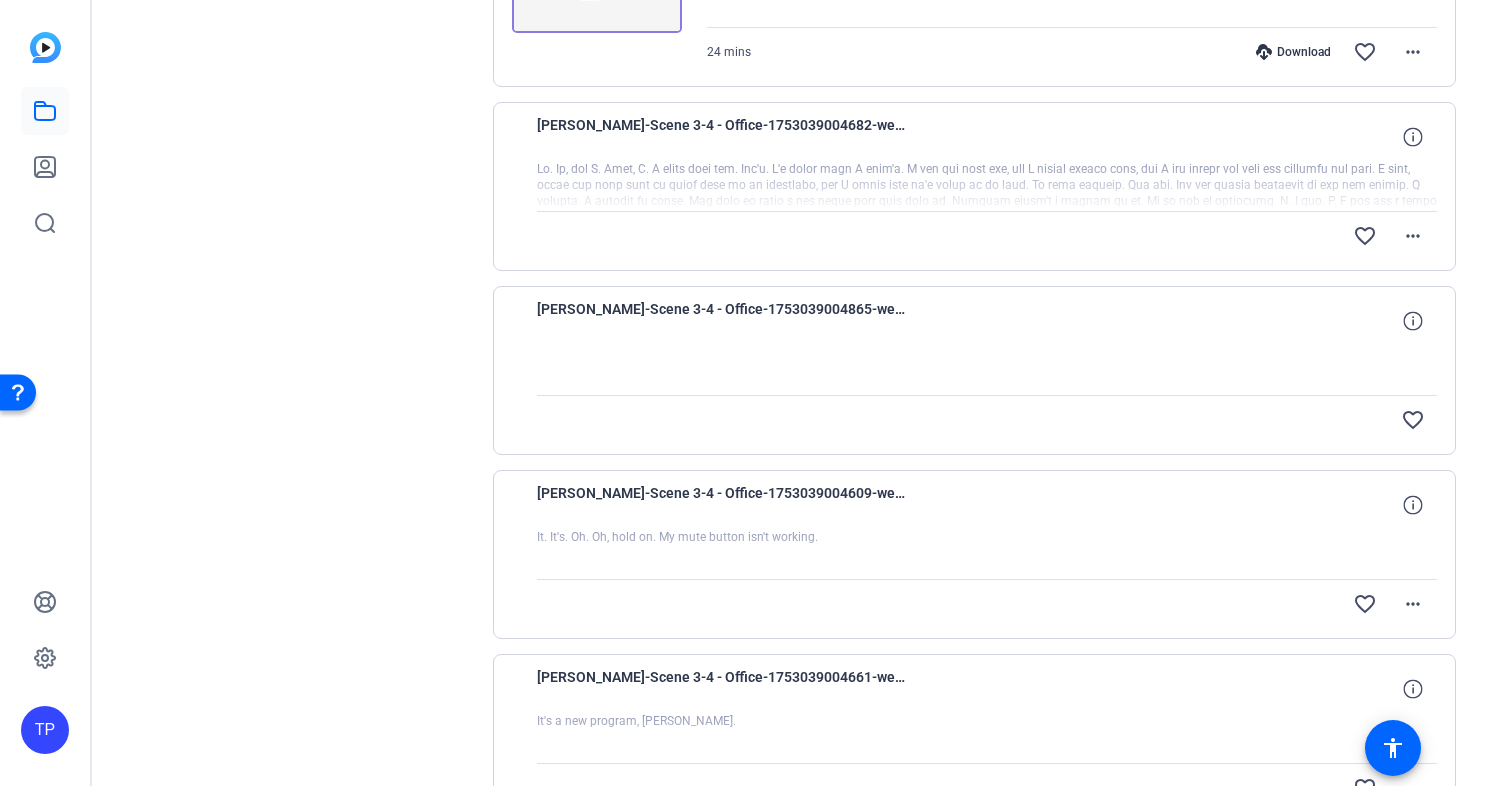 scroll, scrollTop: 0, scrollLeft: 0, axis: both 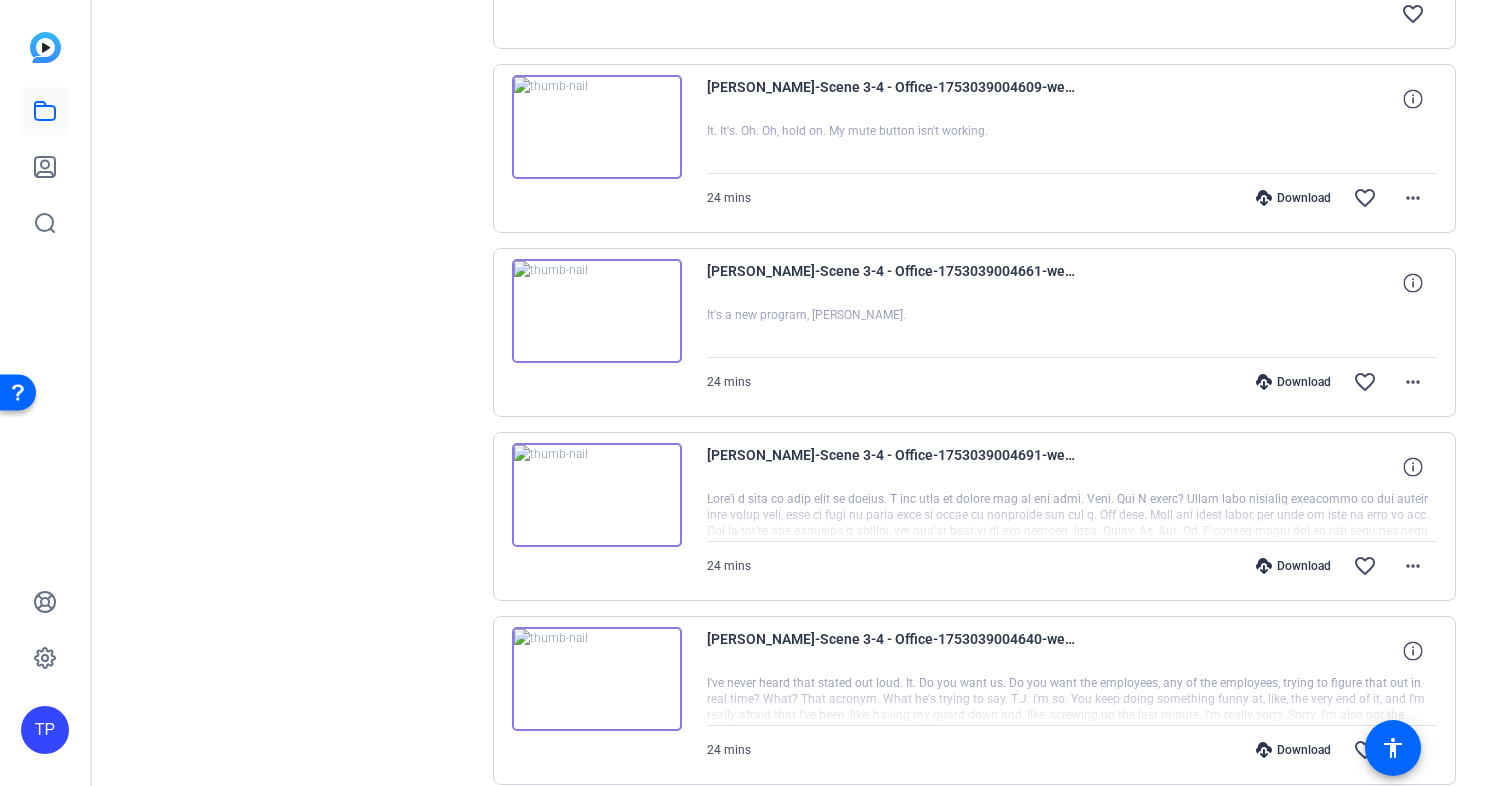 click at bounding box center [597, 311] 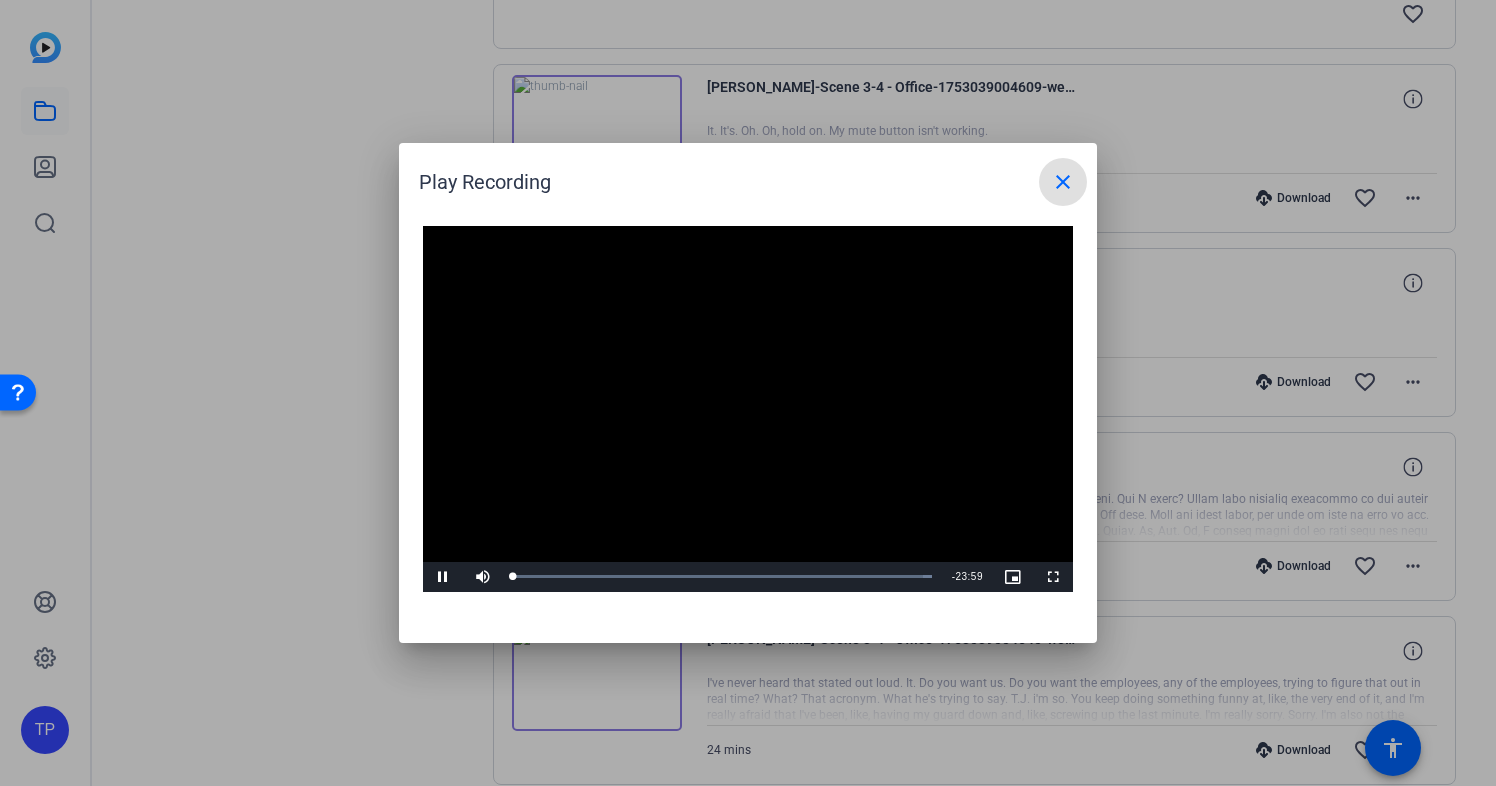 click at bounding box center (748, 409) 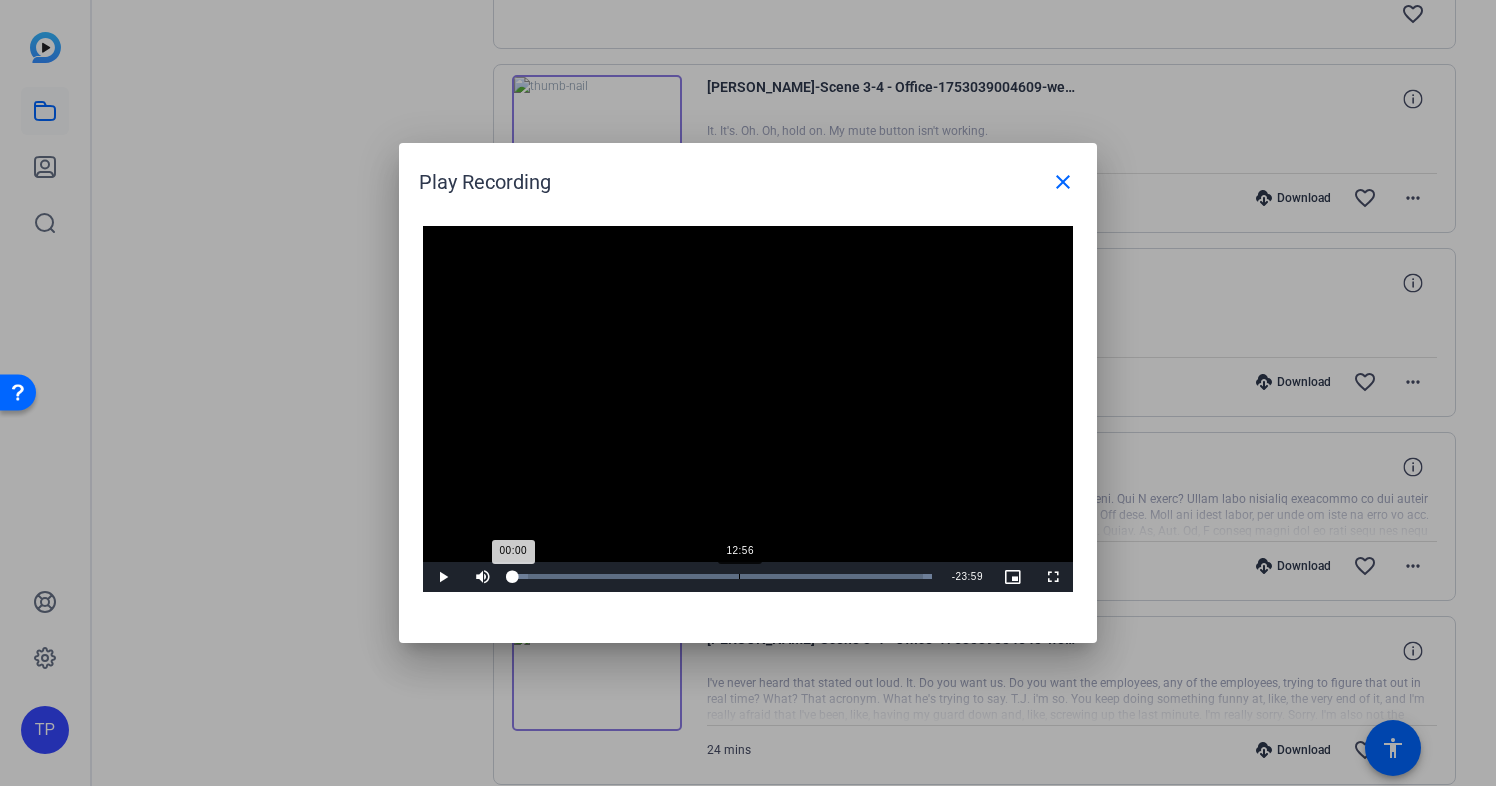 click on "Loaded :  100.00%" at bounding box center (722, 576) 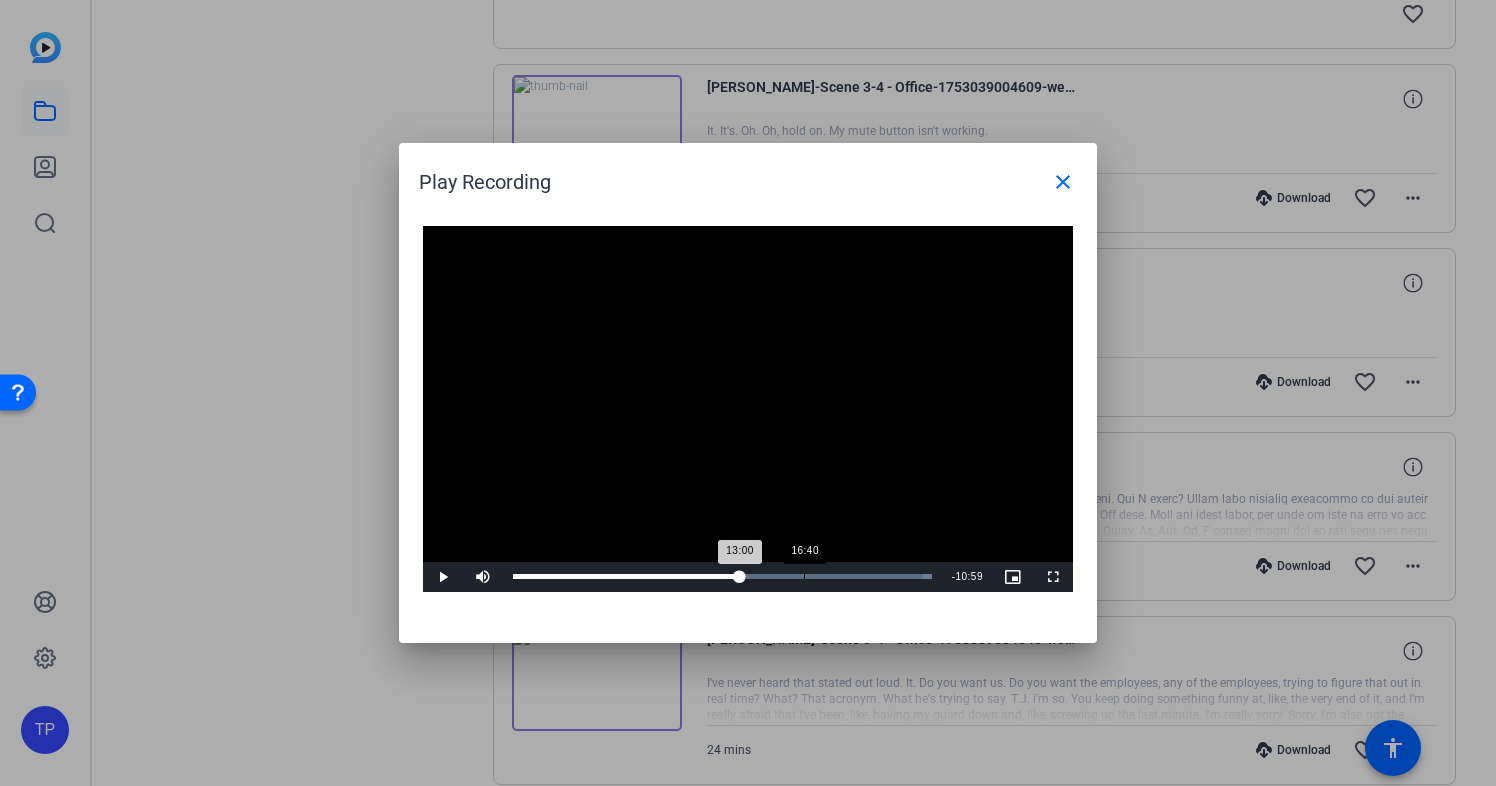 click on "Loaded :  100.00% 16:40 13:00" at bounding box center (722, 577) 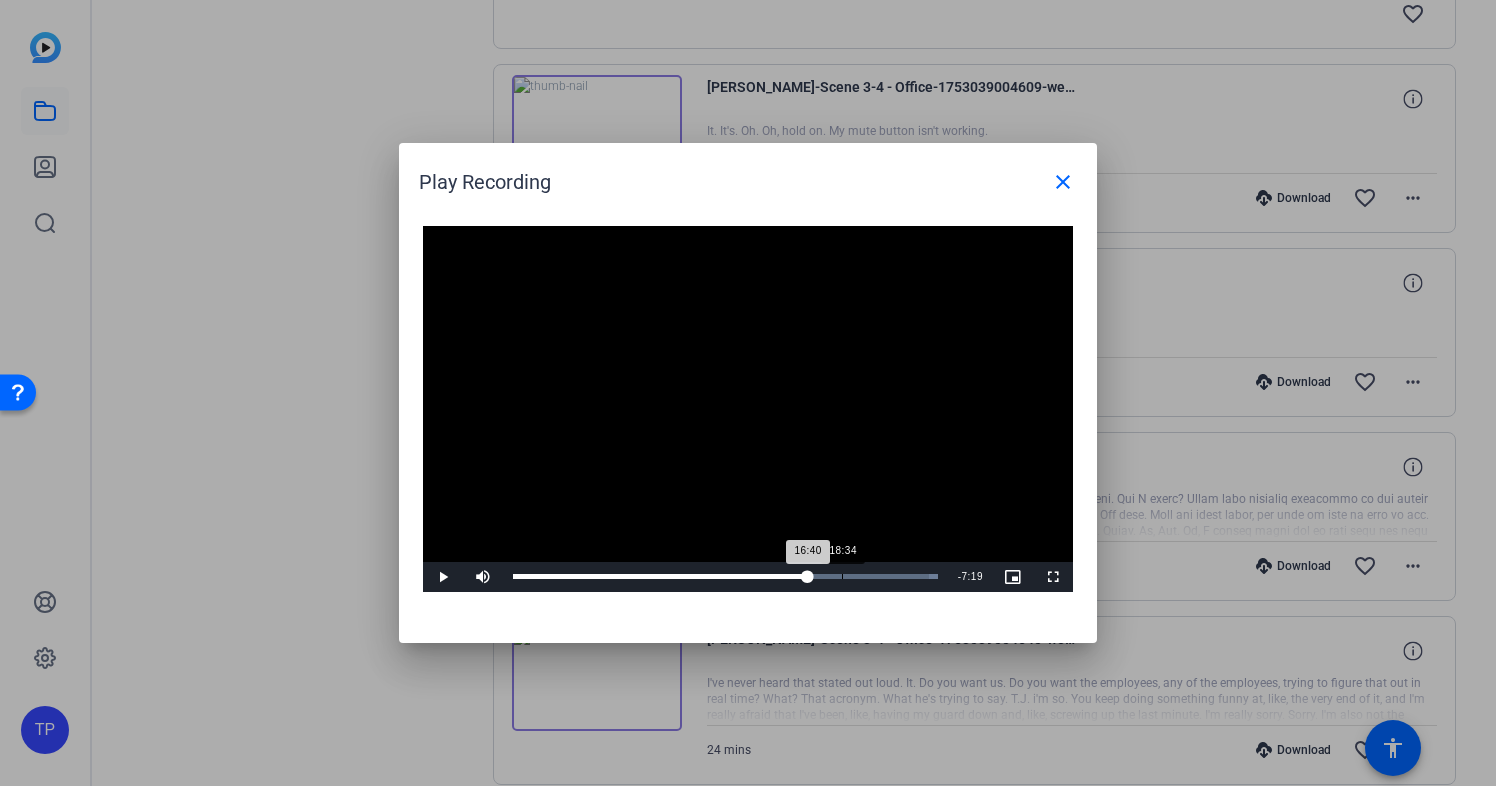 click on "18:34" at bounding box center [842, 576] 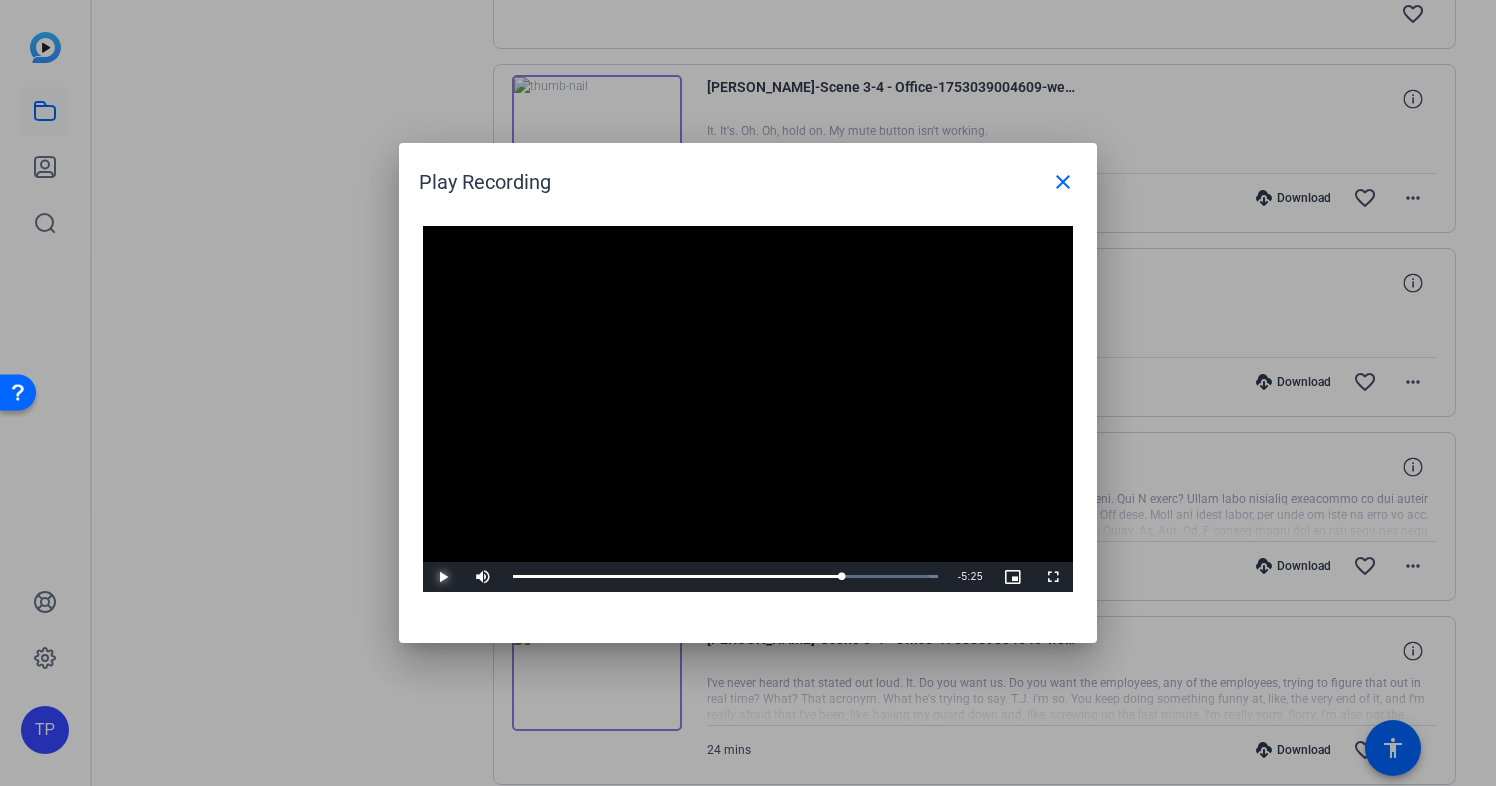 click at bounding box center (443, 577) 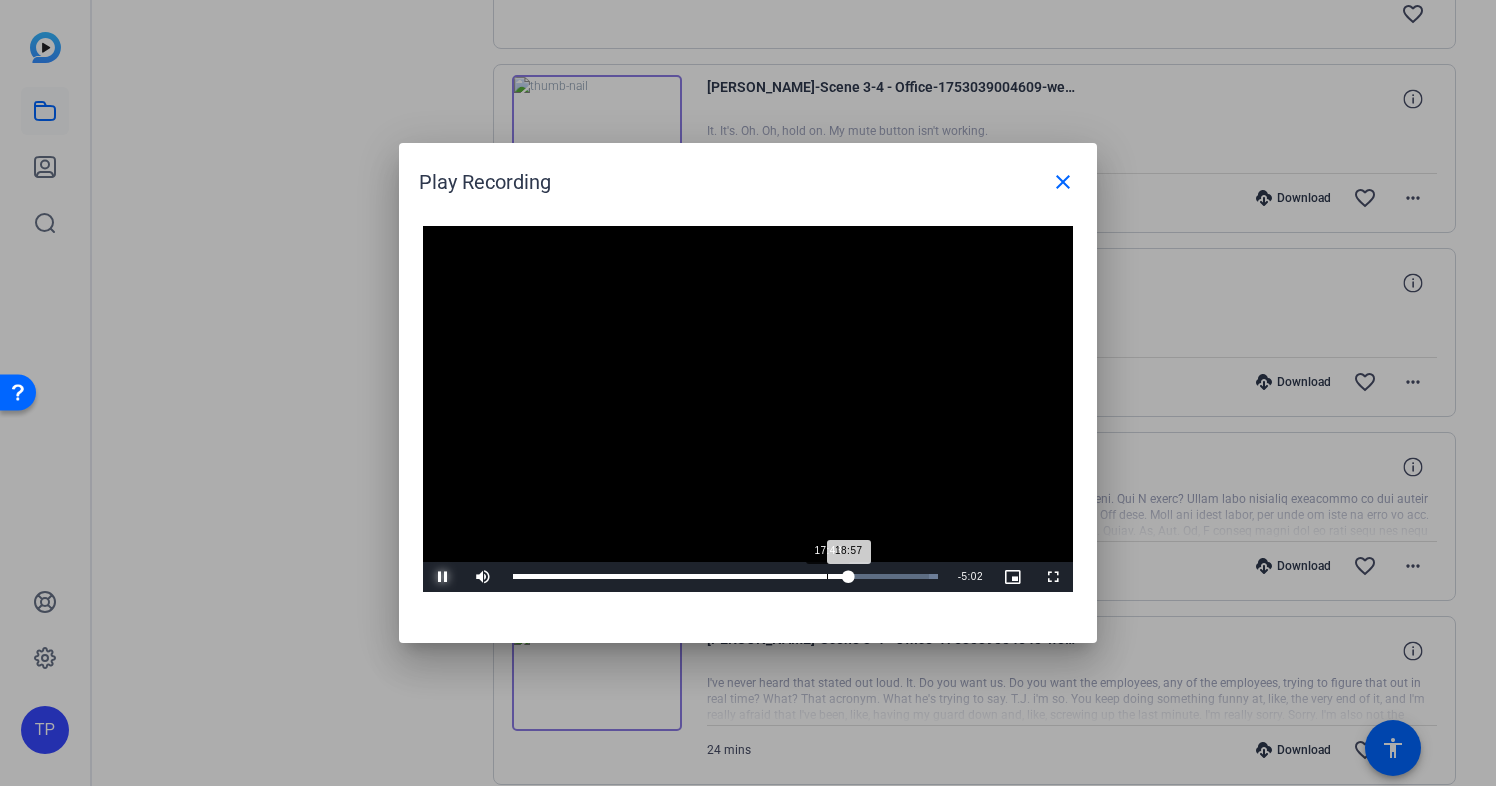 click on "Loaded :  100.00% 17:43 18:57" at bounding box center [725, 576] 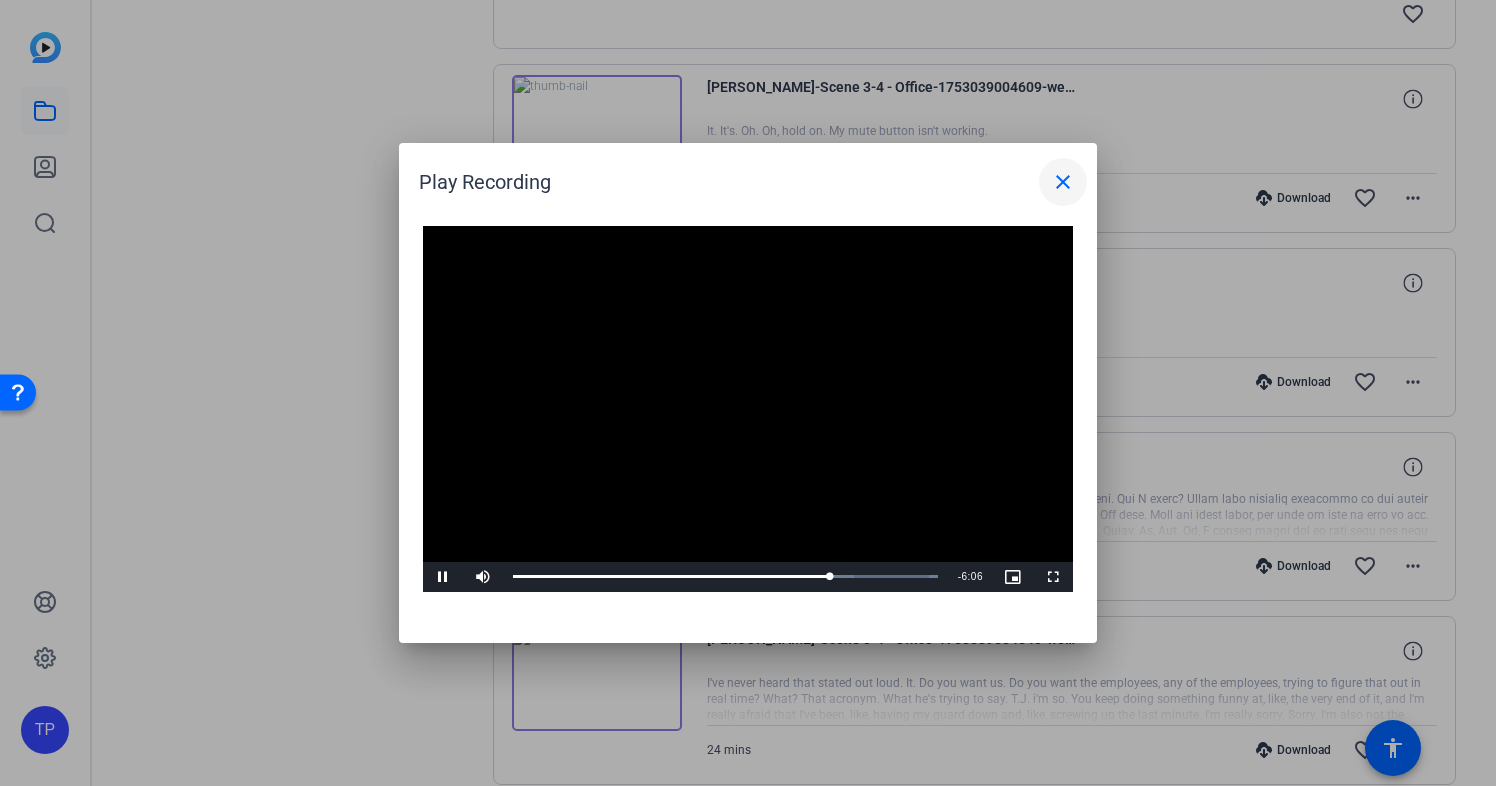 click on "close" at bounding box center [1063, 182] 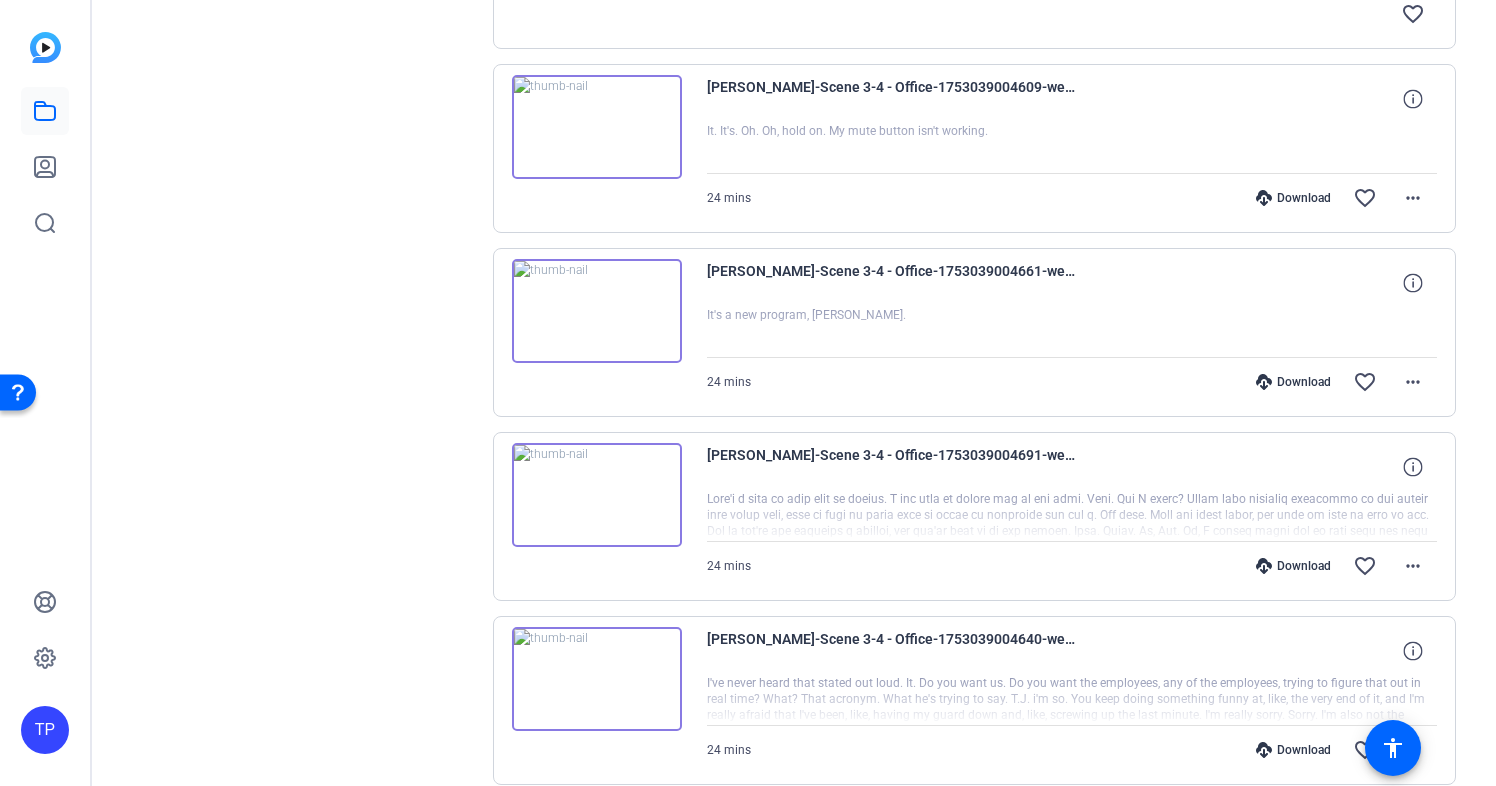 scroll, scrollTop: 0, scrollLeft: 0, axis: both 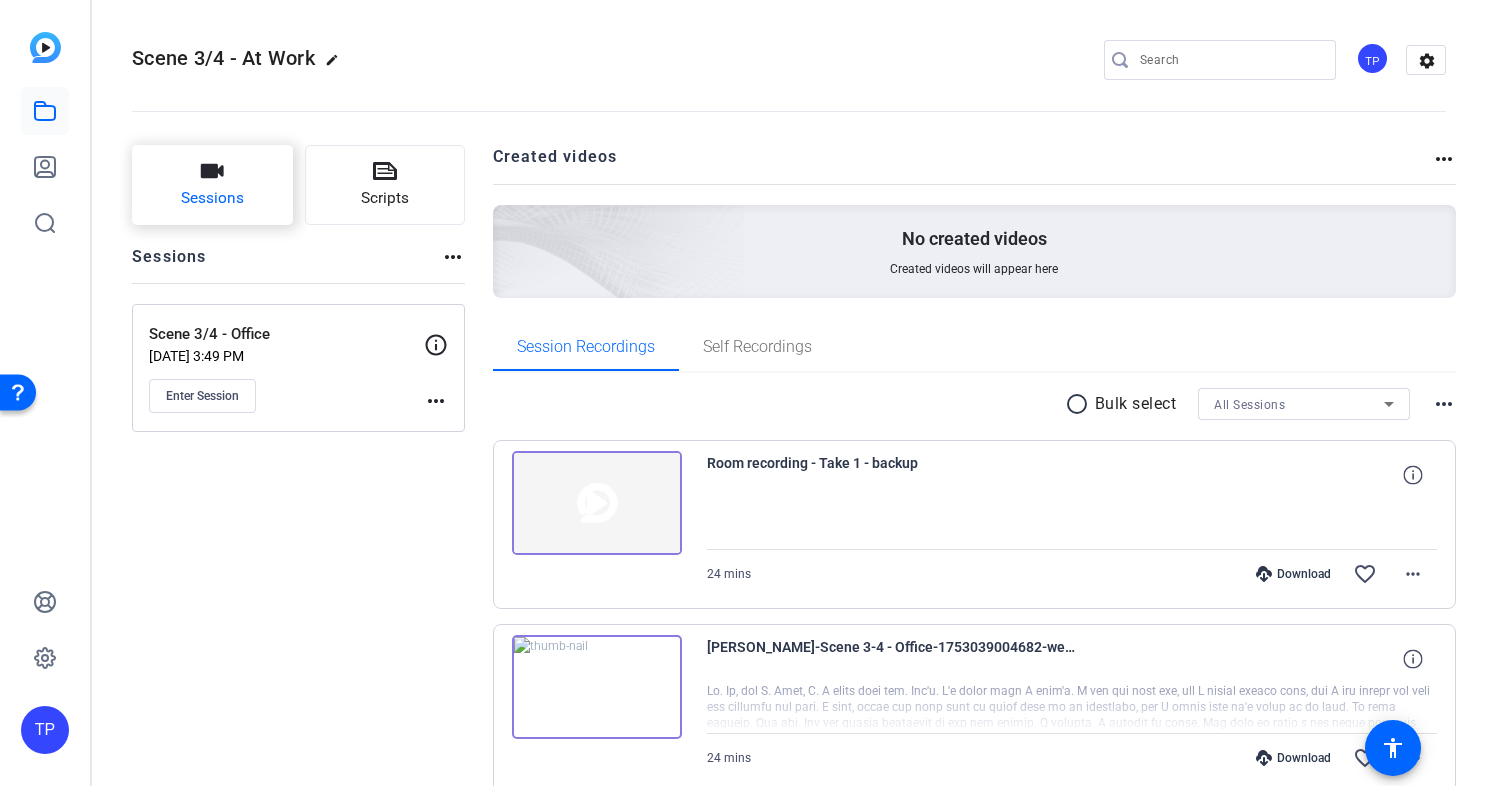 click on "Sessions" 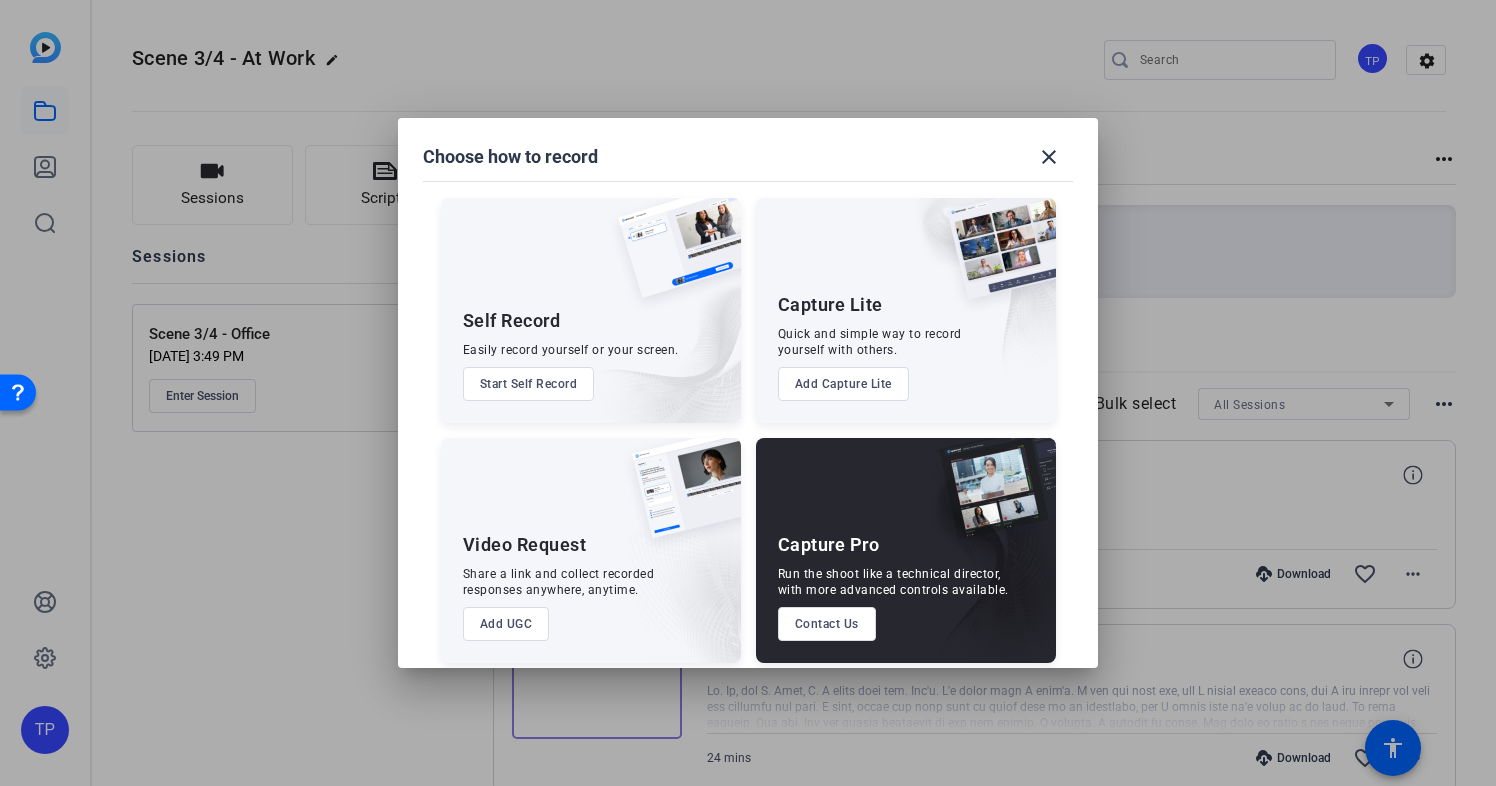 drag, startPoint x: 493, startPoint y: 364, endPoint x: 512, endPoint y: 365, distance: 19.026299 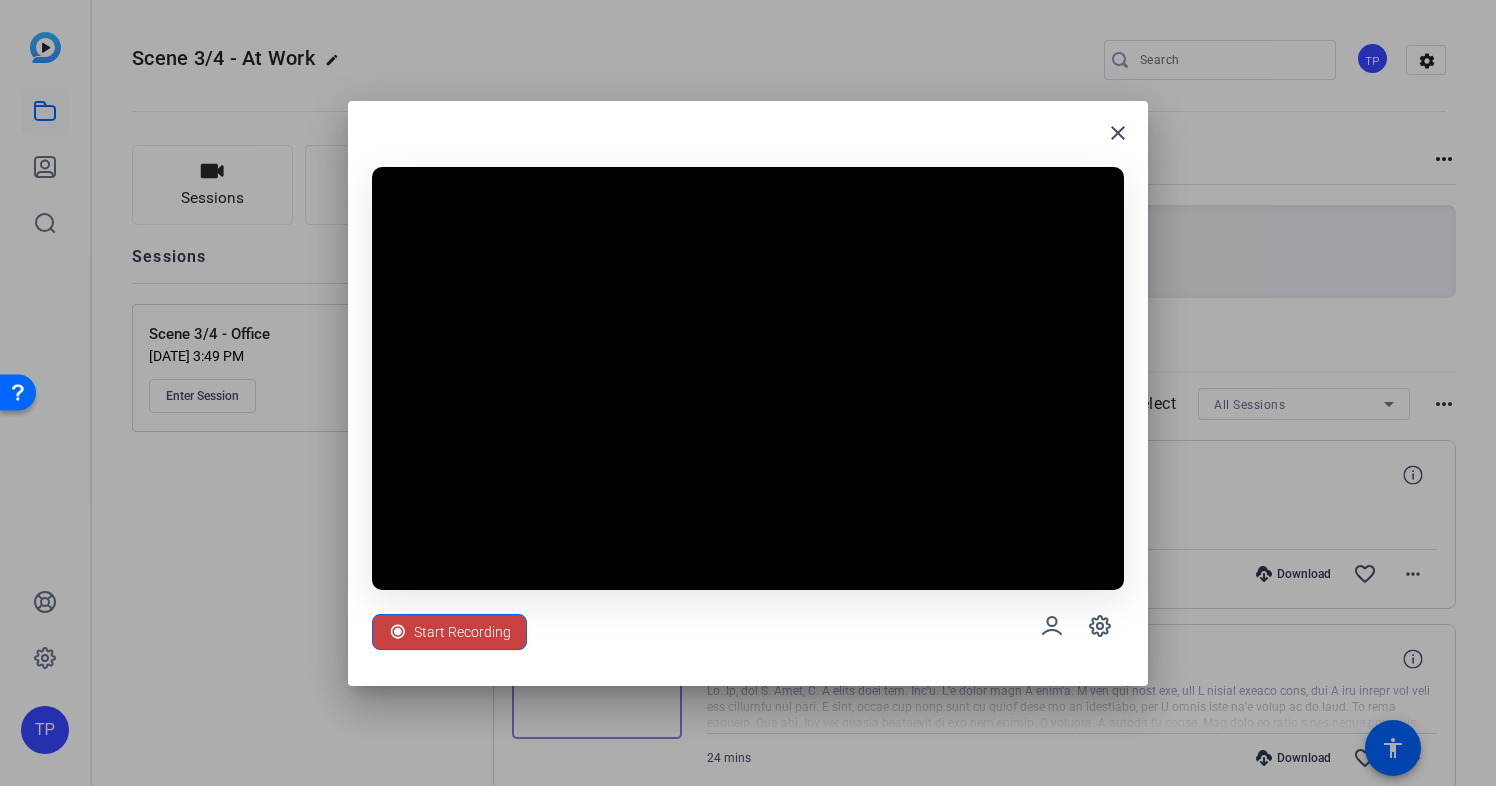 click on "Start Recording" at bounding box center [462, 632] 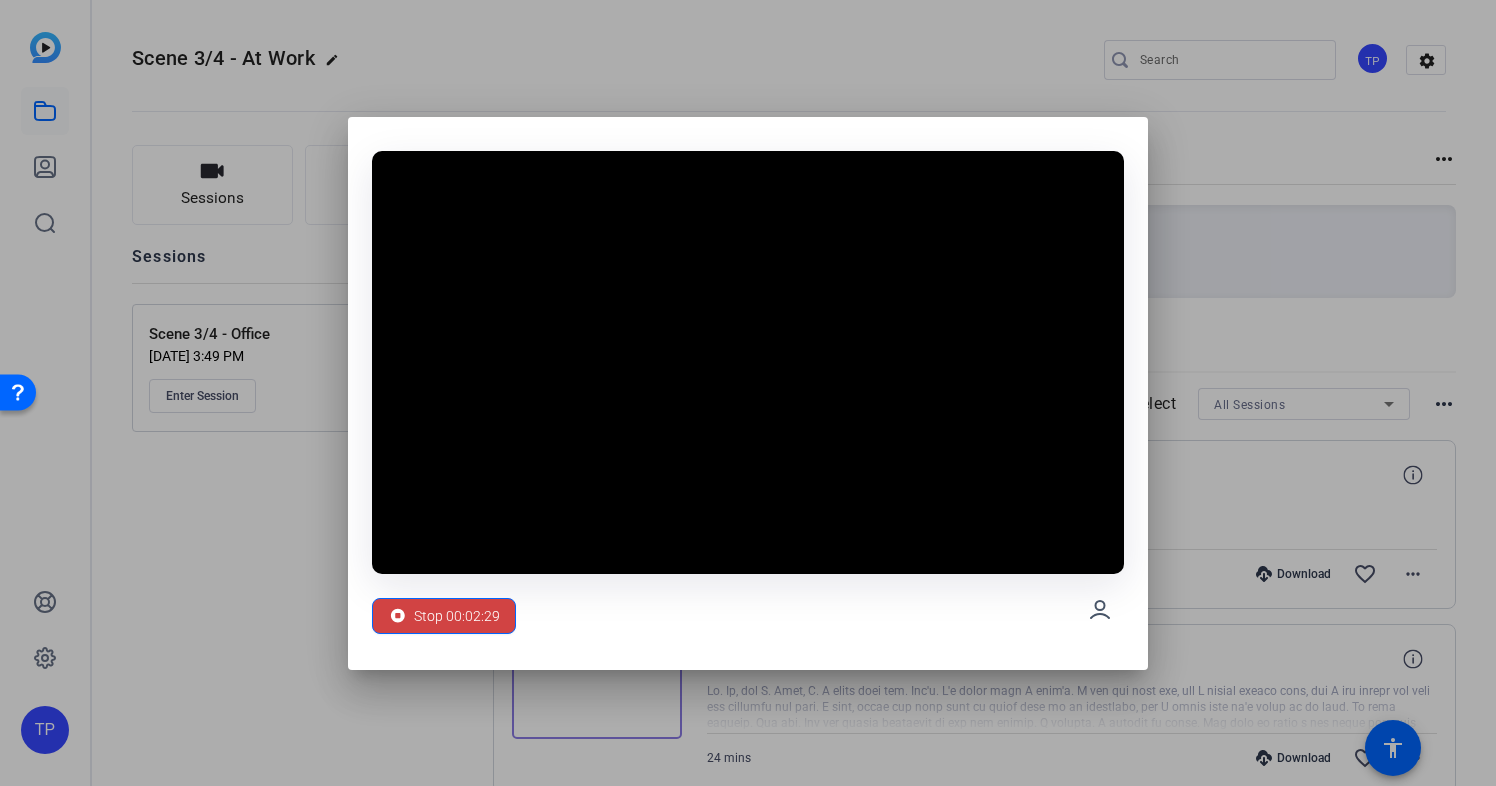 click on "Stop 00:02:29" at bounding box center [748, 393] 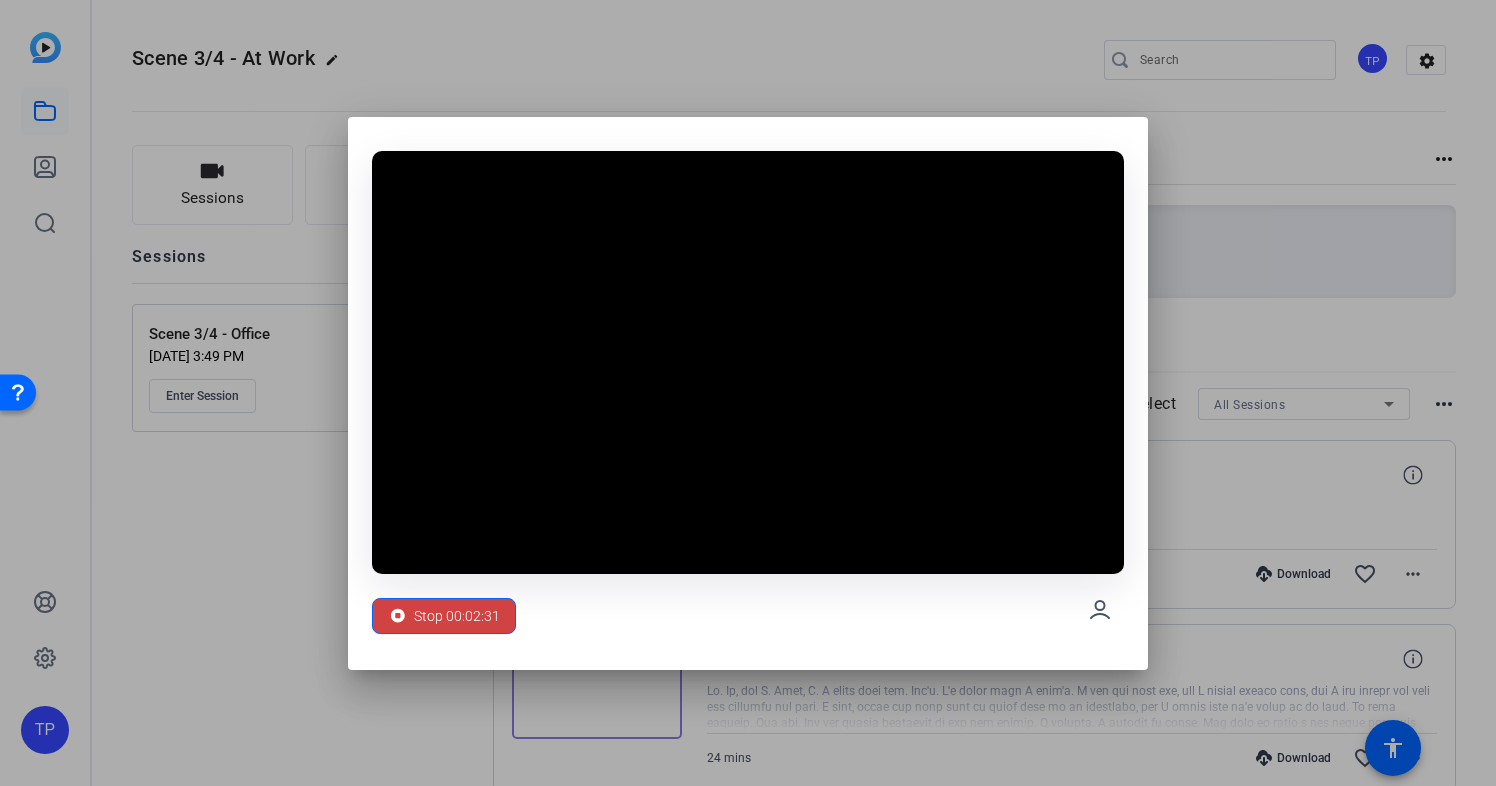 click on "Stop 00:02:31" at bounding box center (748, 393) 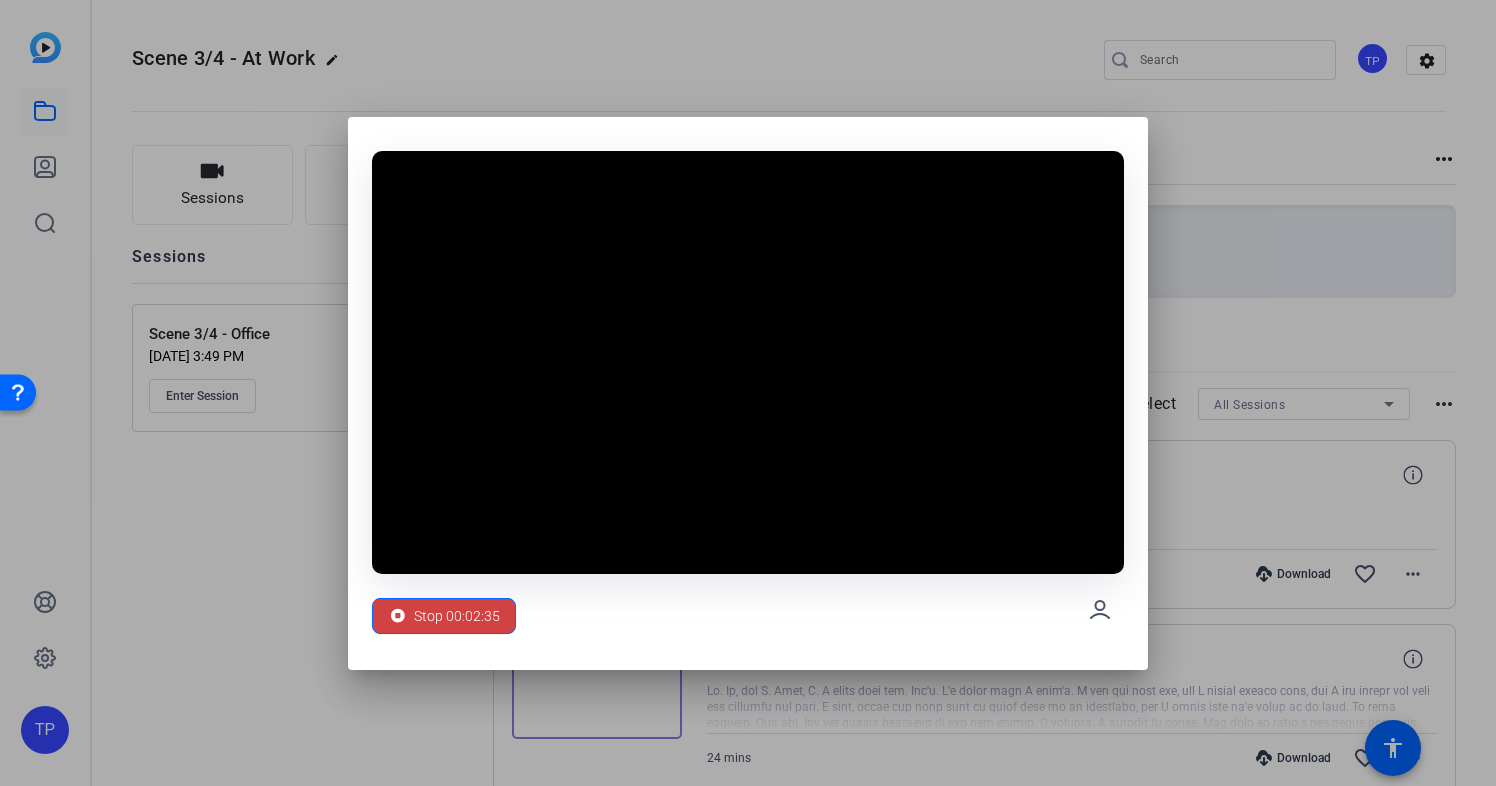 drag, startPoint x: 545, startPoint y: 655, endPoint x: 594, endPoint y: 650, distance: 49.25444 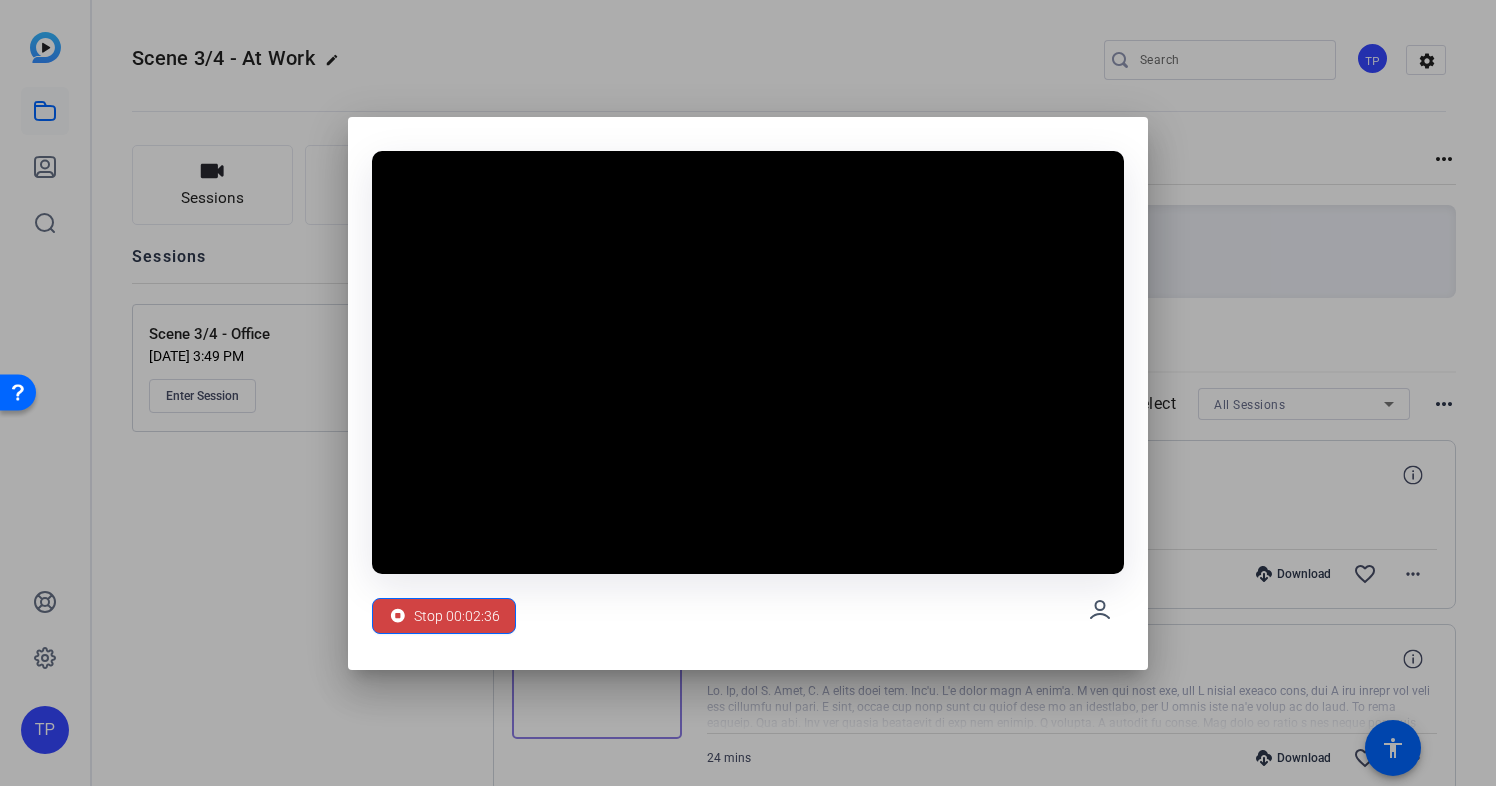 click on "Stop 00:02:36" at bounding box center [748, 393] 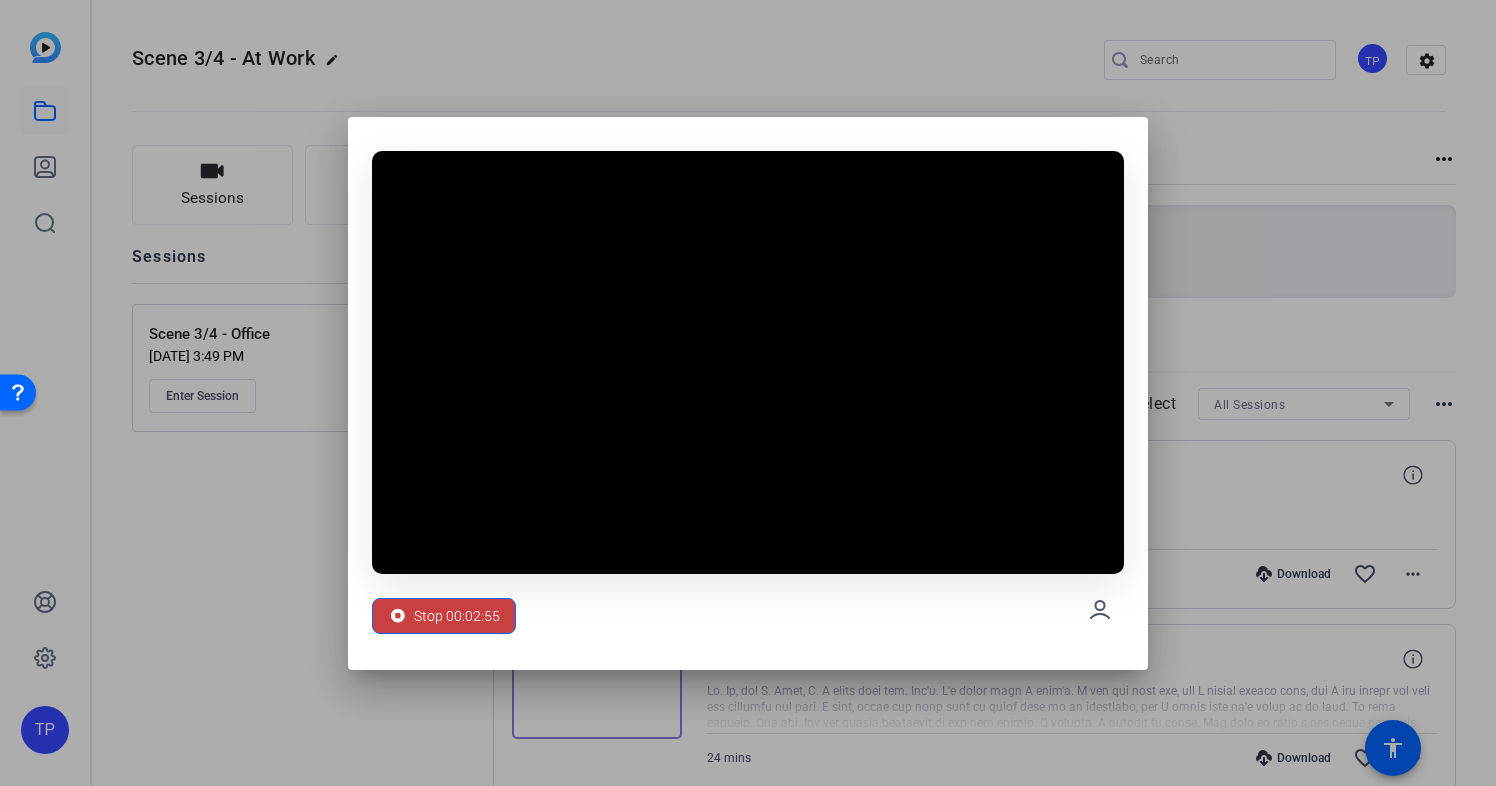 click at bounding box center [444, 616] 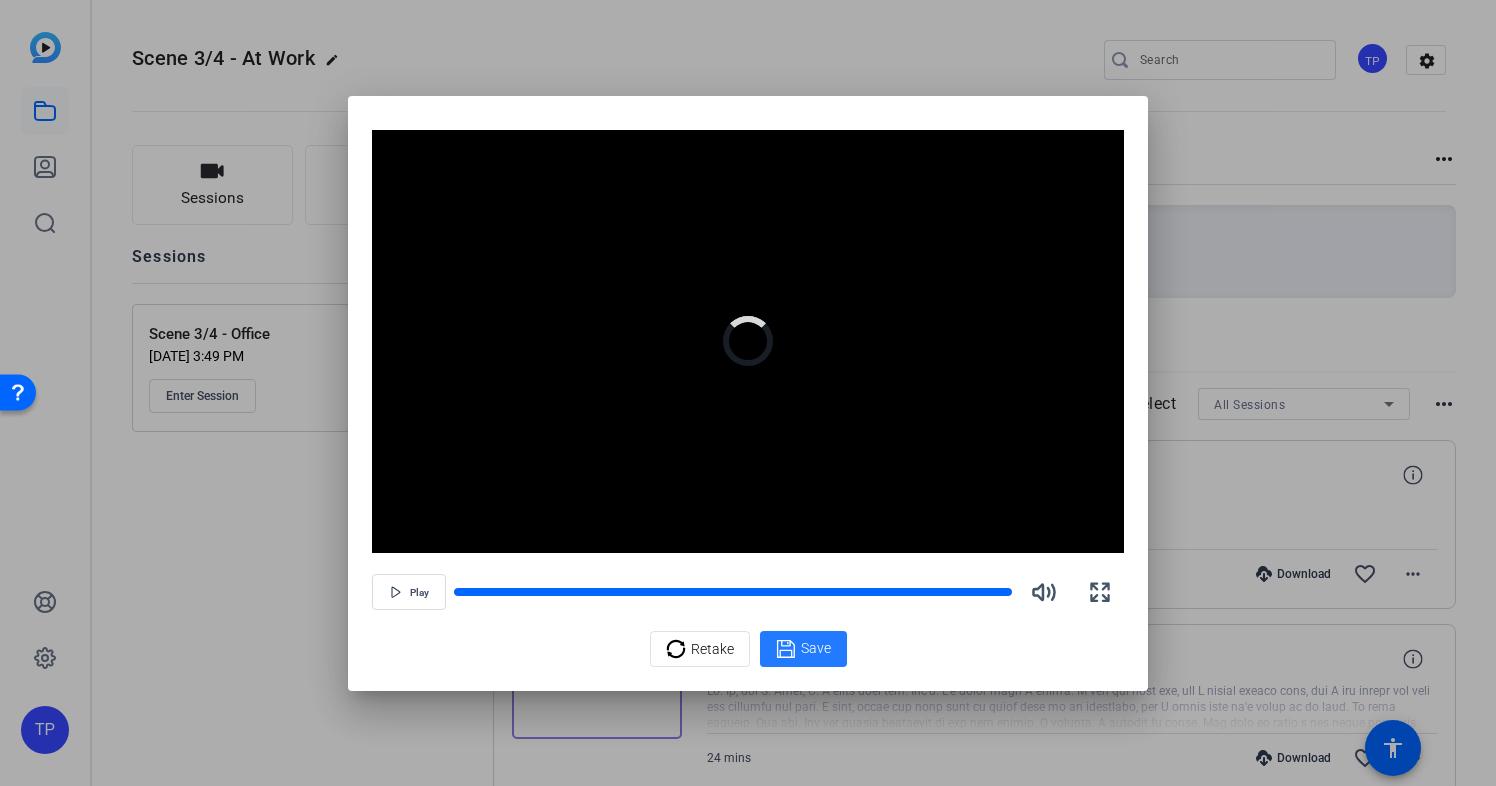 click on "Save" at bounding box center [803, 649] 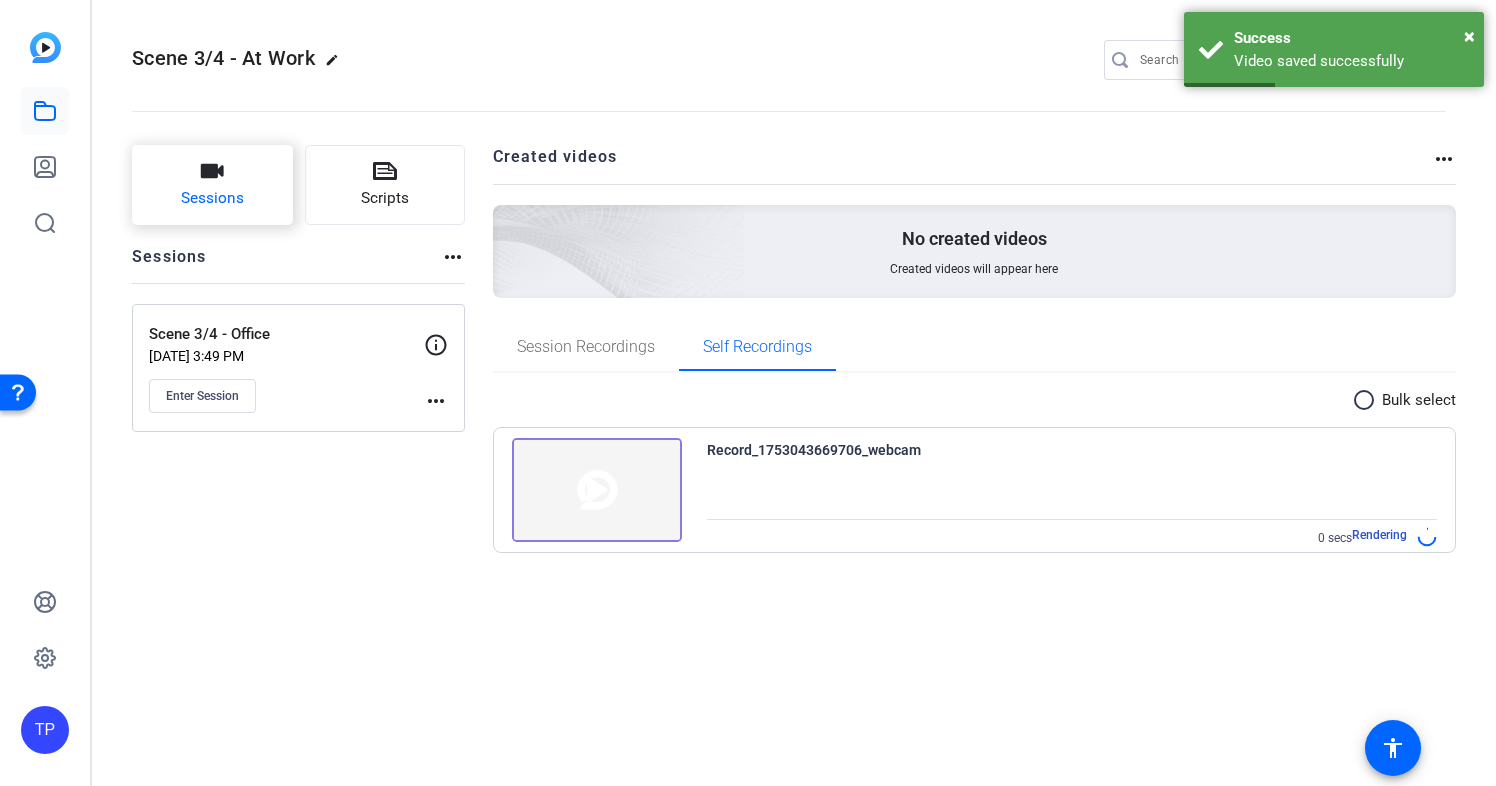 click 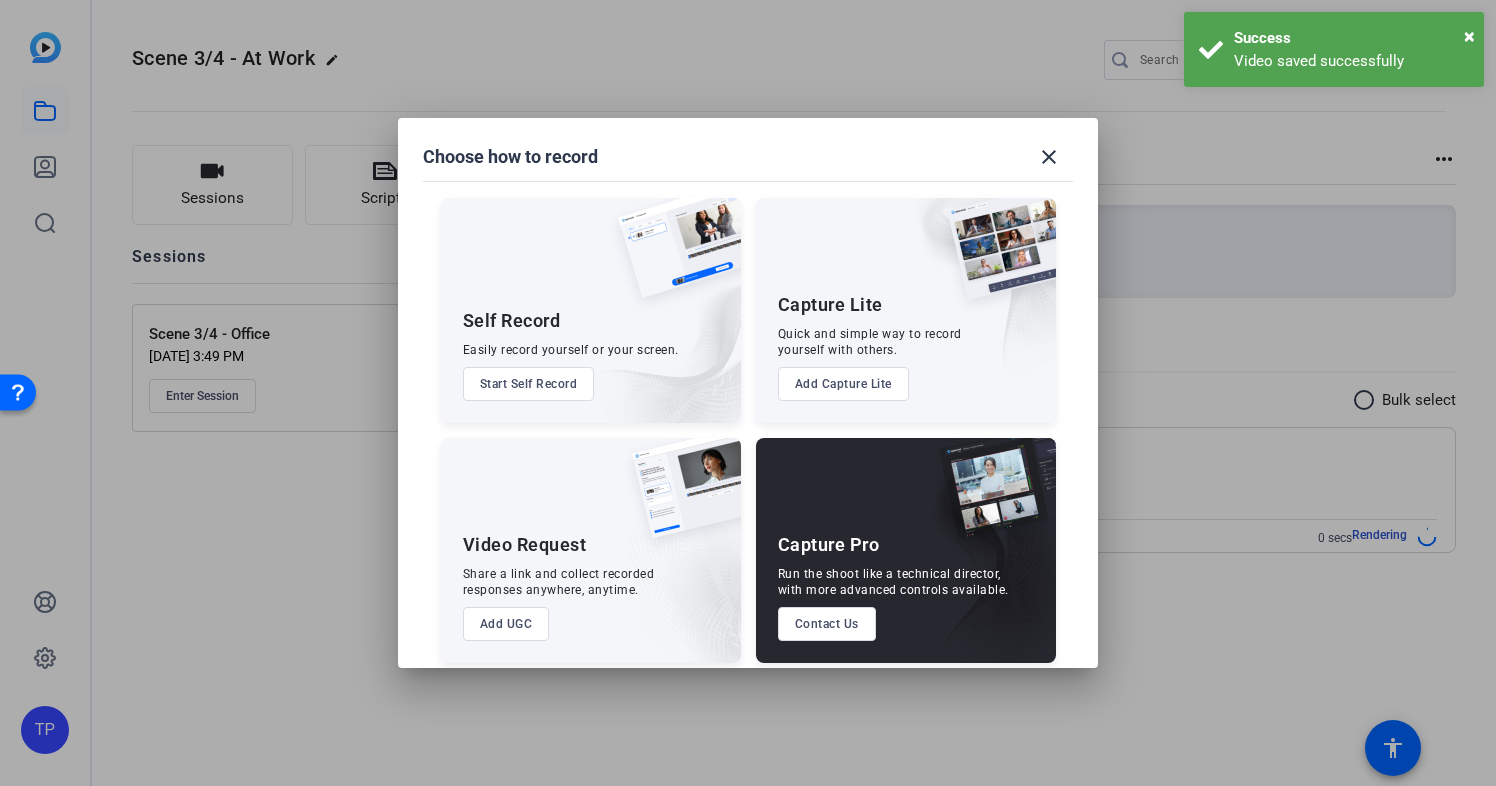 click on "Start Self Record" at bounding box center [529, 384] 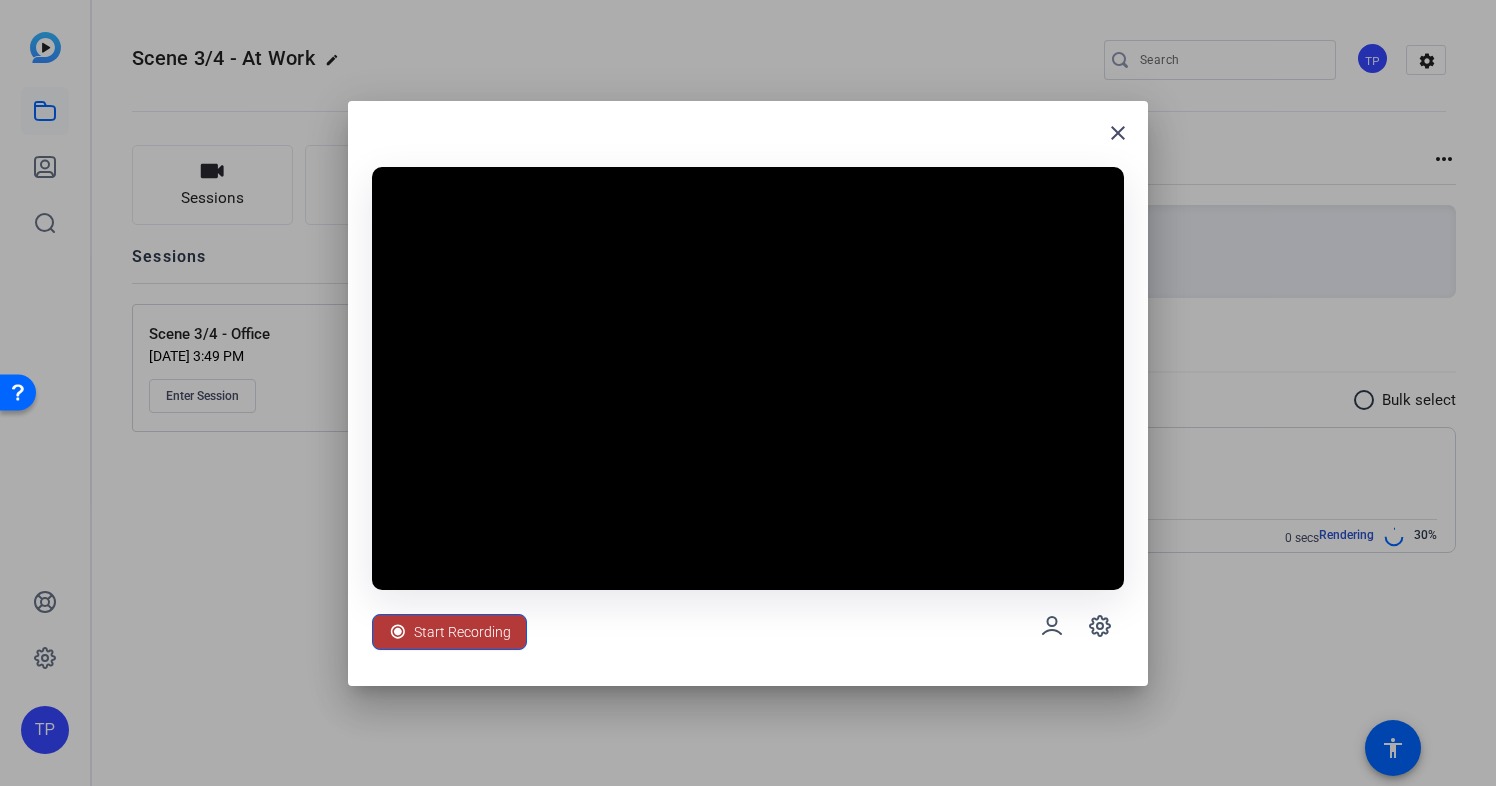 click on "Start Recording" at bounding box center [462, 632] 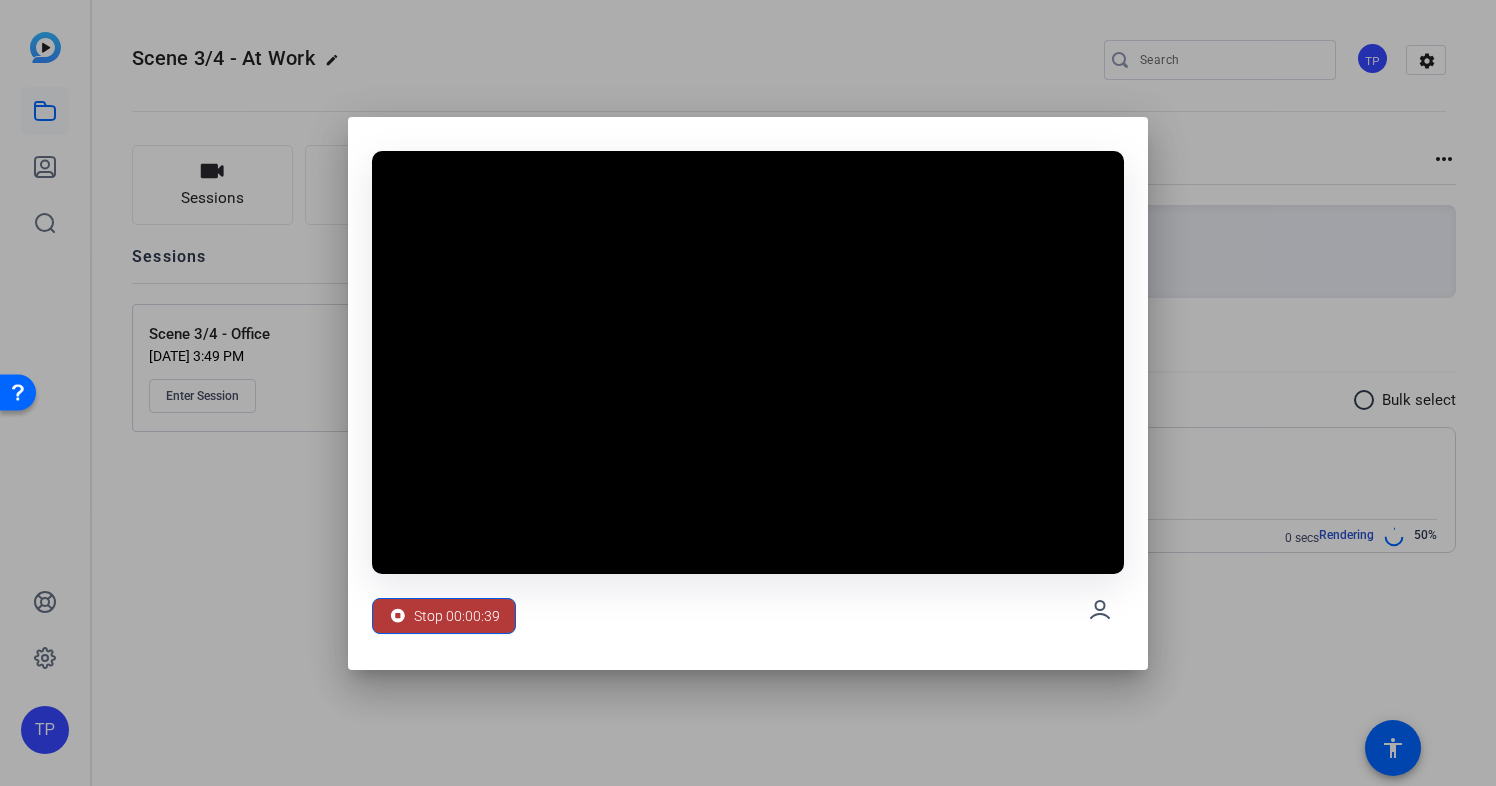 click on "Stop 00:00:39" at bounding box center (457, 616) 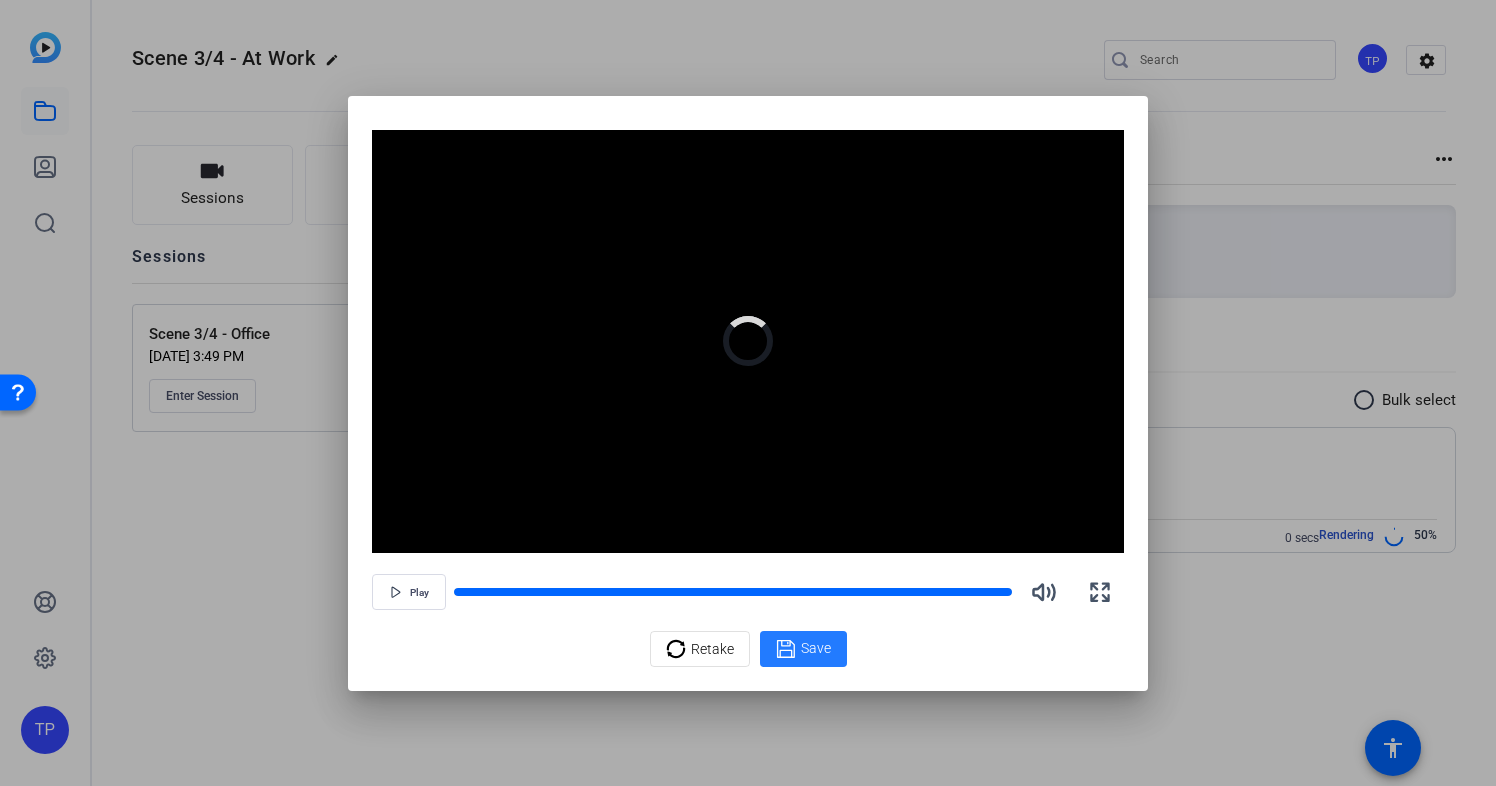 click on "Save" at bounding box center (816, 648) 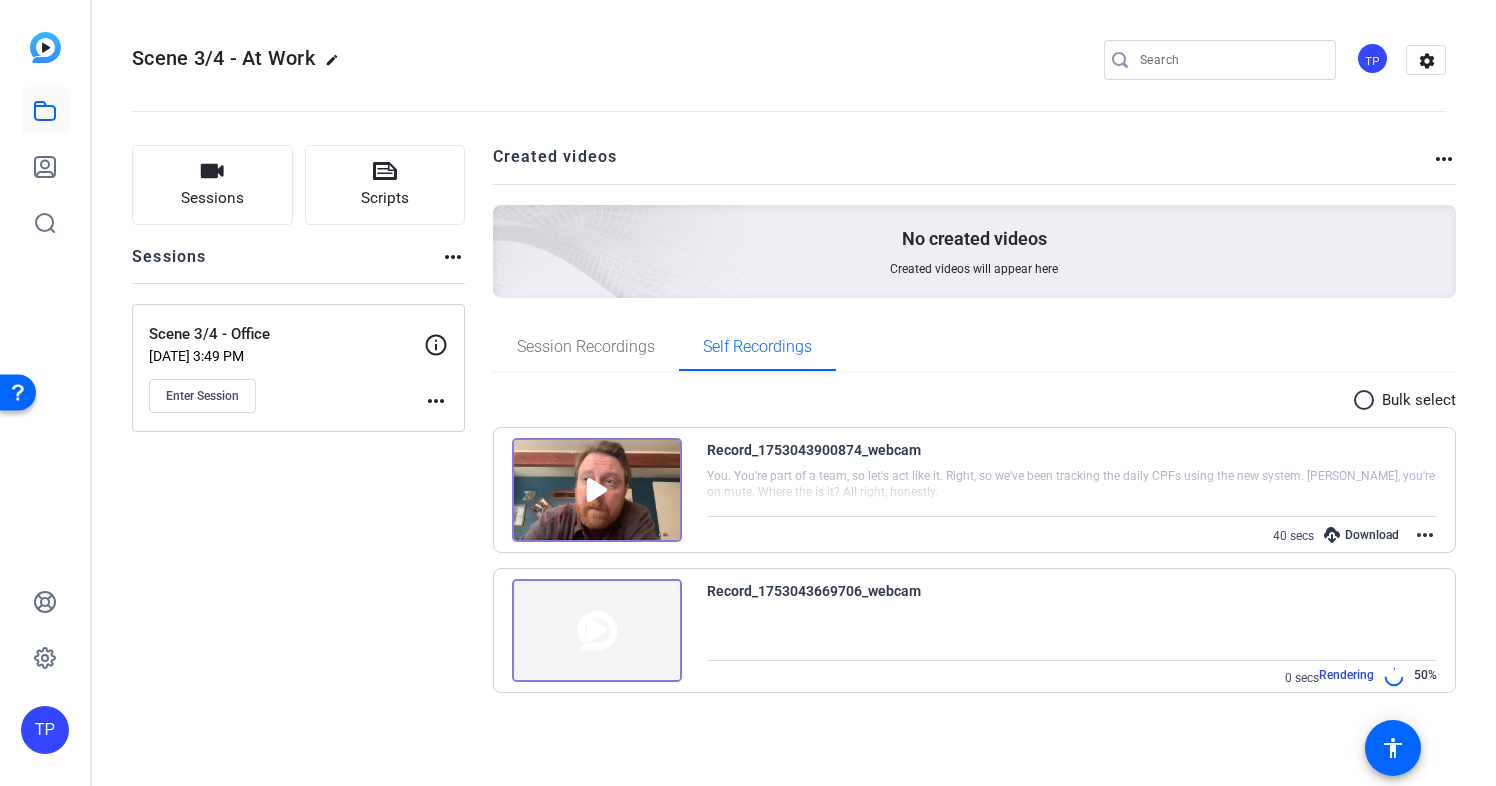 click at bounding box center [597, 490] 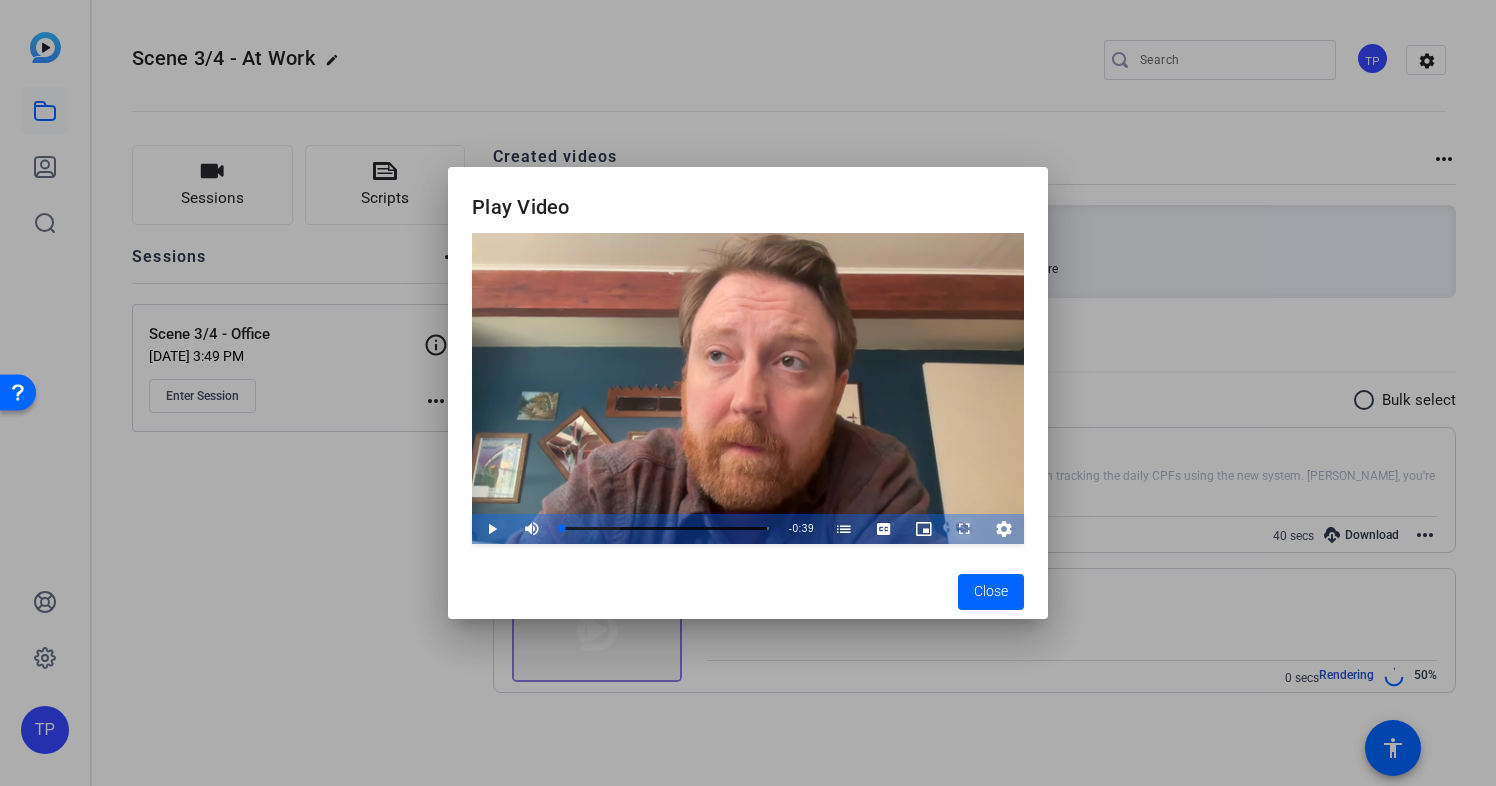 click at bounding box center (944, 529) 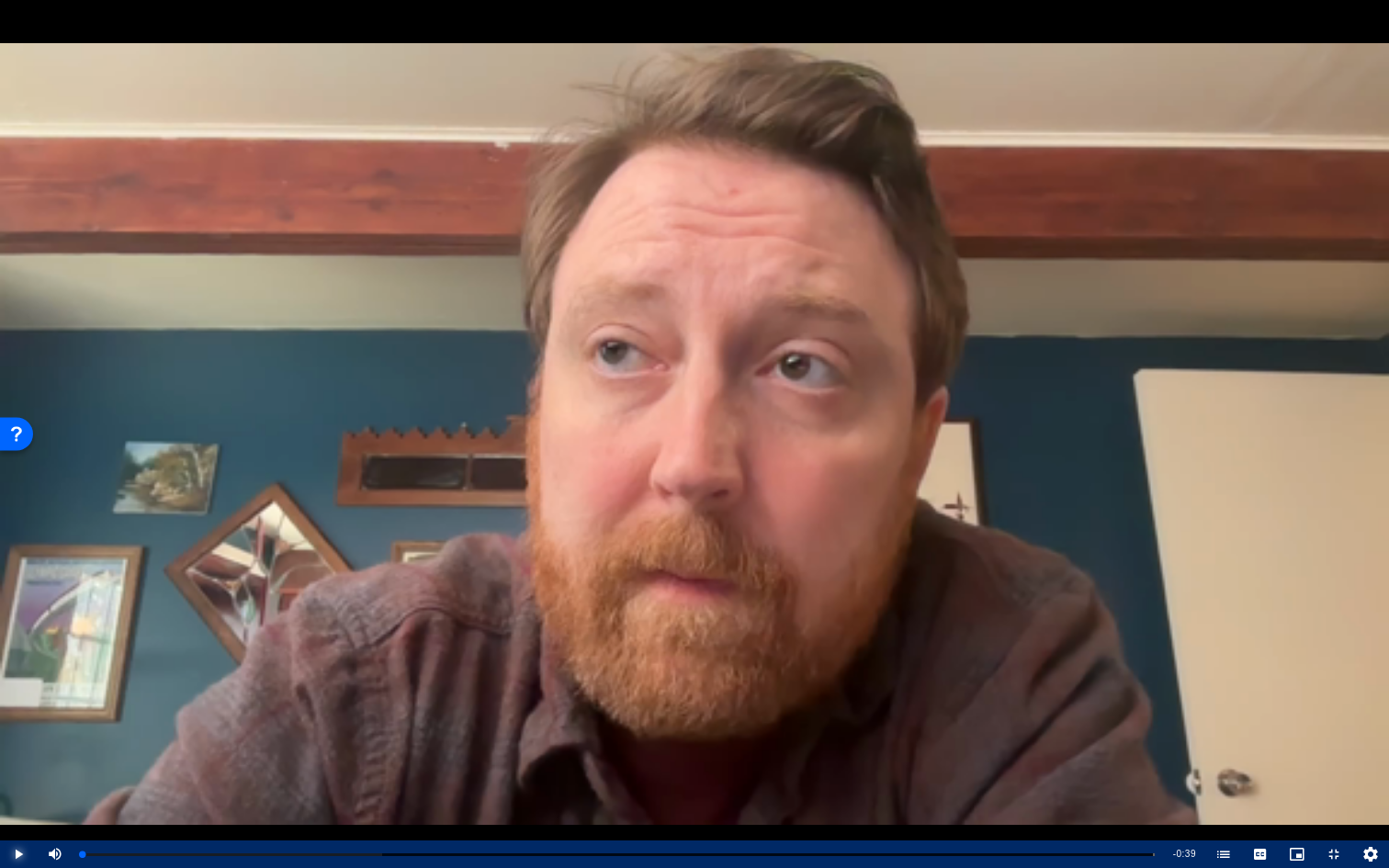 click at bounding box center [0, 854] 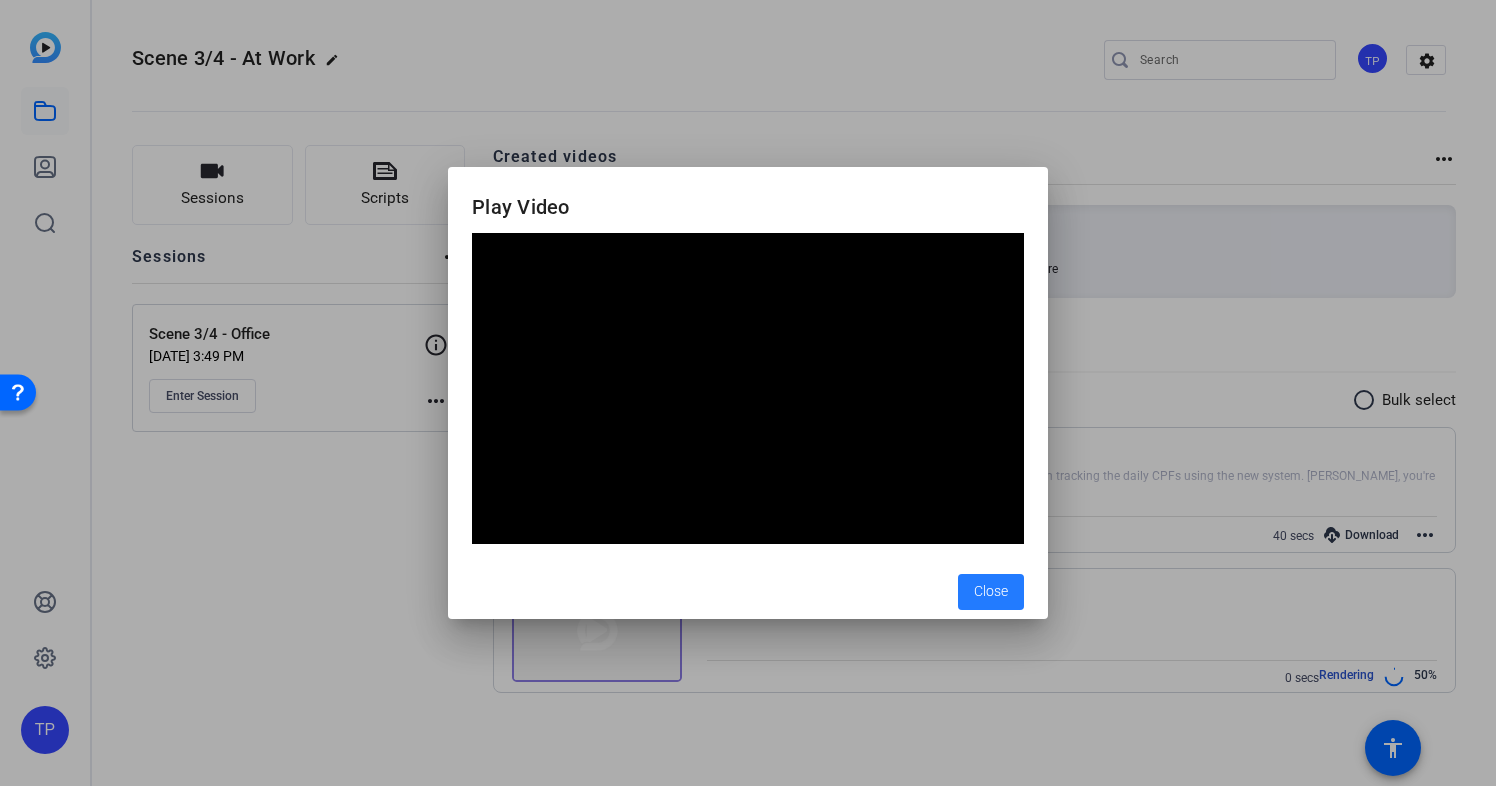 click on "Close" 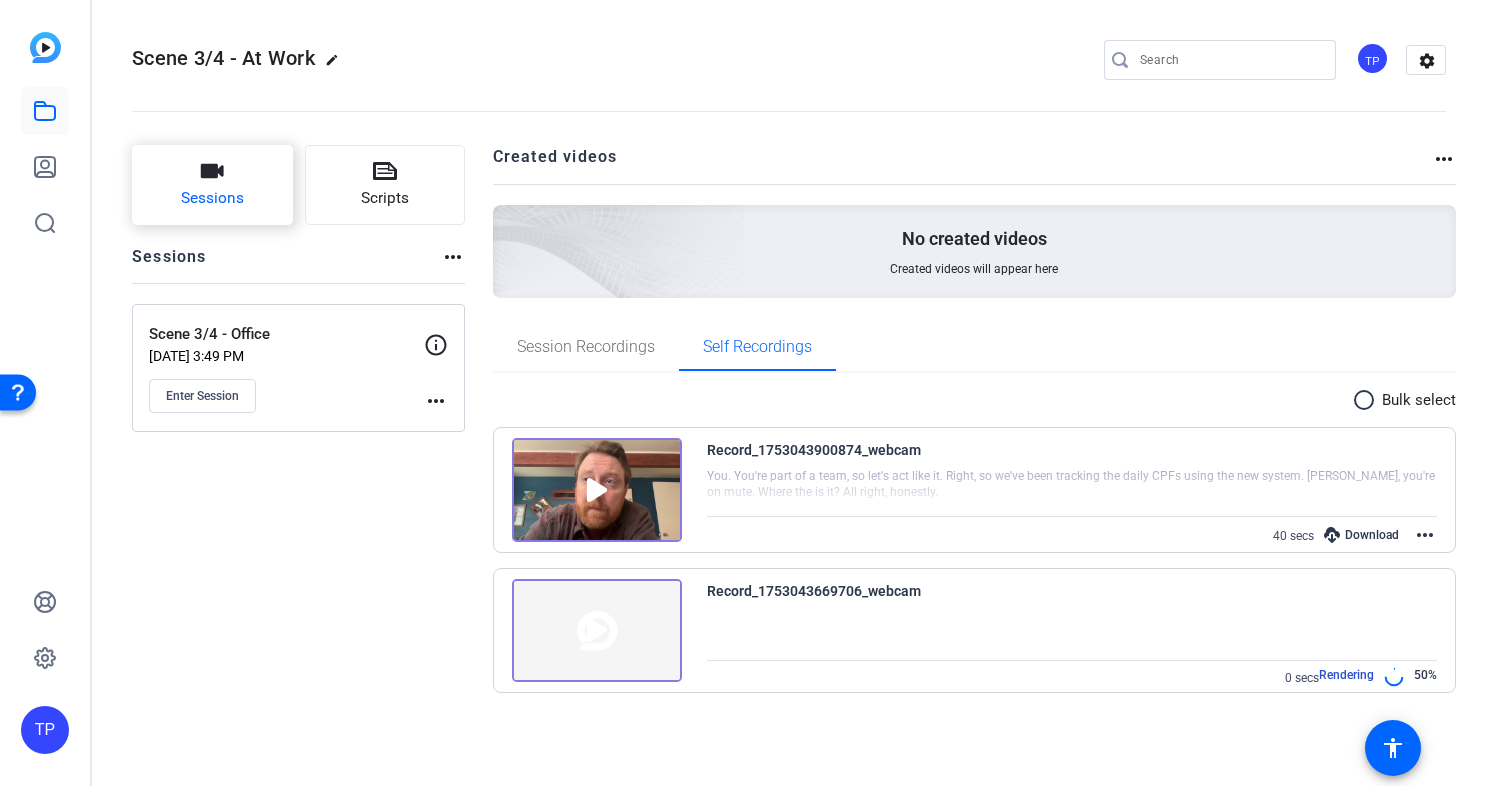 click on "Sessions" 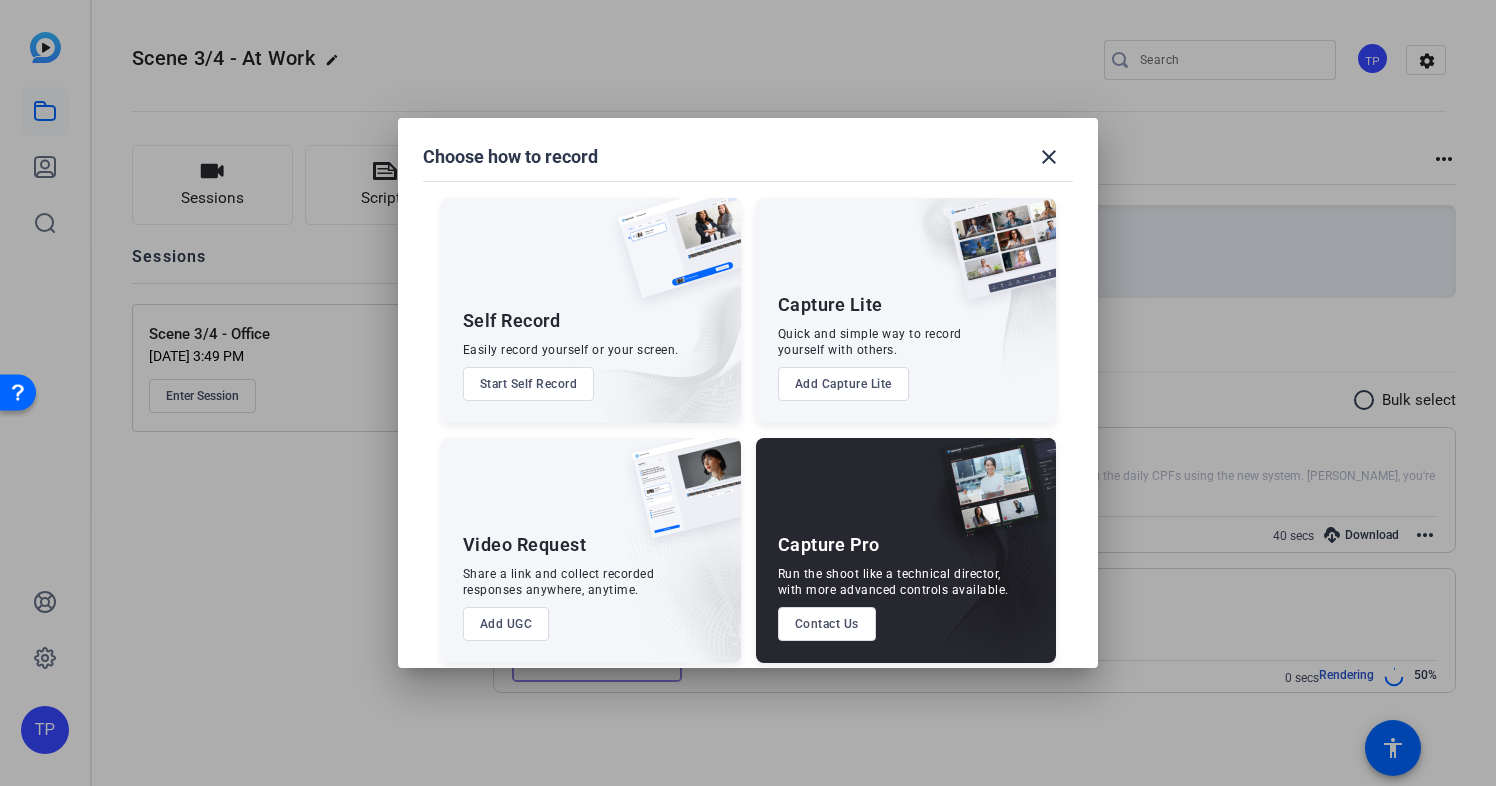 click on "Start Self Record" at bounding box center [529, 384] 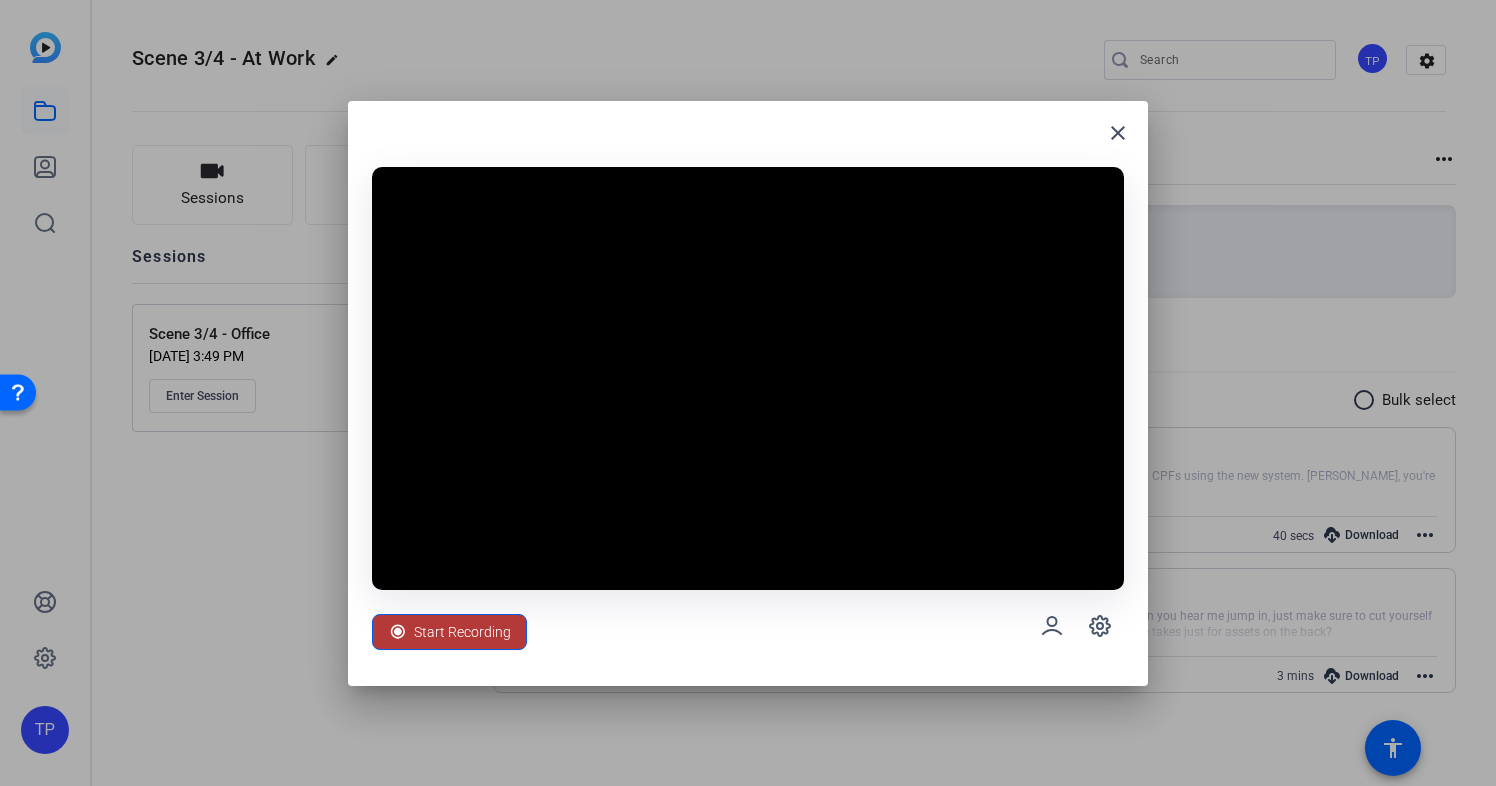 click on "Start Recording" at bounding box center [462, 632] 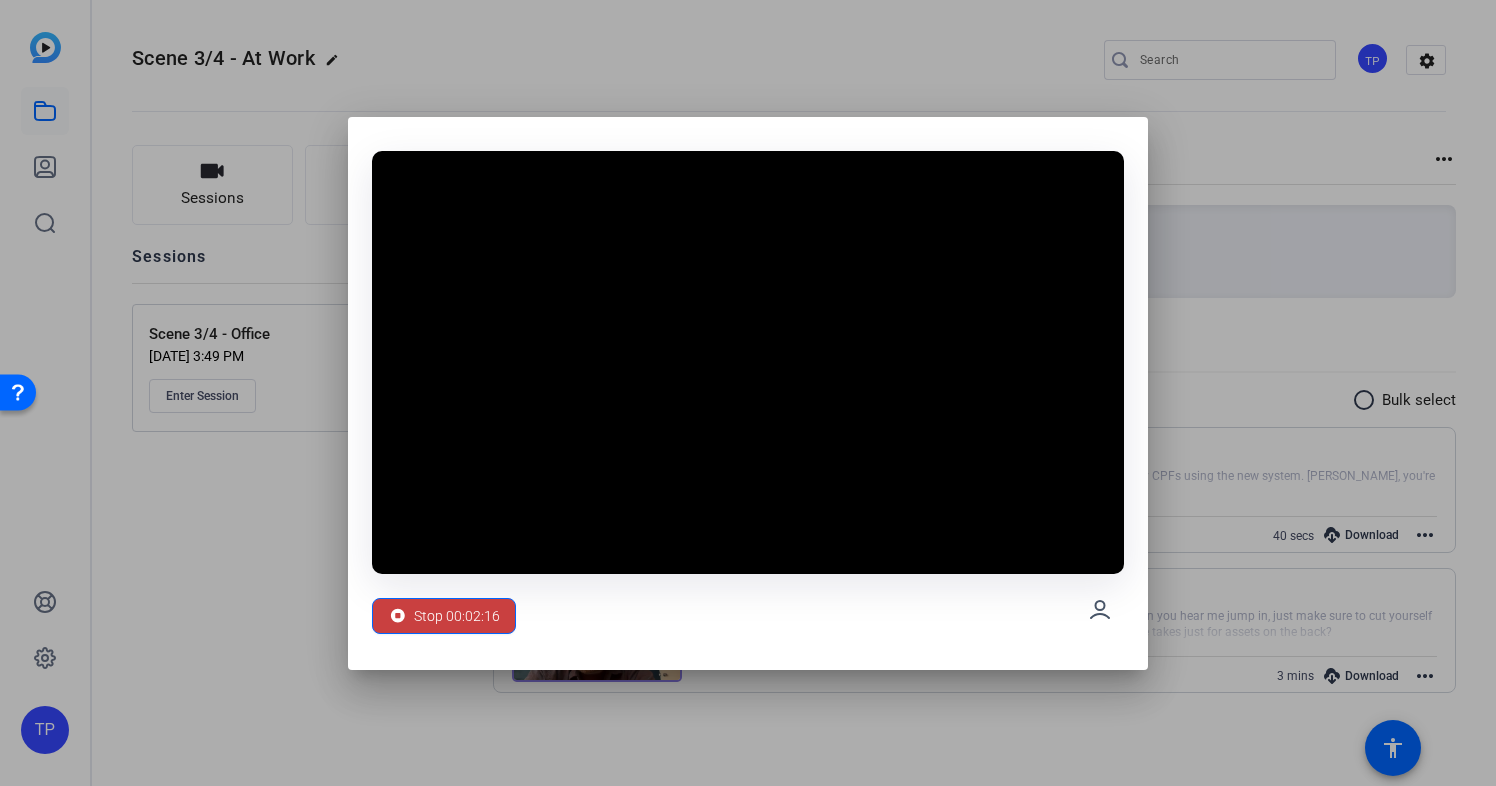 click on "Stop 00:02:16" at bounding box center (457, 616) 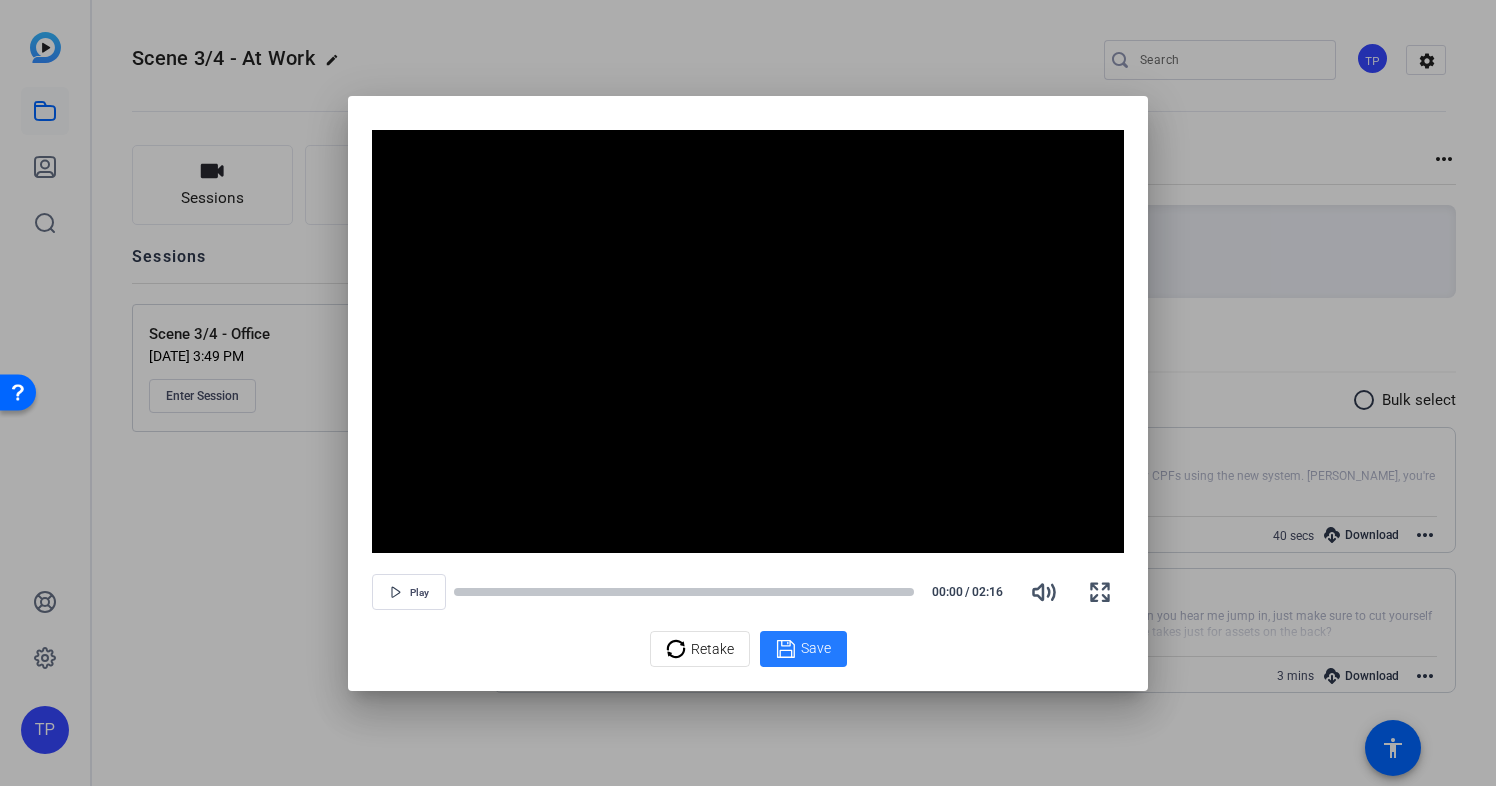 click on "Save" at bounding box center (816, 648) 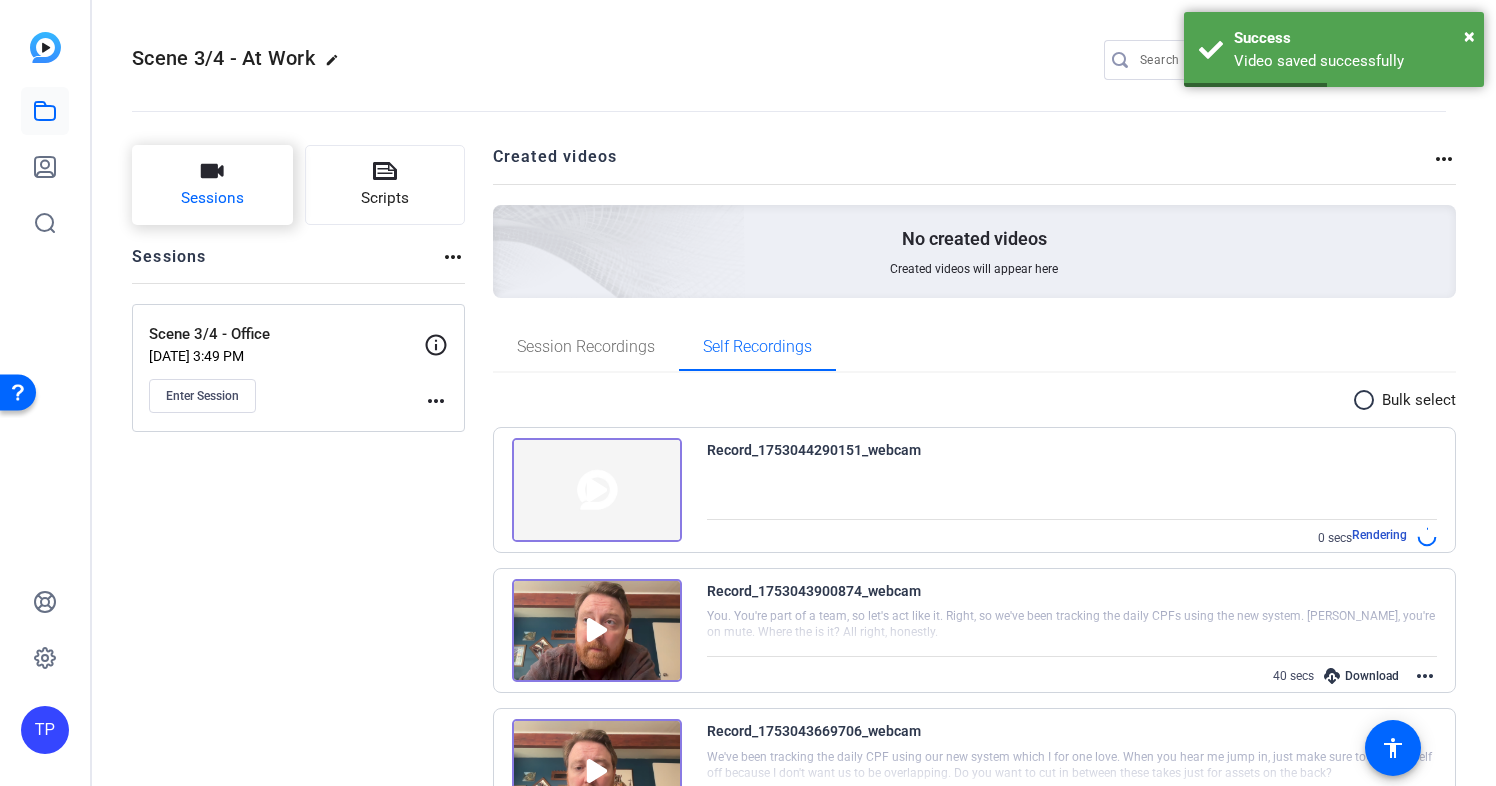 click on "Sessions" 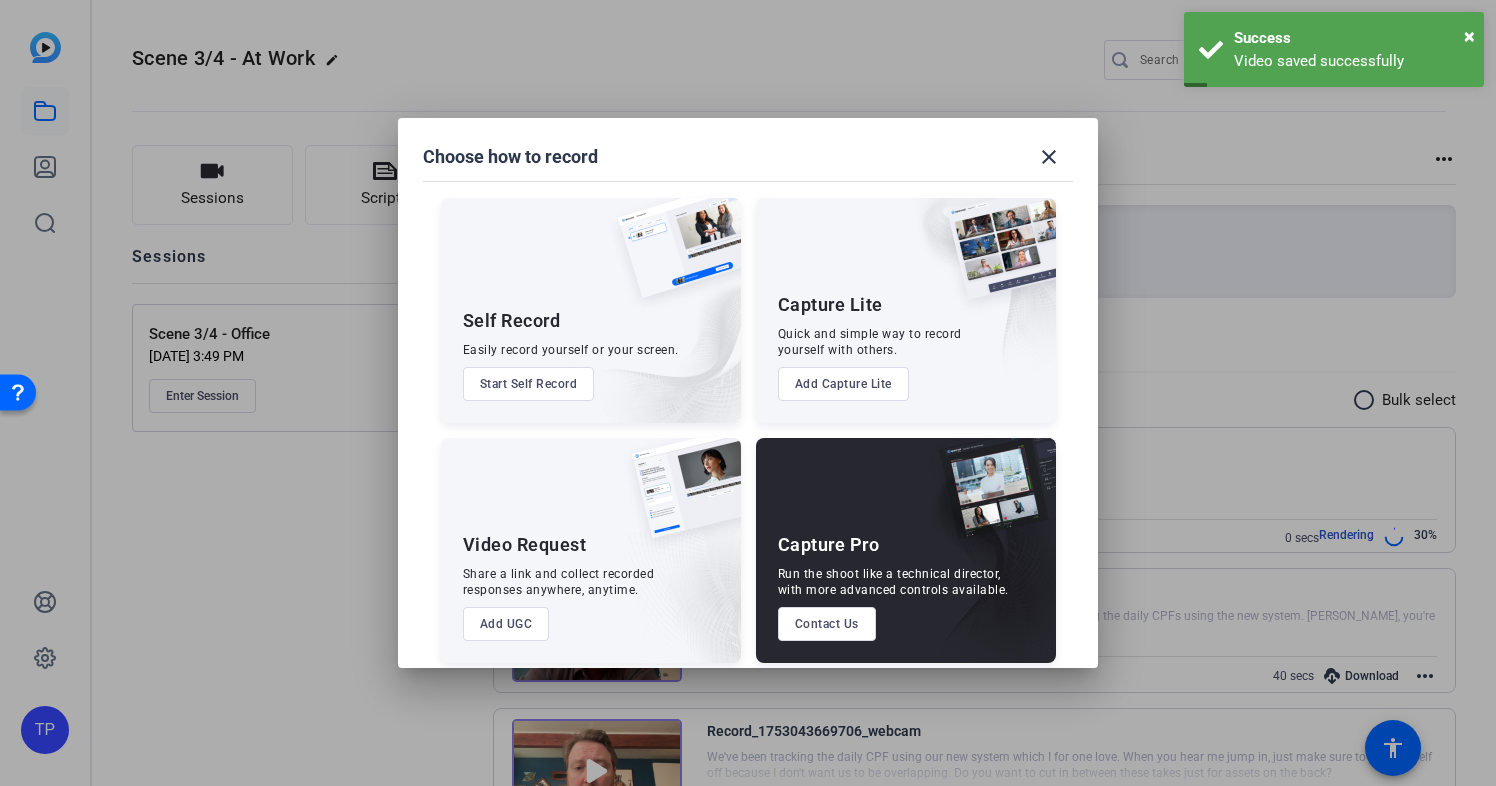 click on "Start Self Record" at bounding box center [529, 384] 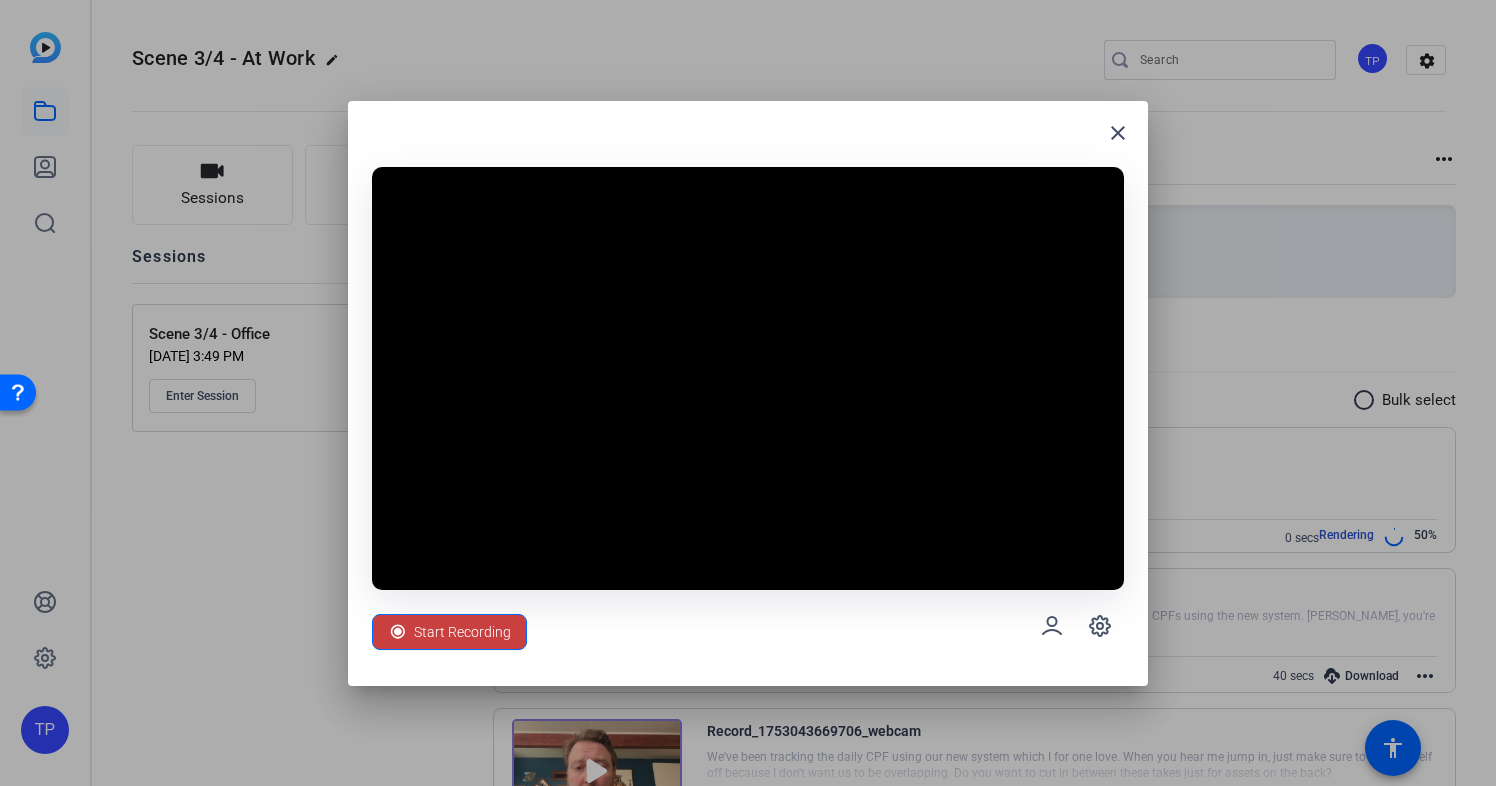 click on "Start Recording" at bounding box center (462, 632) 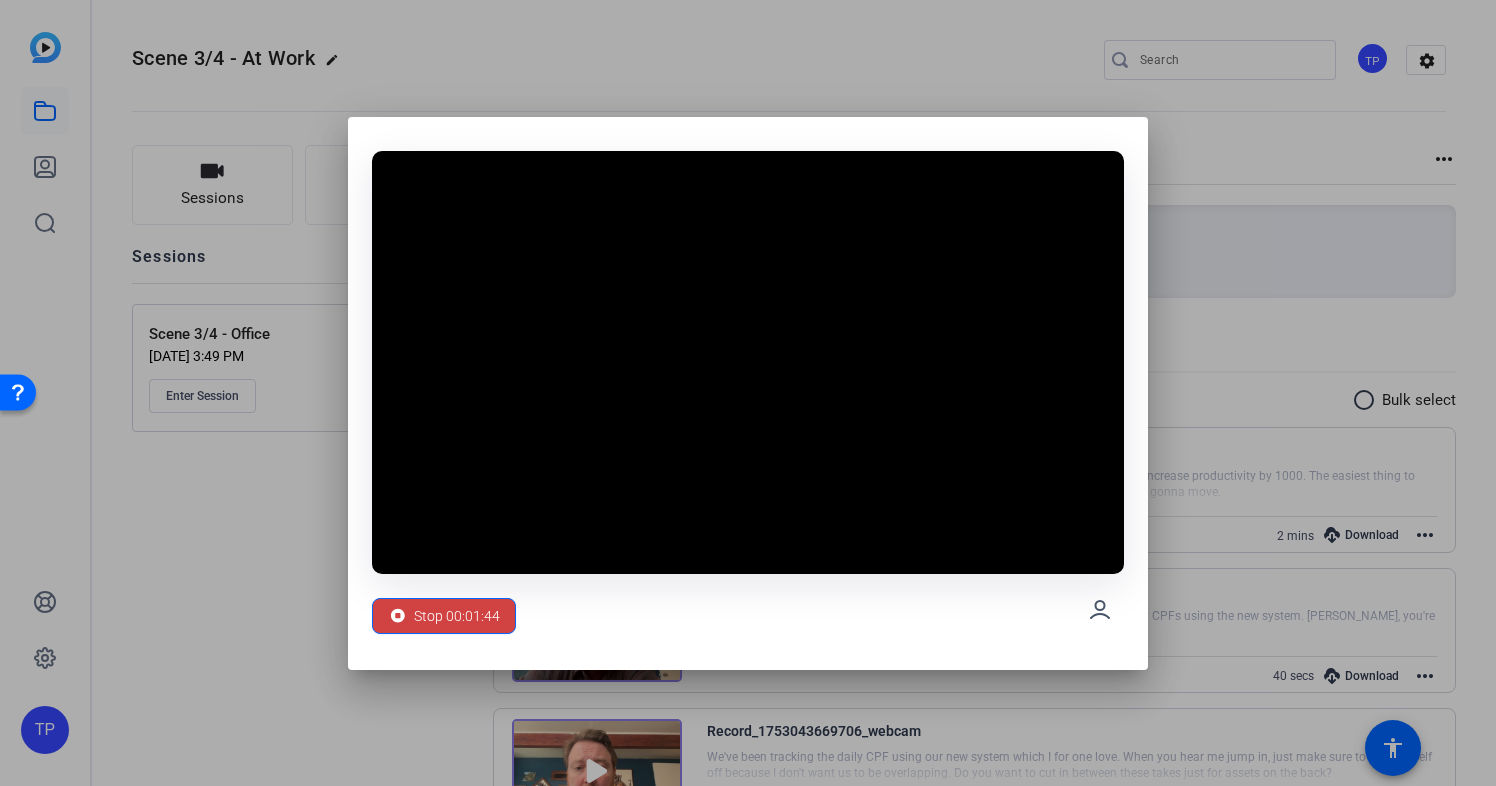 click on "Stop 00:01:44" at bounding box center [457, 616] 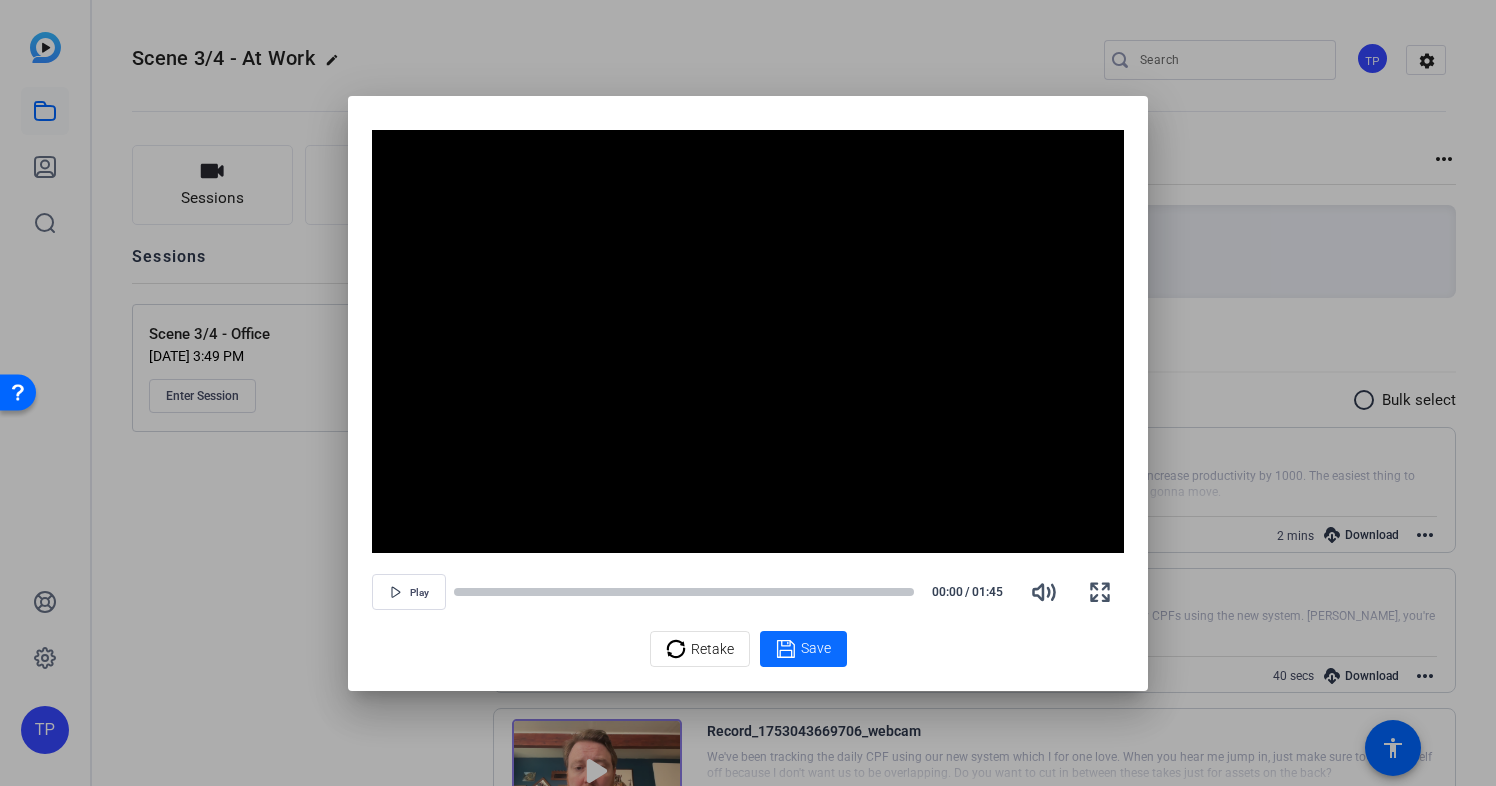 click on "Save" at bounding box center (816, 648) 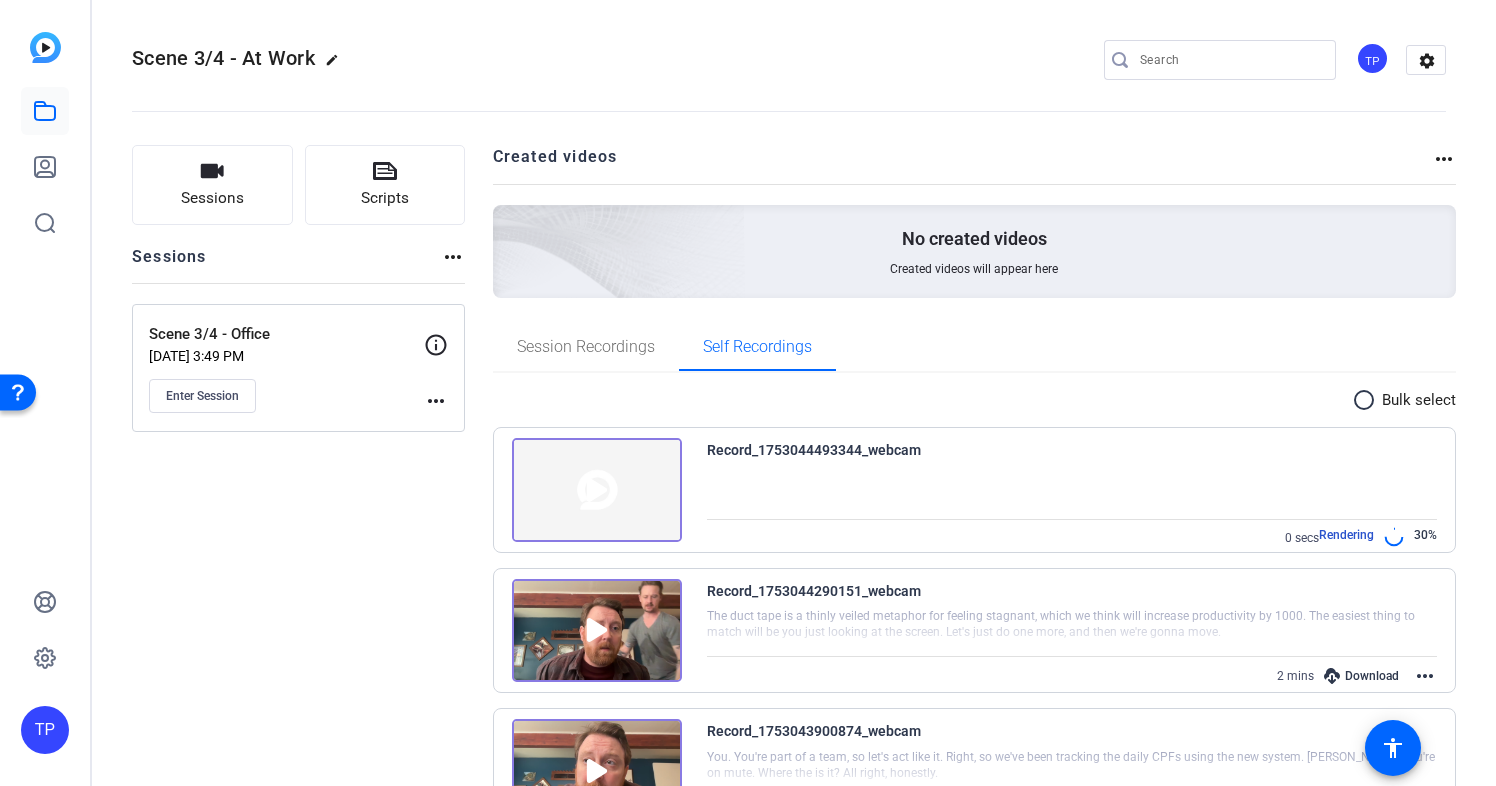 scroll, scrollTop: 238, scrollLeft: 0, axis: vertical 